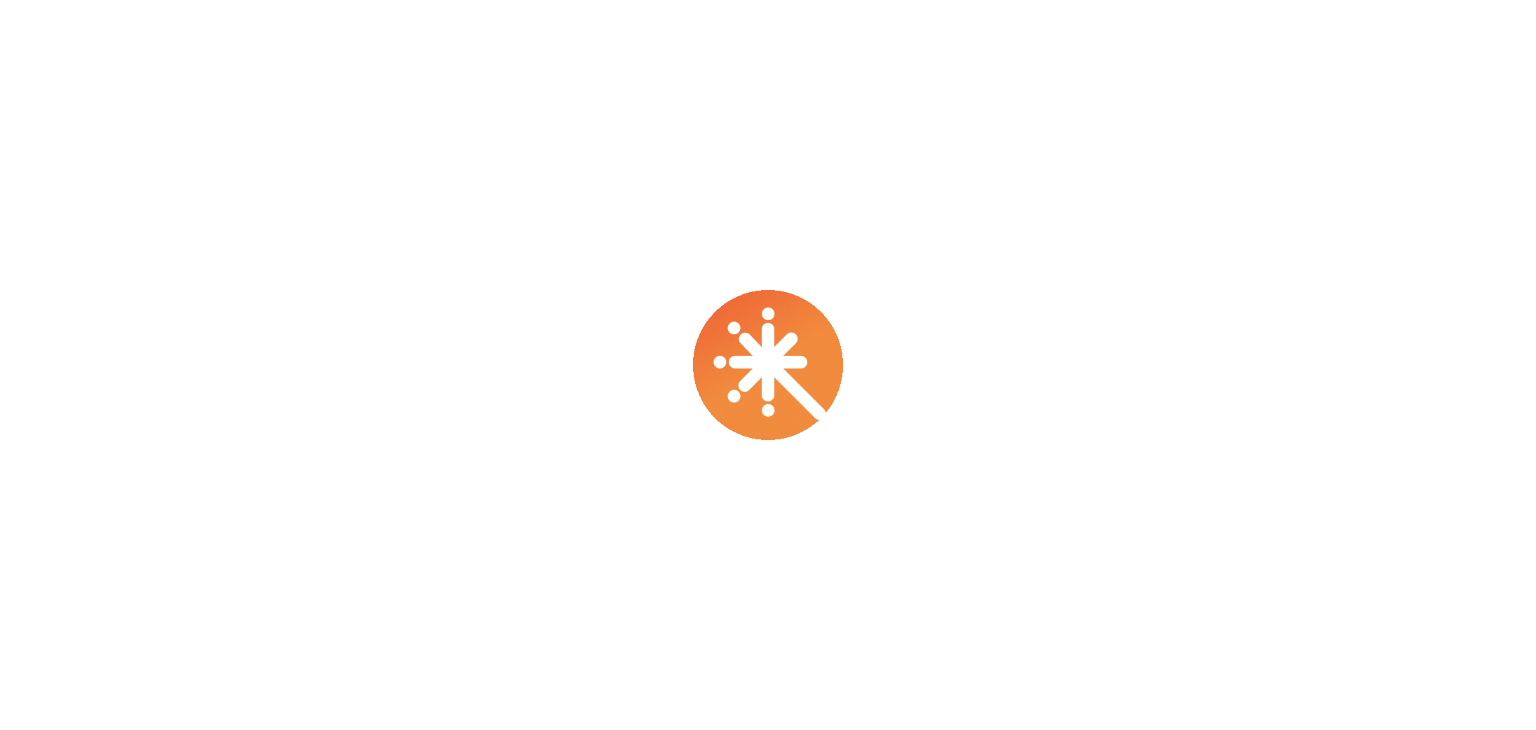 scroll, scrollTop: 0, scrollLeft: 0, axis: both 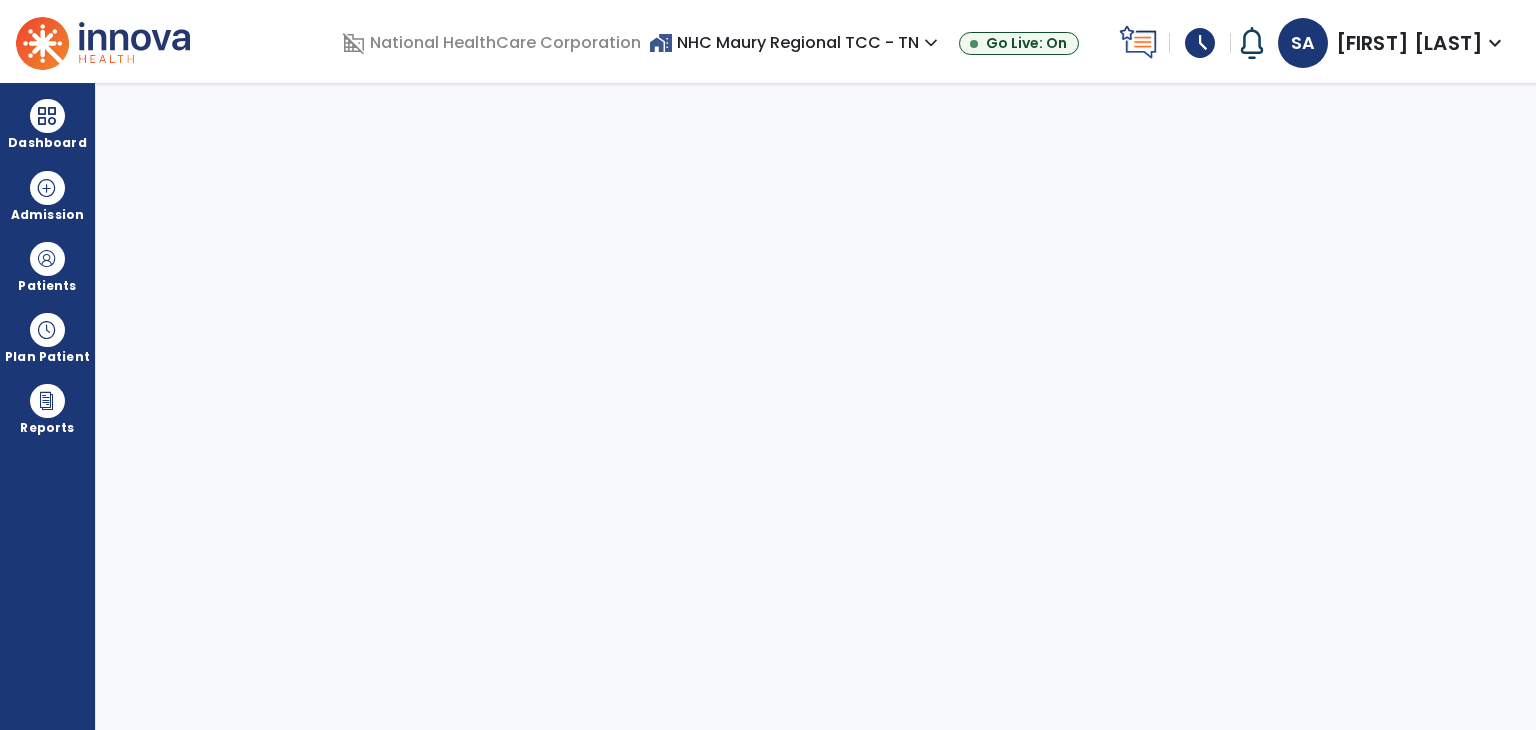 select on "****" 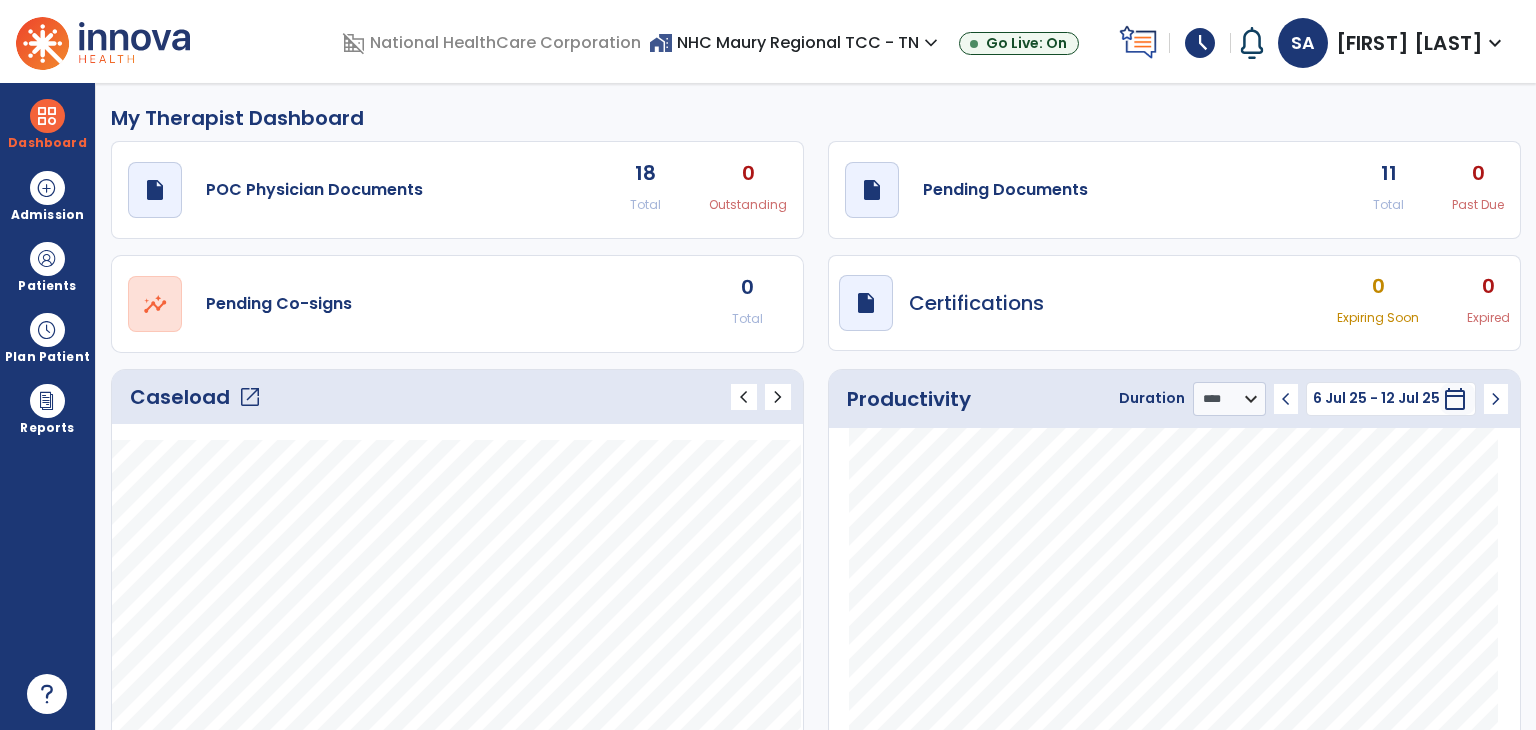 click on "open_in_new" 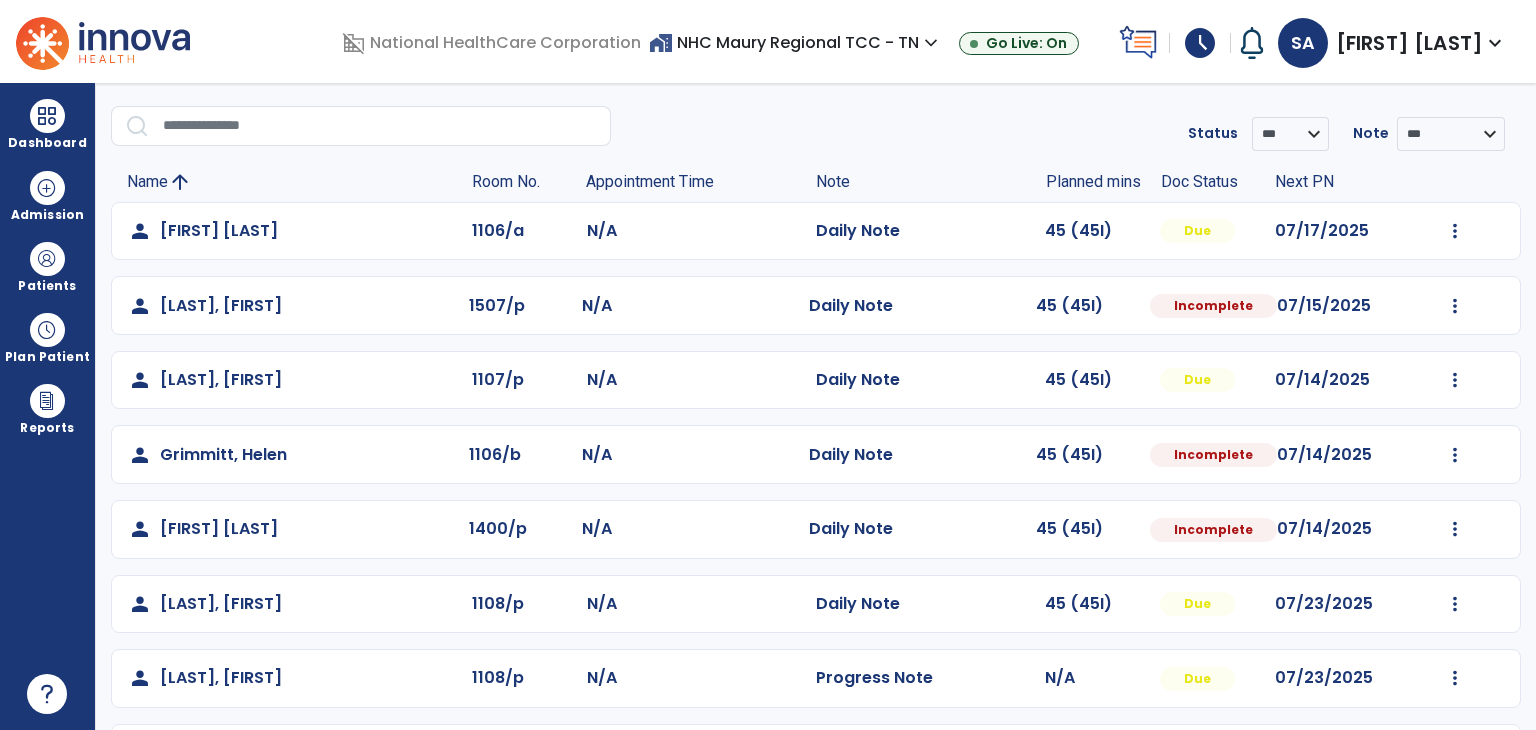 scroll, scrollTop: 56, scrollLeft: 0, axis: vertical 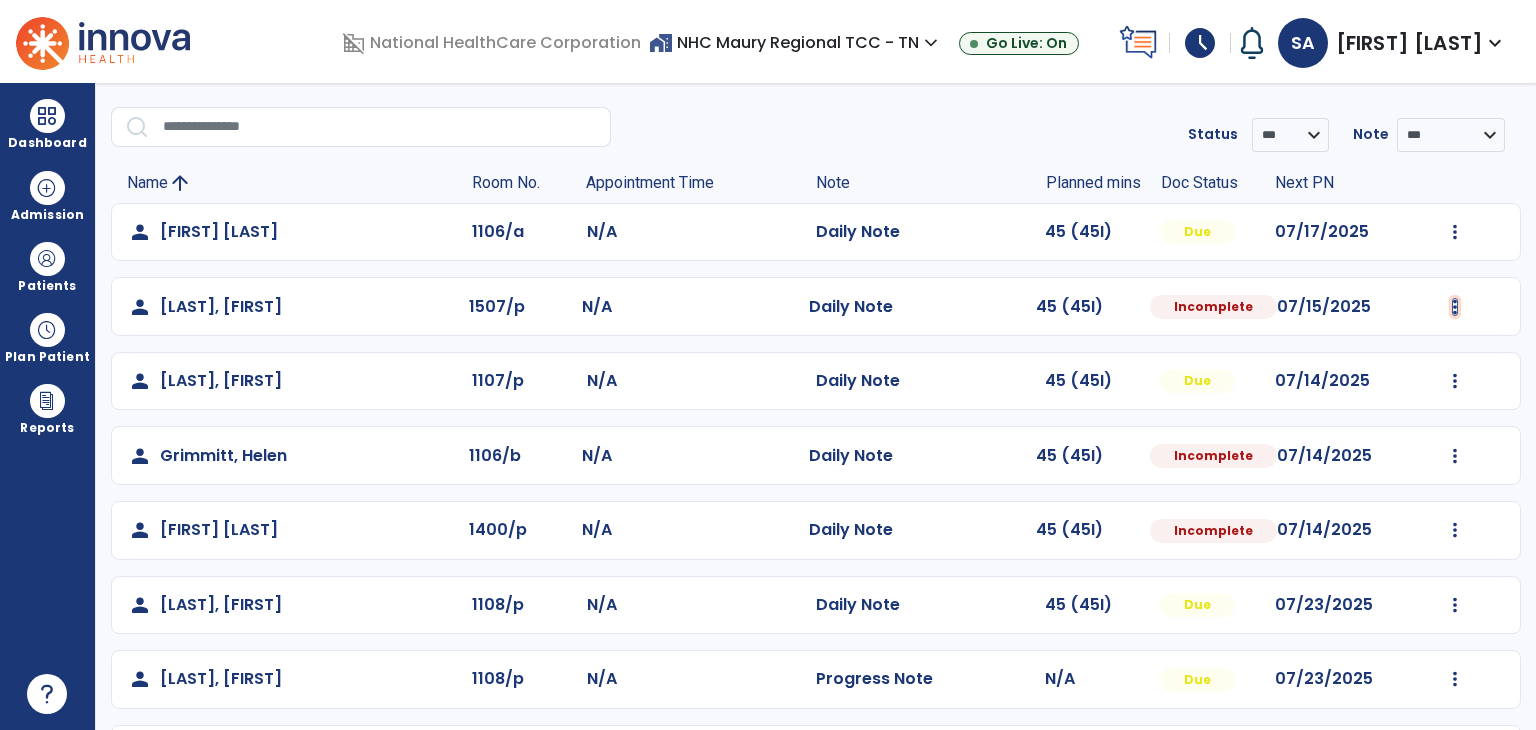 click at bounding box center (1455, 232) 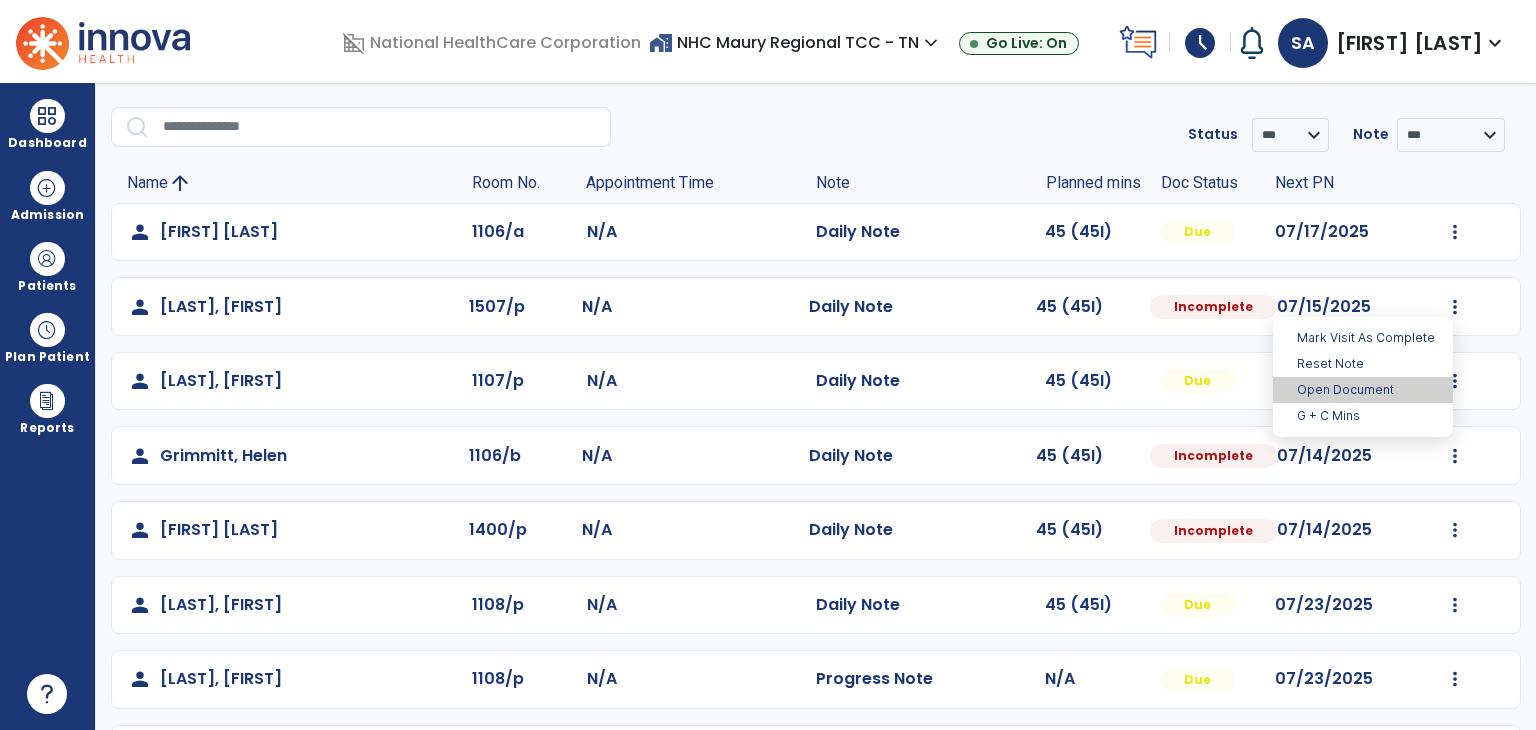 click on "Open Document" at bounding box center (1363, 390) 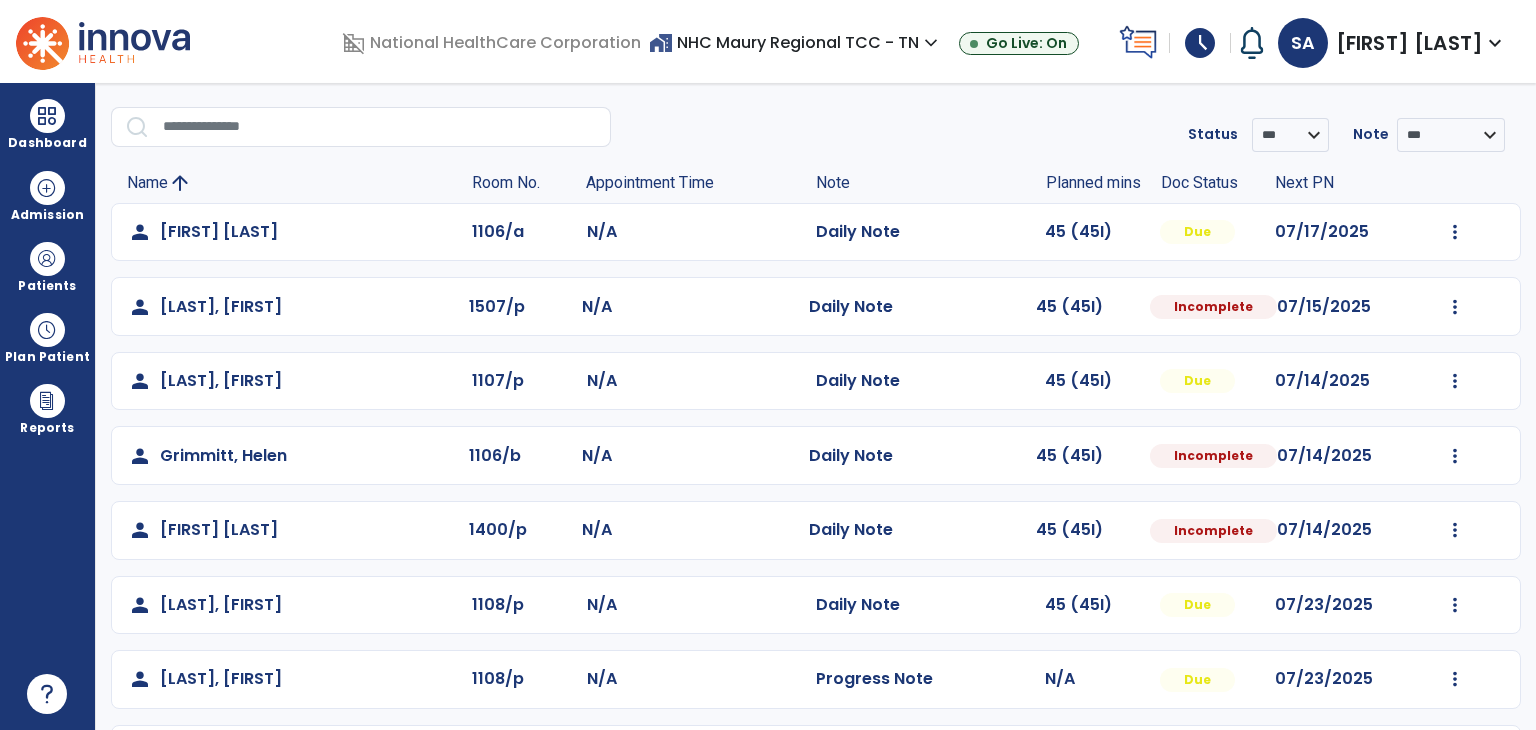 select on "*" 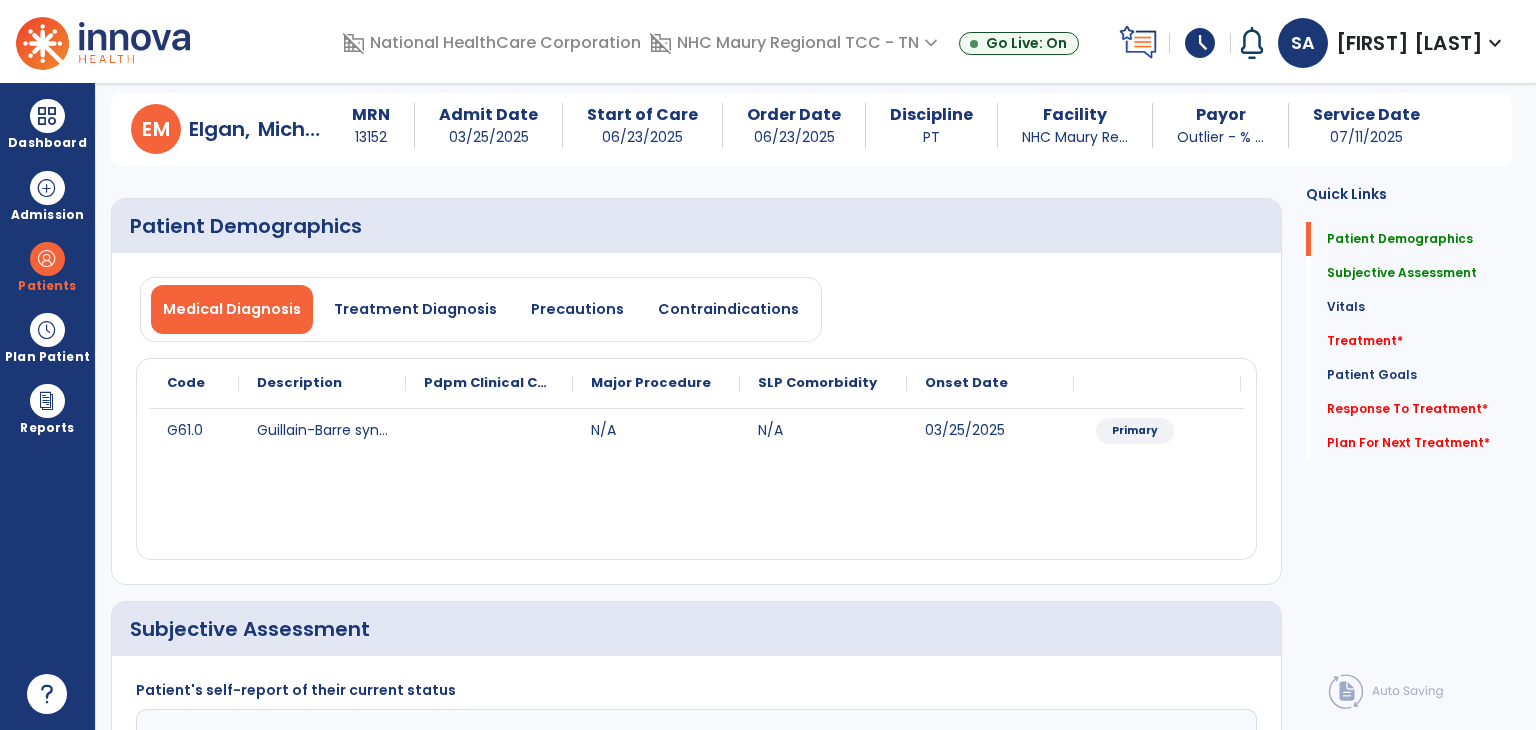 click on "[DIAGNOSIS] [DIAGNOSIS] N/A N/A [DATE] Primary" 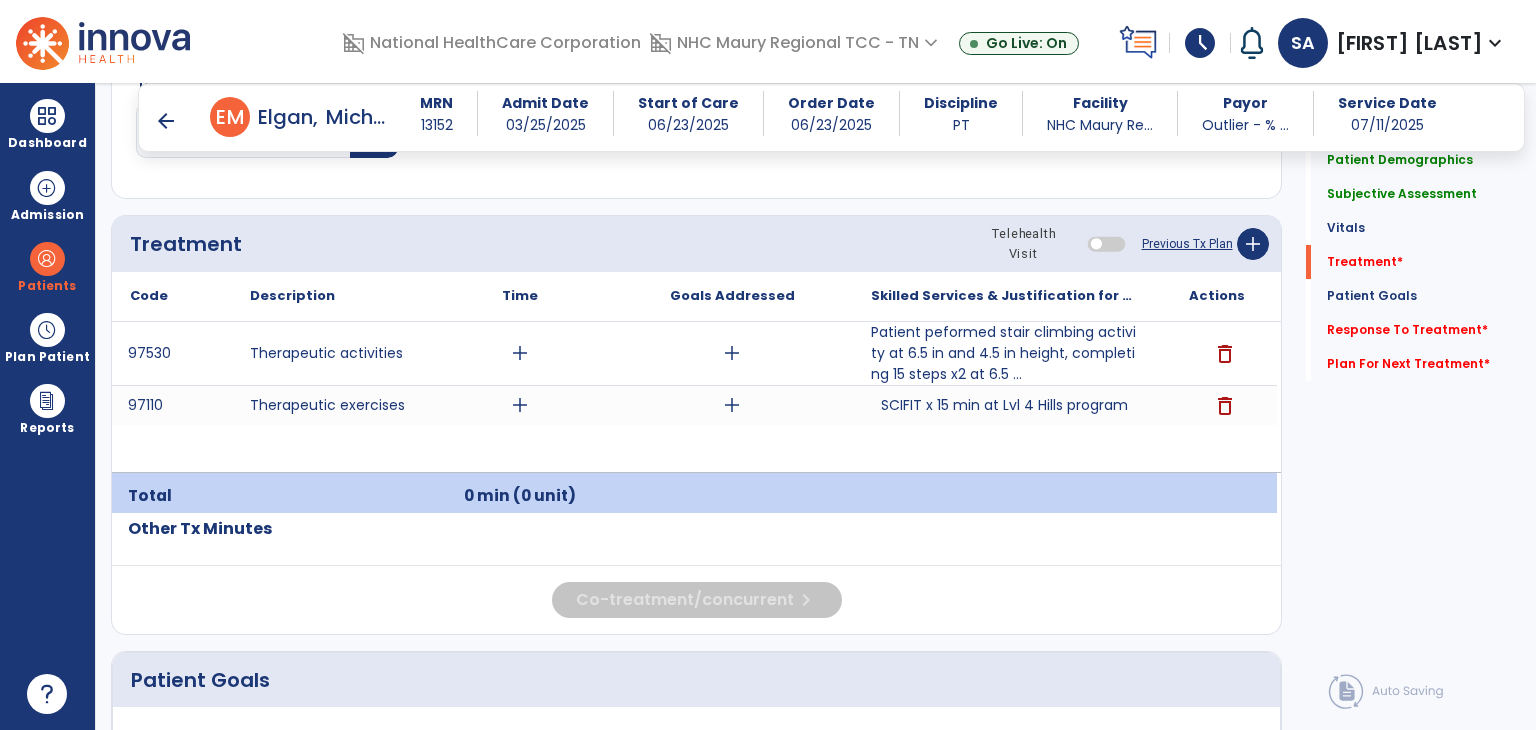 scroll, scrollTop: 1145, scrollLeft: 0, axis: vertical 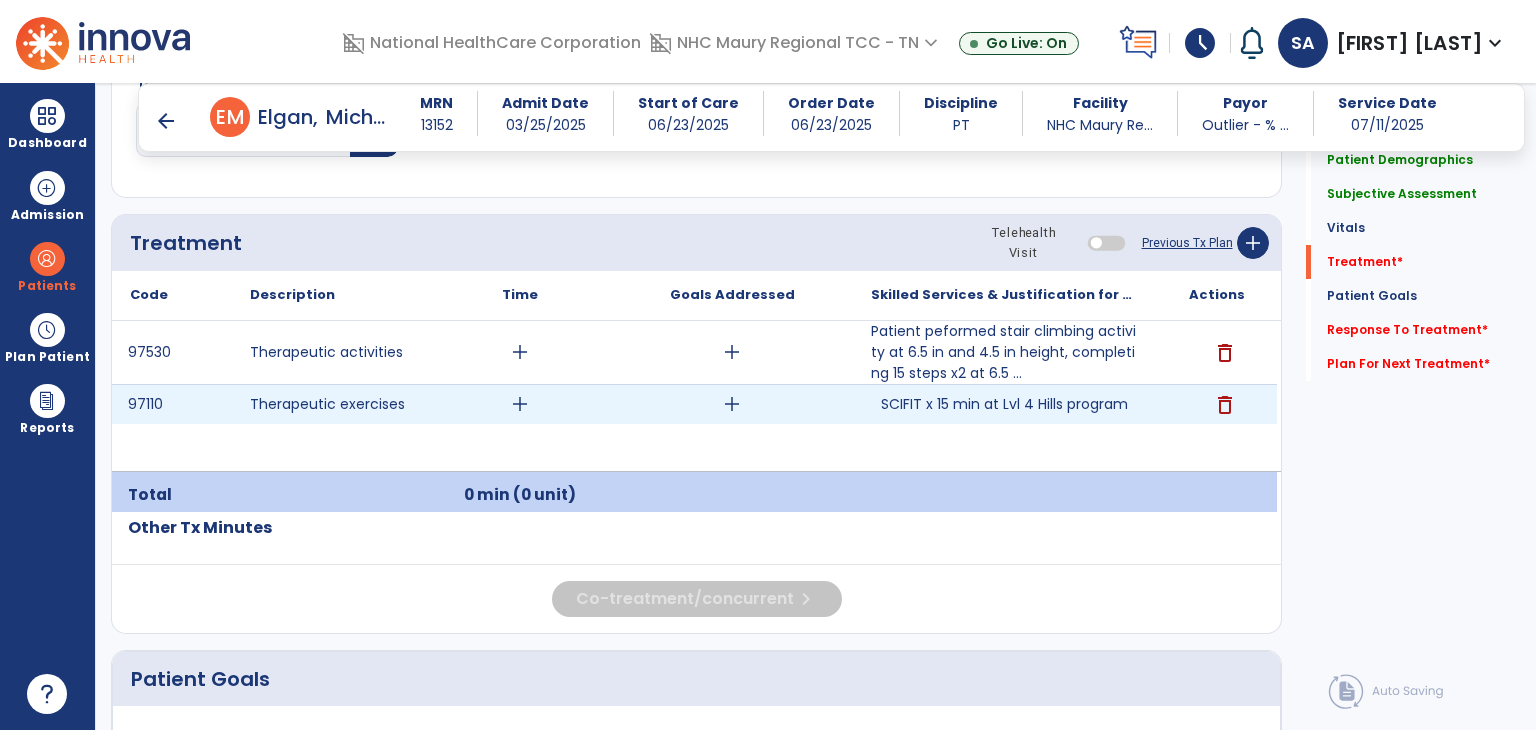 click on "SCIFIT x 15 min at Lvl 4 Hills program" at bounding box center [1004, 404] 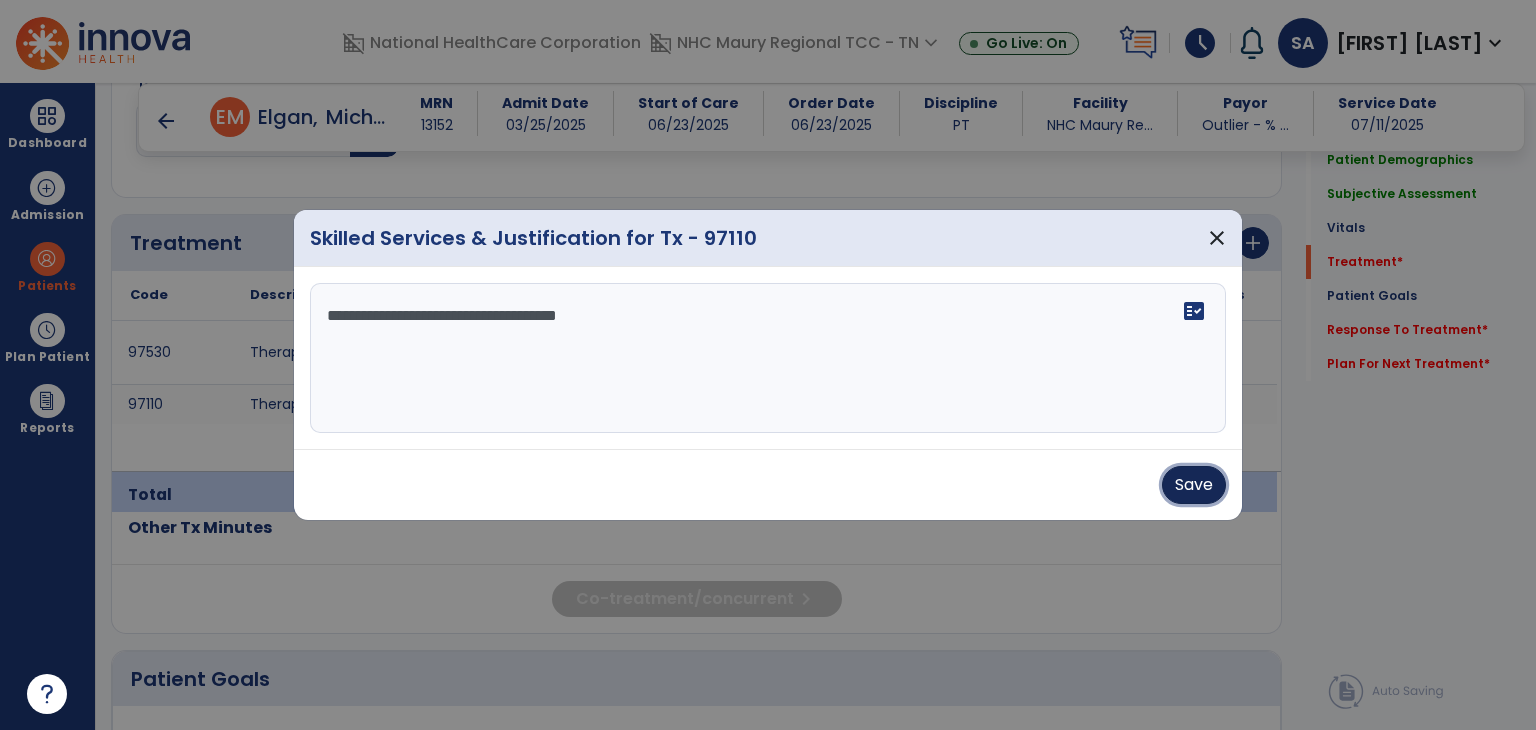 click on "Save" at bounding box center (1194, 485) 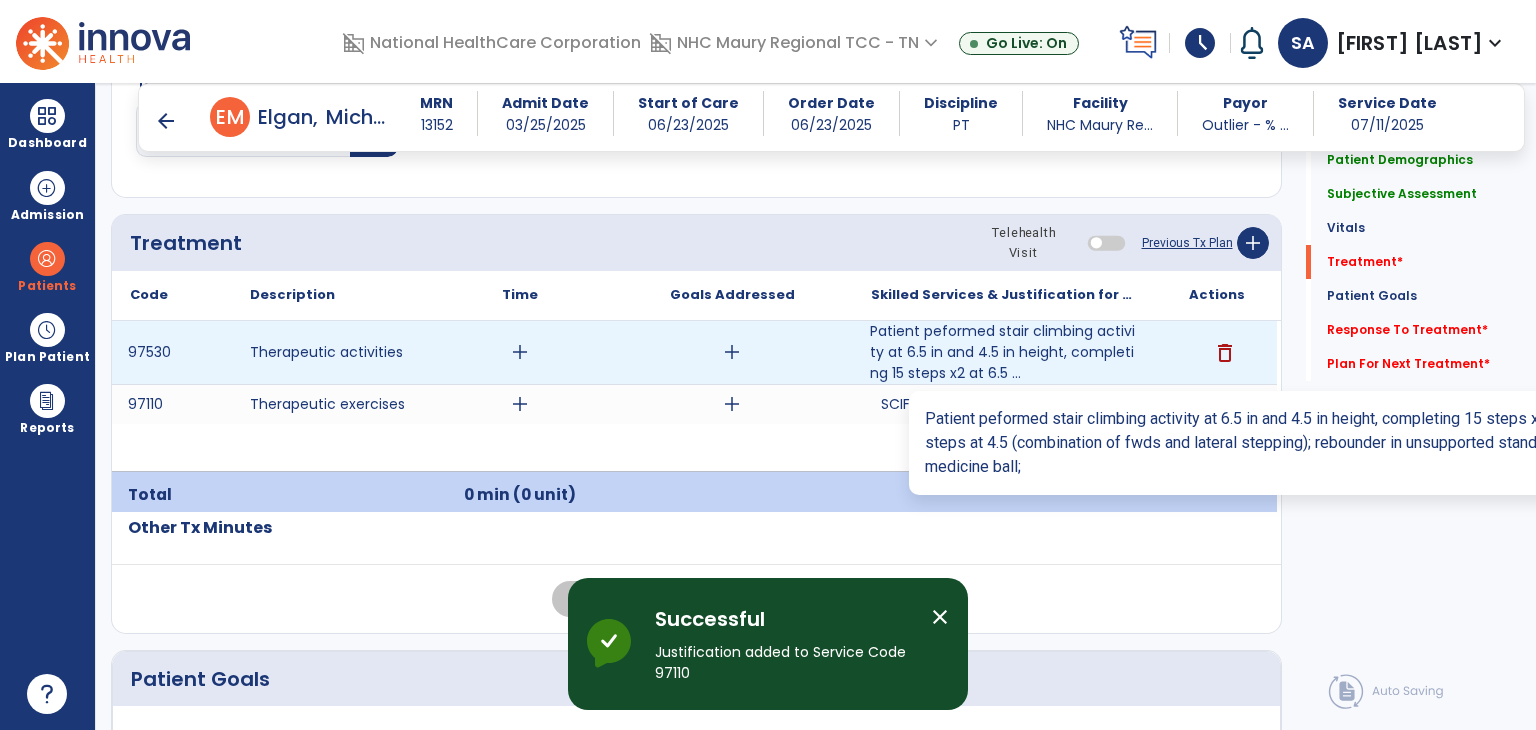 click on "Patient peformed stair climbing activity at 6.5 in and 4.5 in height, completing 15 steps x2 at 6.5 ..." at bounding box center (1004, 352) 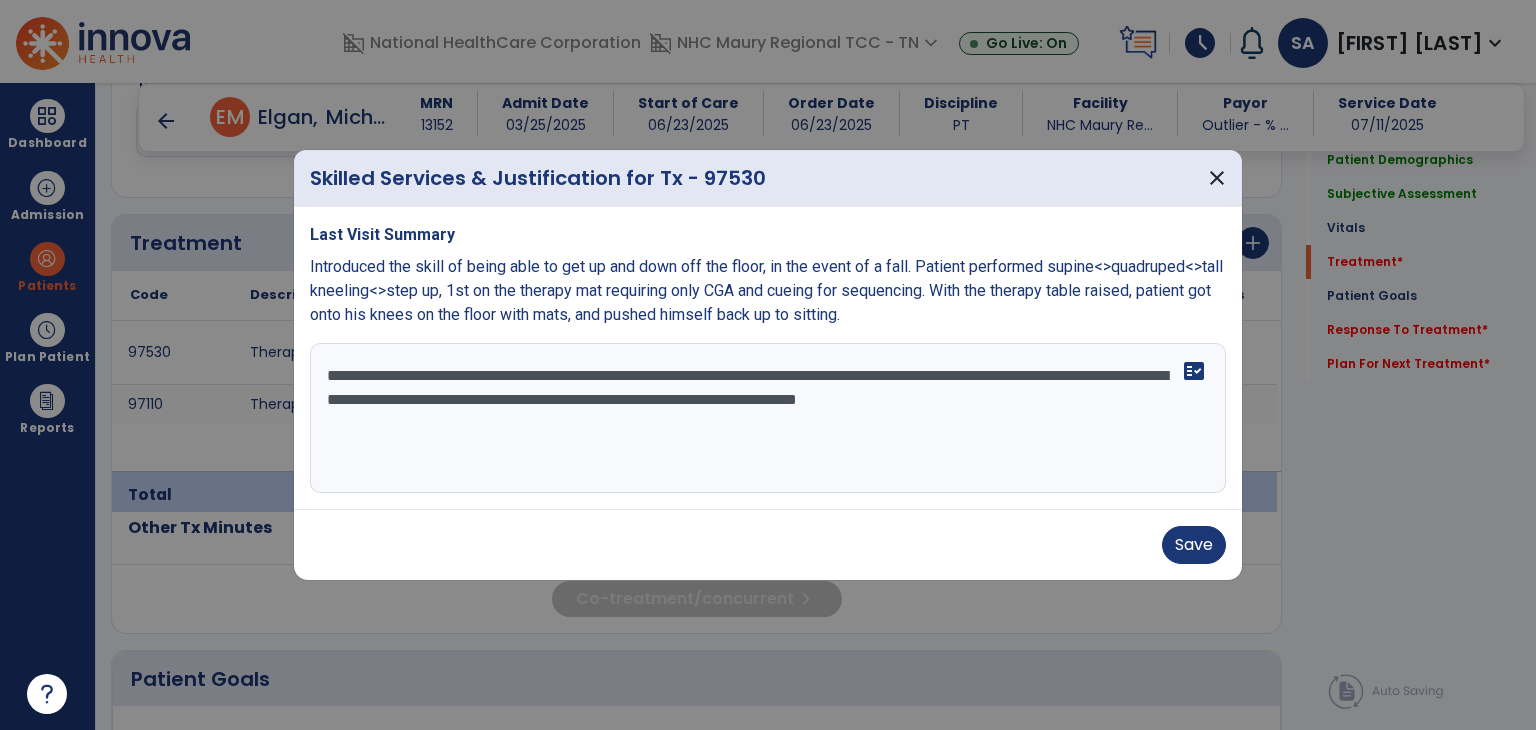 click on "**********" at bounding box center [768, 418] 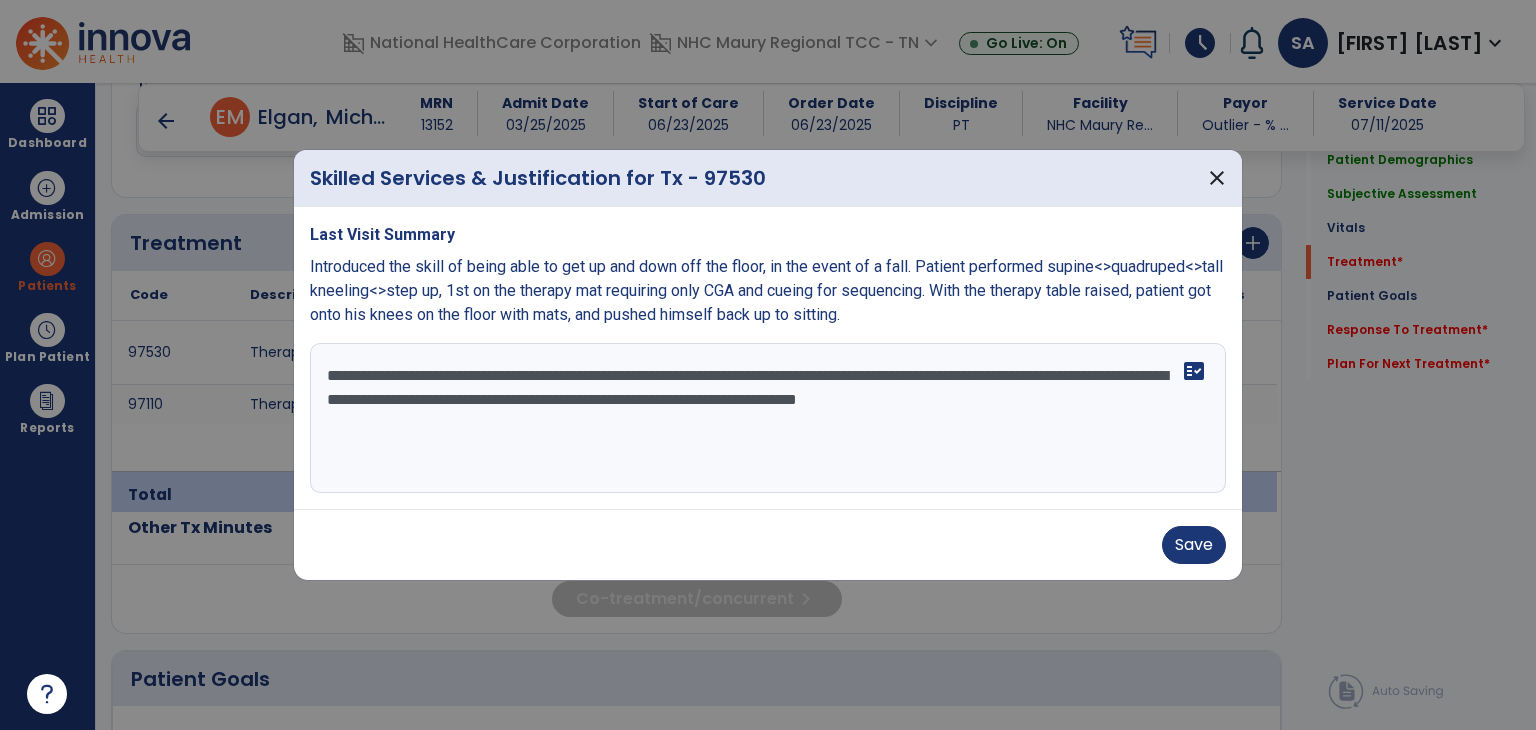 click on "**********" at bounding box center (768, 418) 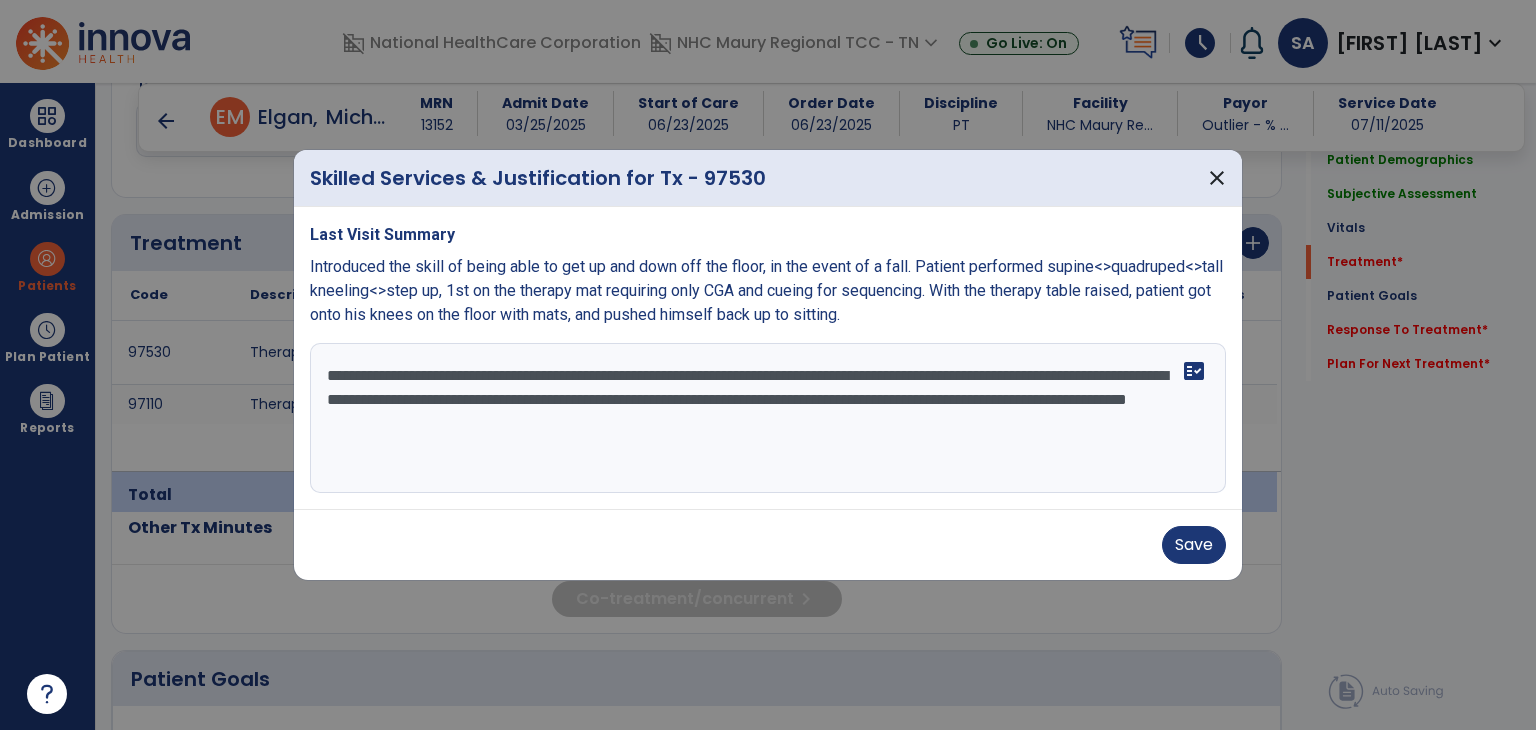 click on "**********" at bounding box center [768, 418] 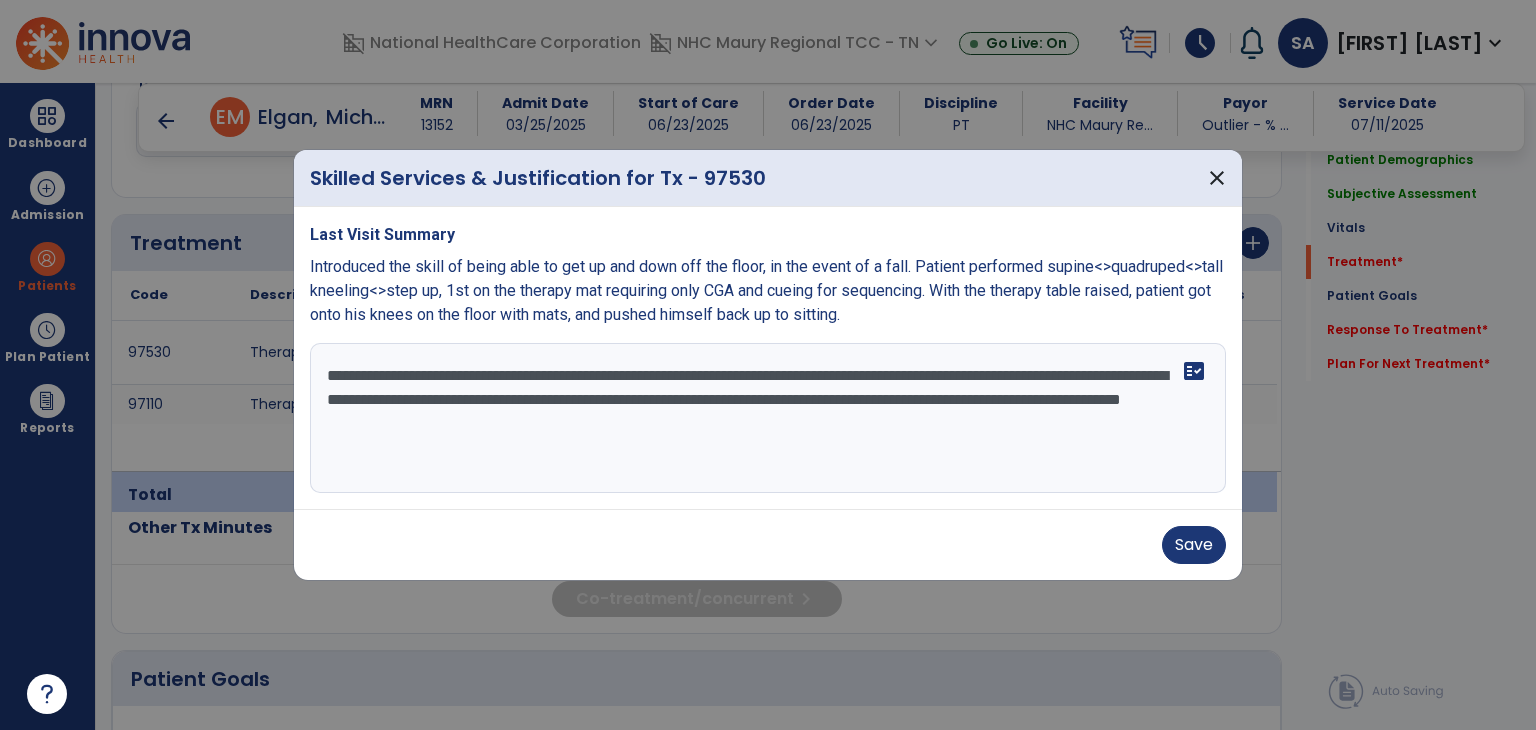 click on "**********" at bounding box center [768, 418] 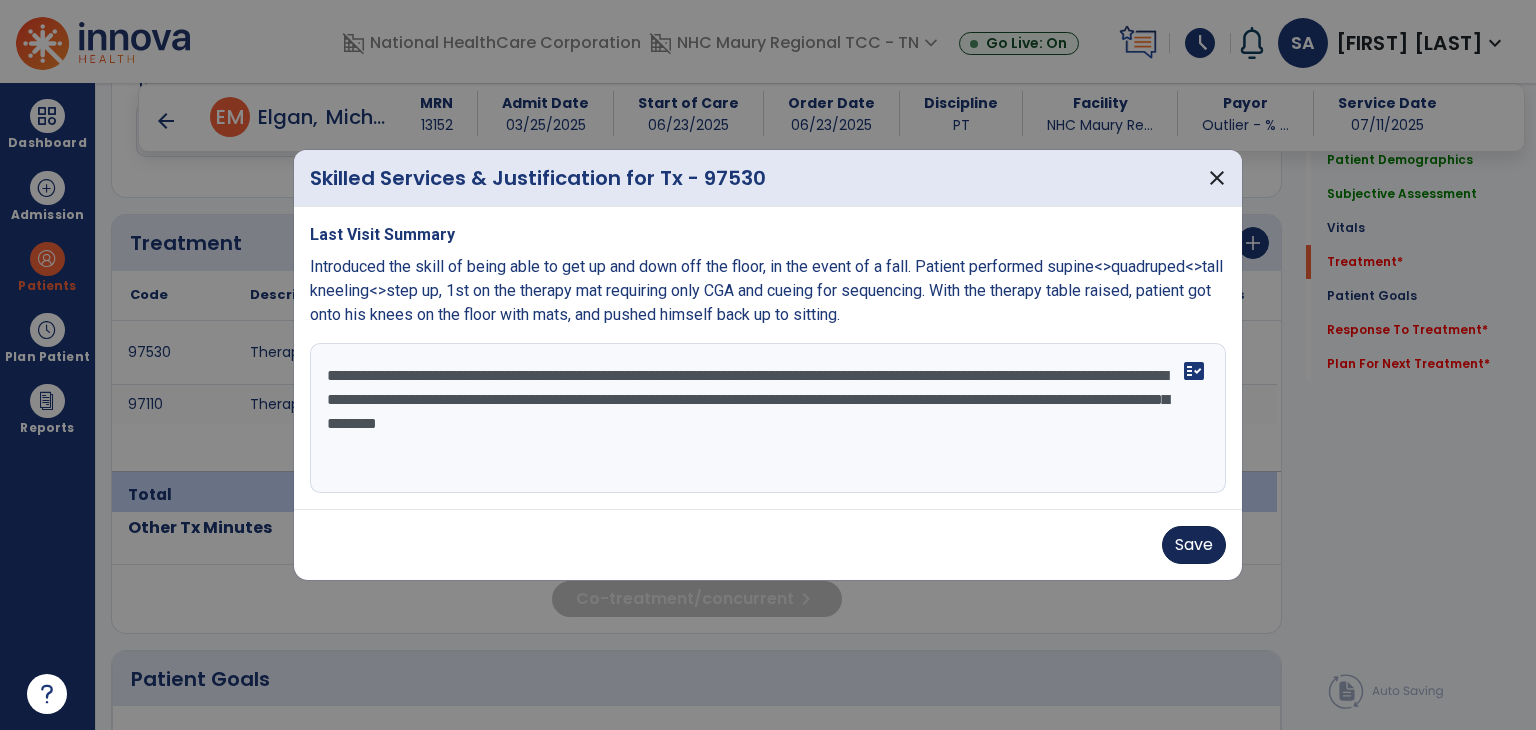 type on "**********" 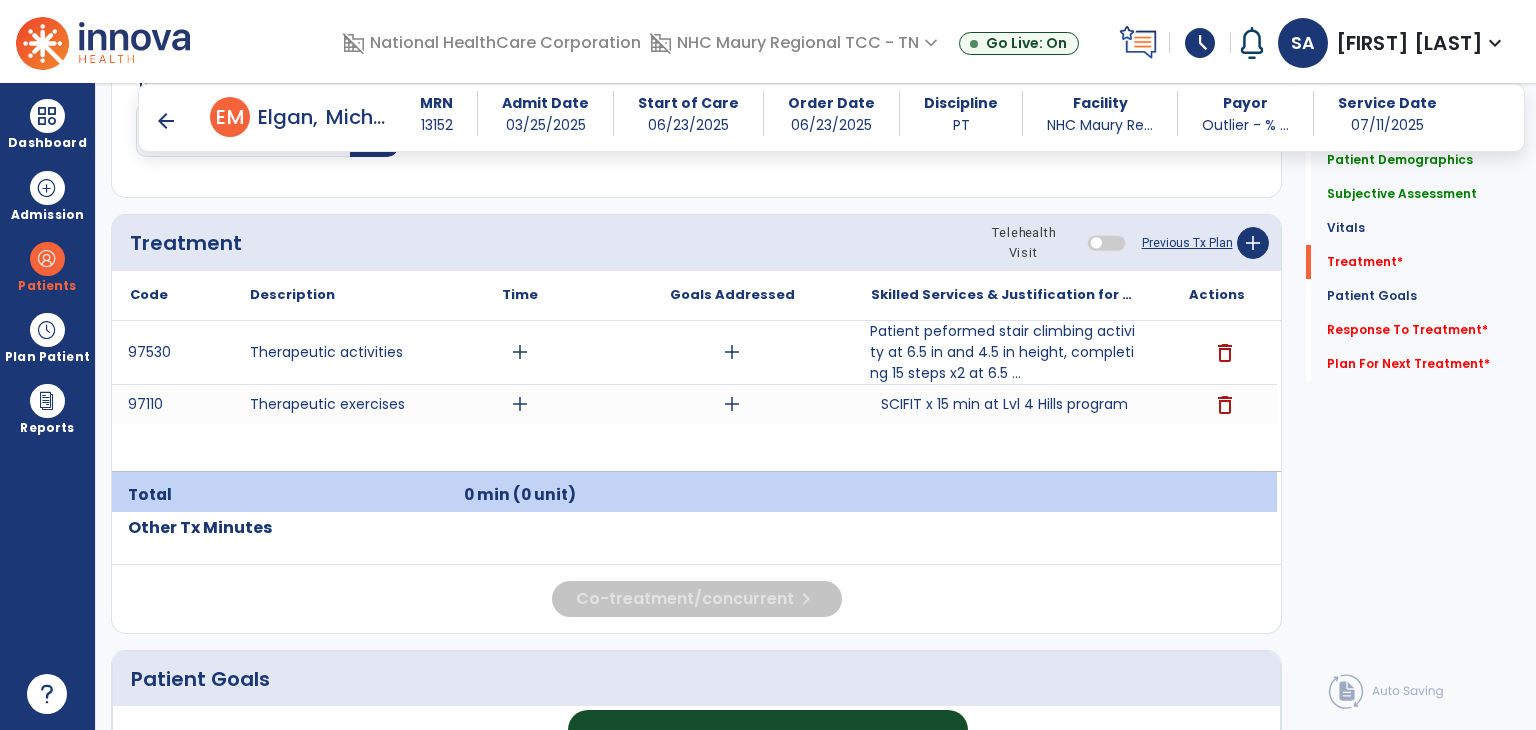 click on "Patient peformed stair climbing activity at 6.5 in and 4.5 in height, completing 15 steps x2 at 6.5 ..." at bounding box center [1004, 352] 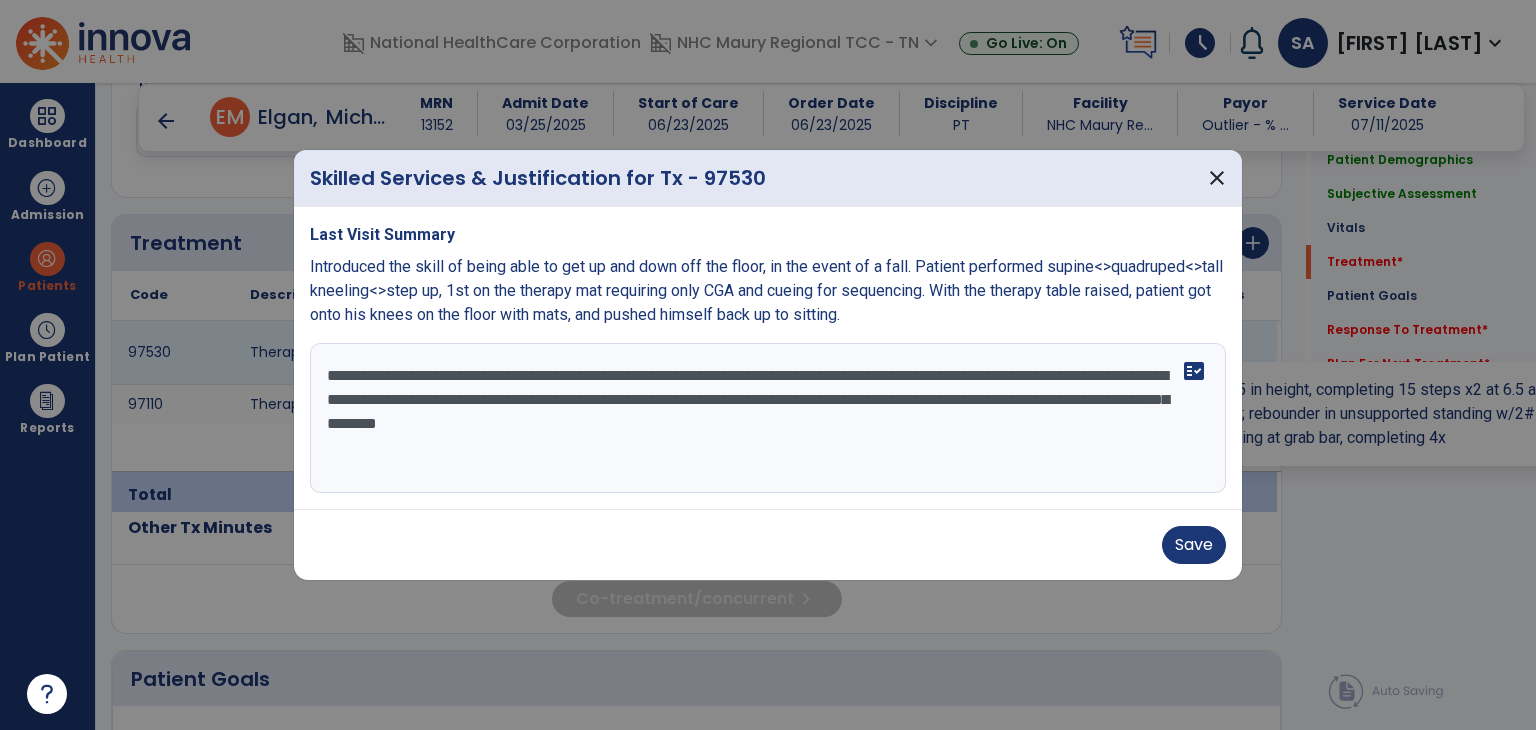 click on "**********" at bounding box center [768, 418] 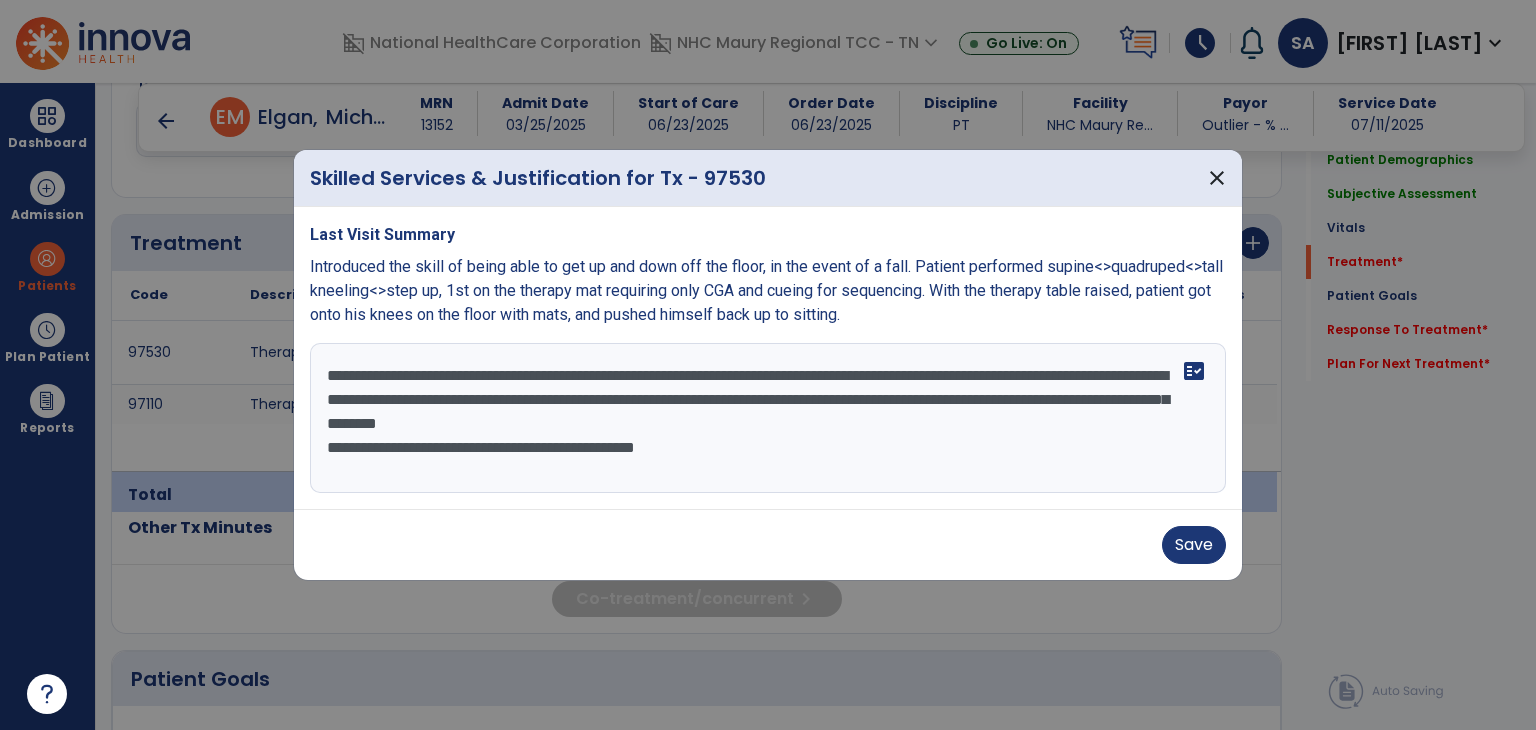 click on "**********" at bounding box center [768, 418] 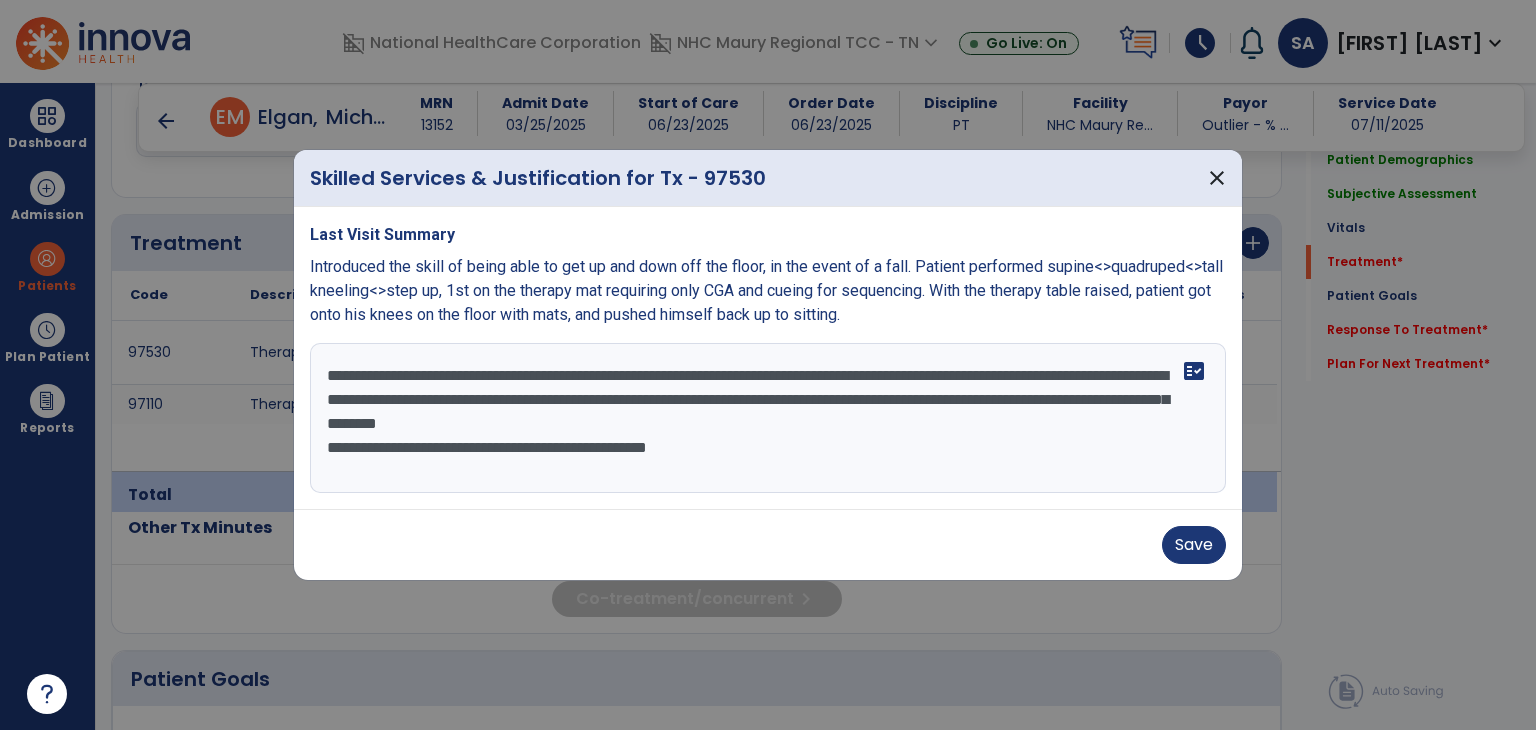 click on "**********" at bounding box center (768, 418) 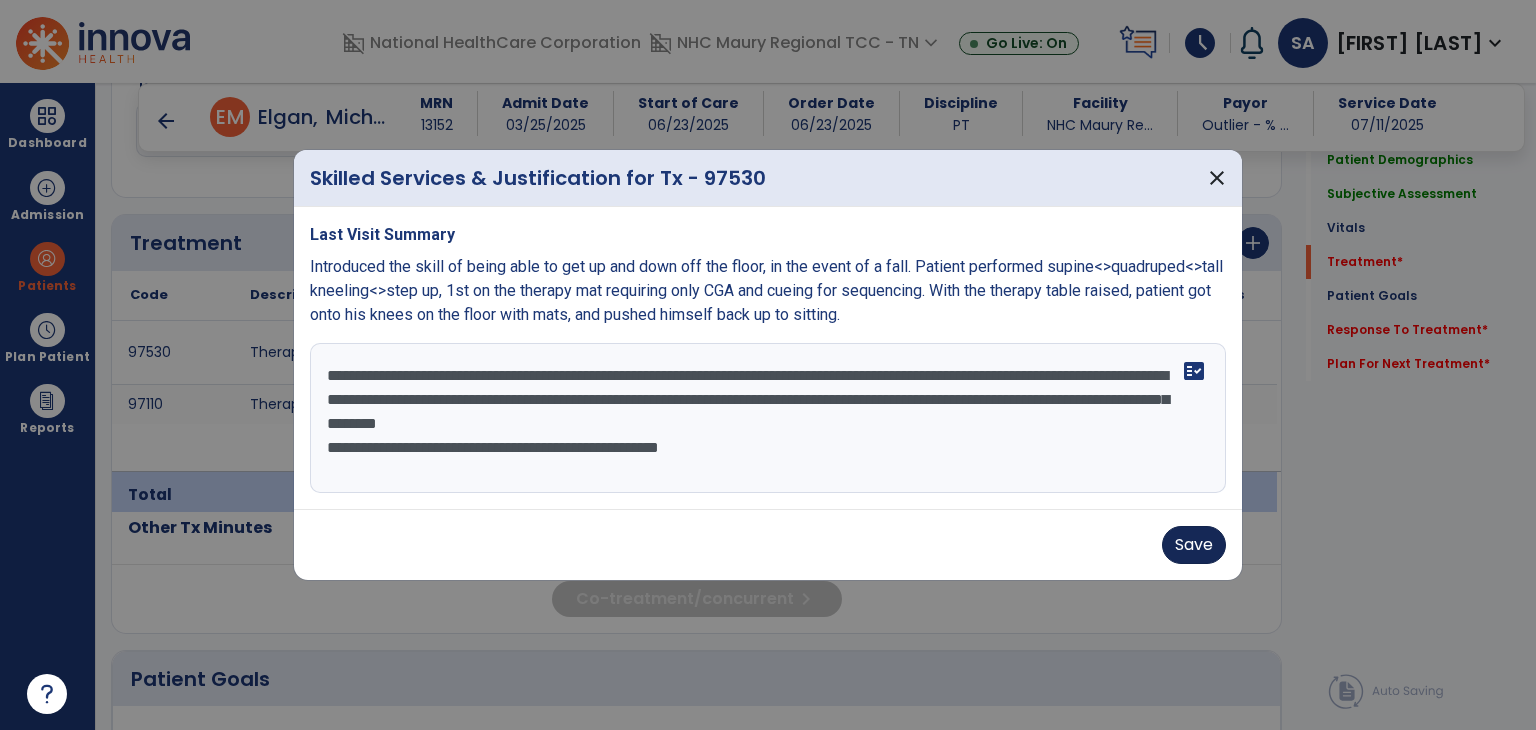 type on "**********" 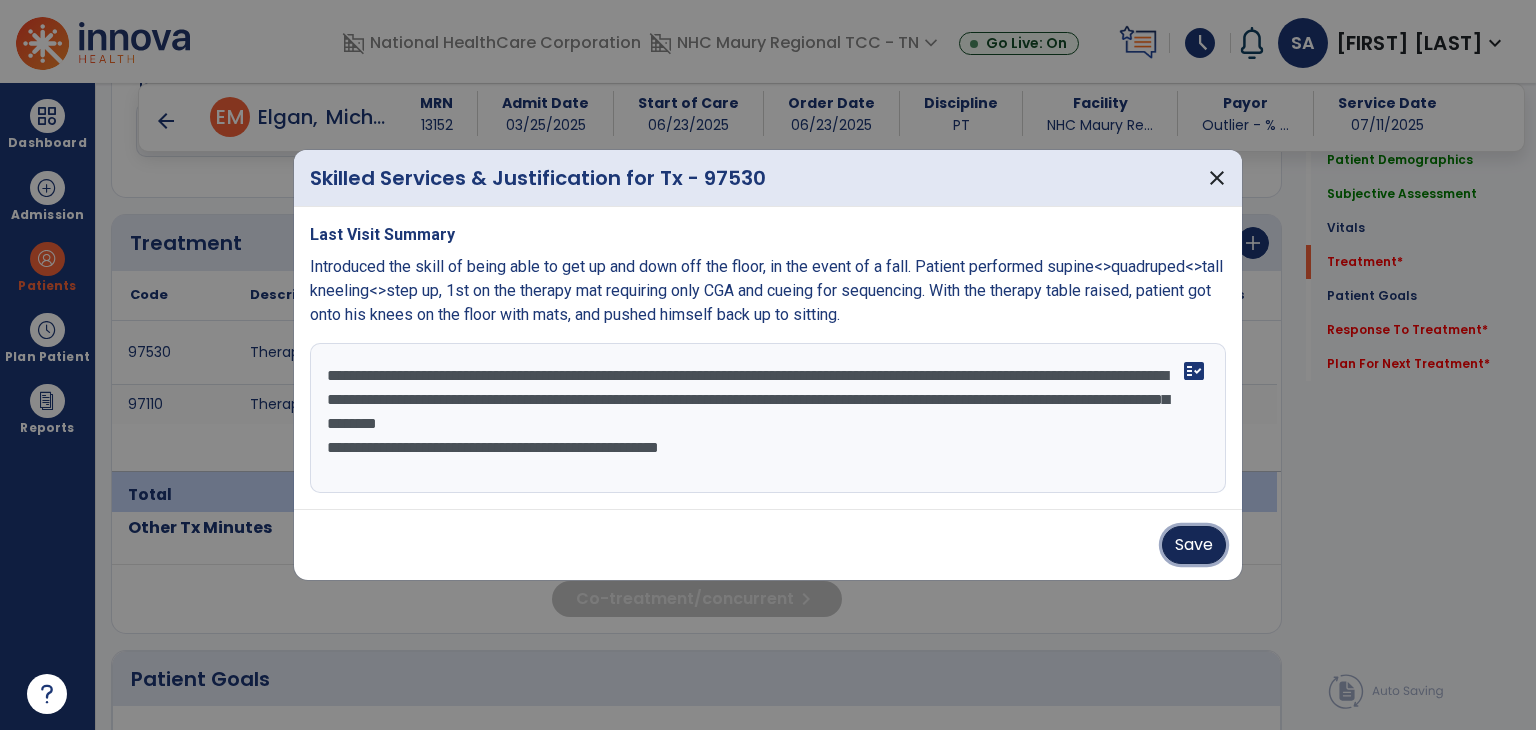 click on "Save" at bounding box center (1194, 545) 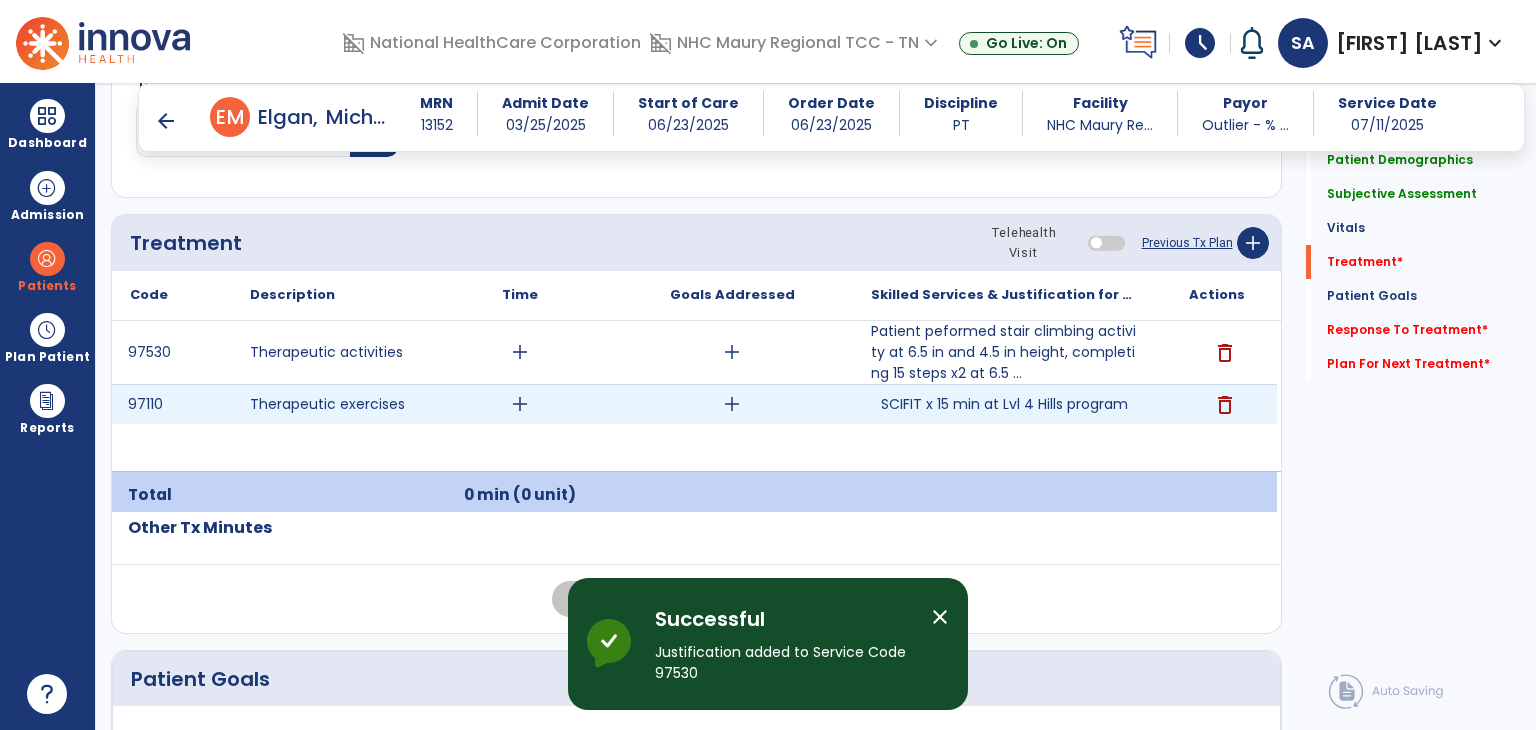 click on "add" at bounding box center (520, 404) 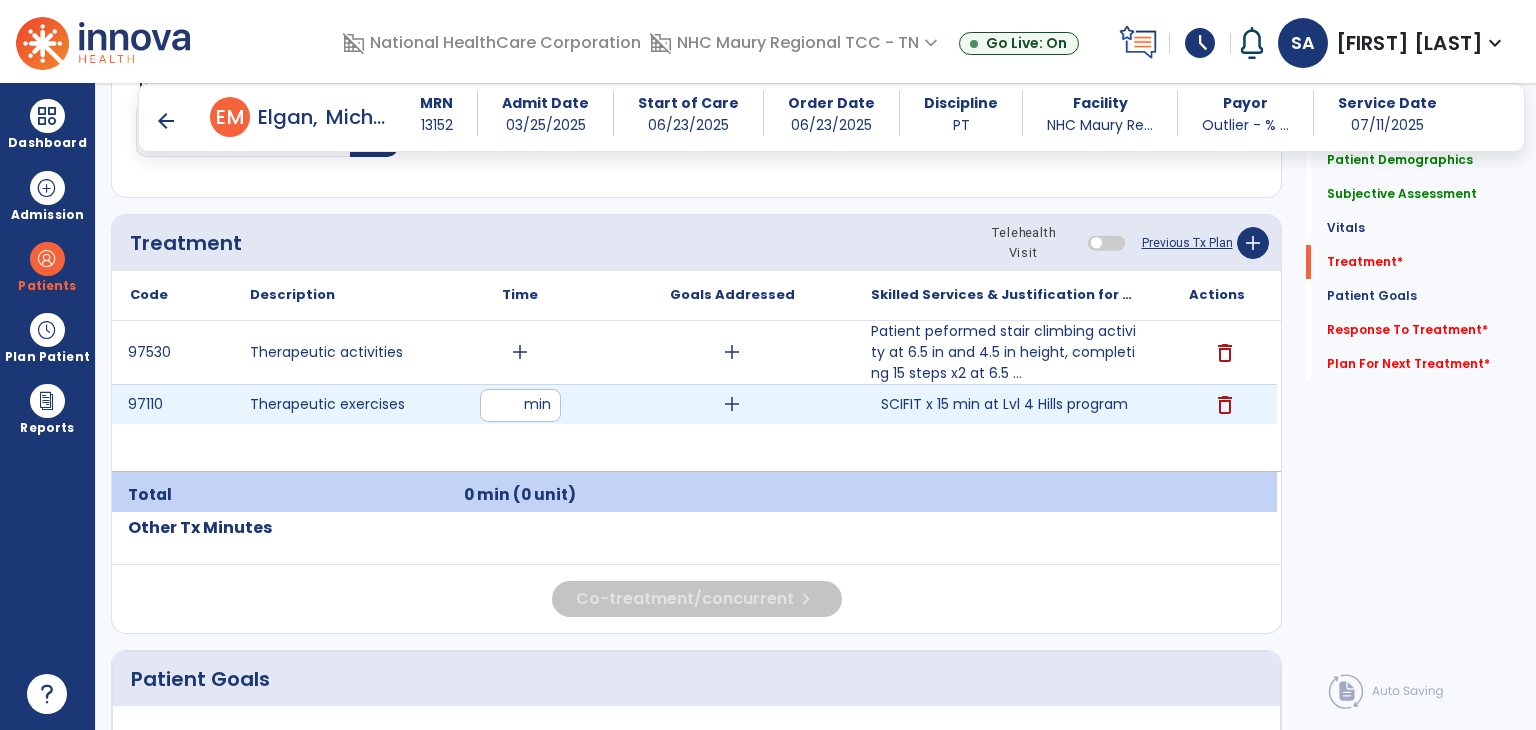 type on "**" 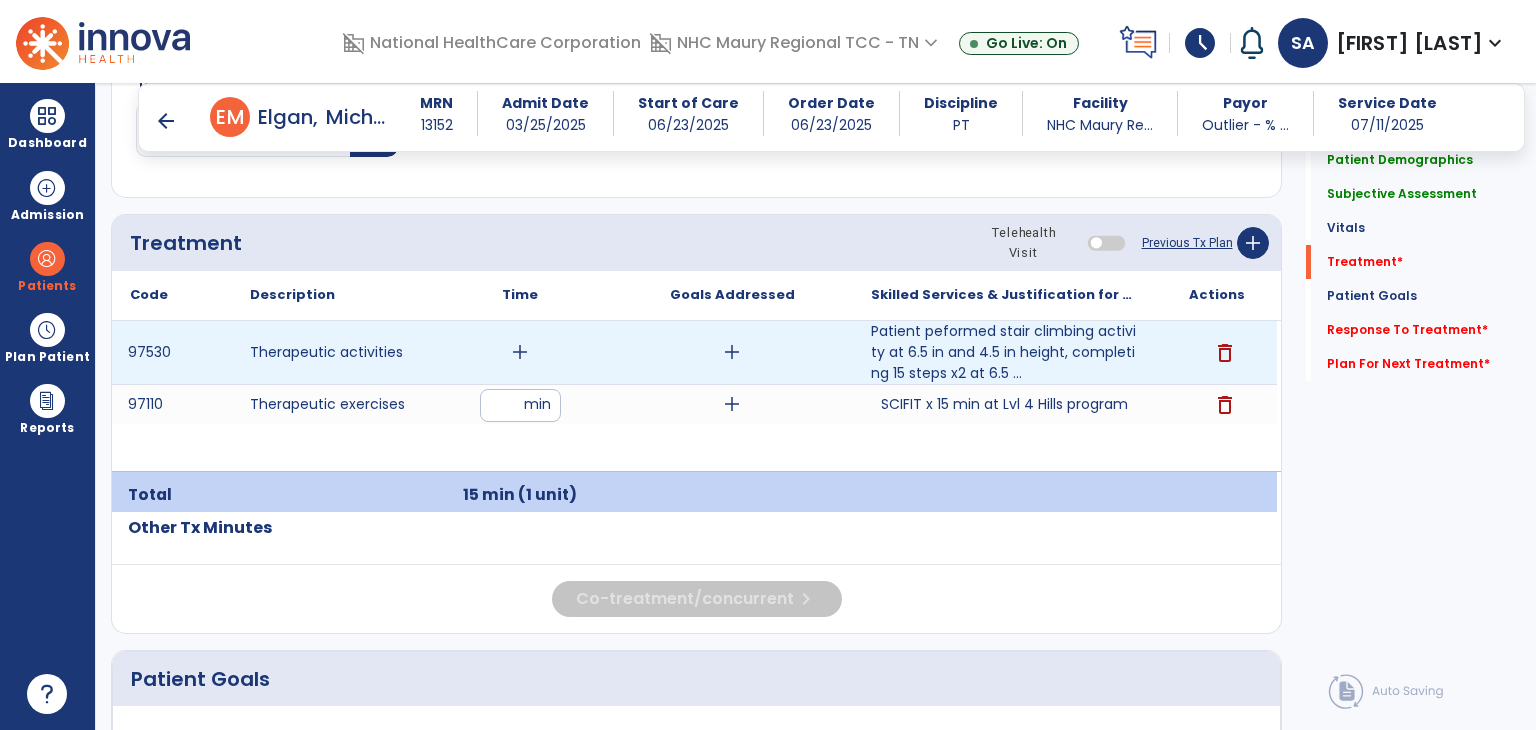 click on "add" at bounding box center (520, 352) 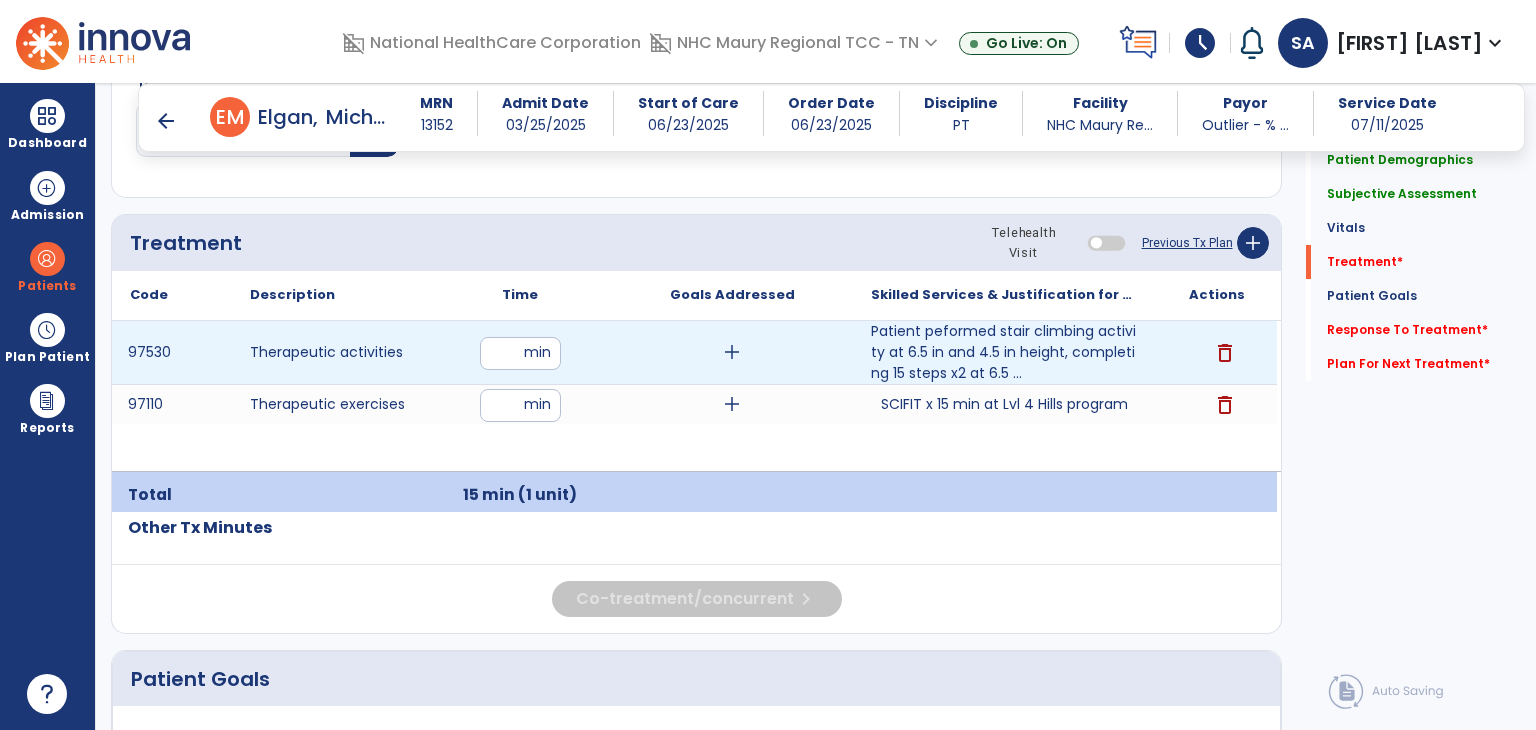 type on "**" 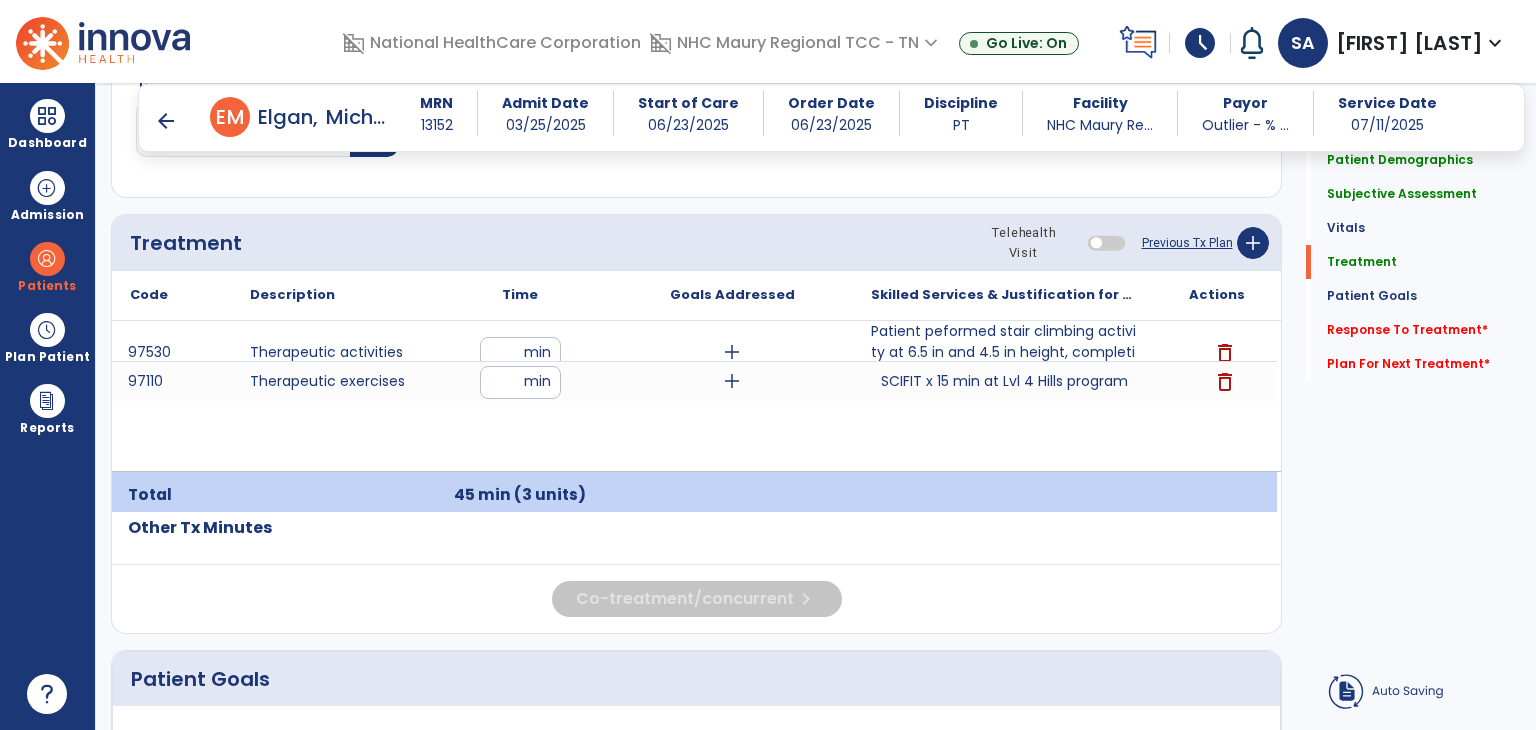 click on "Other Tx Minutes" 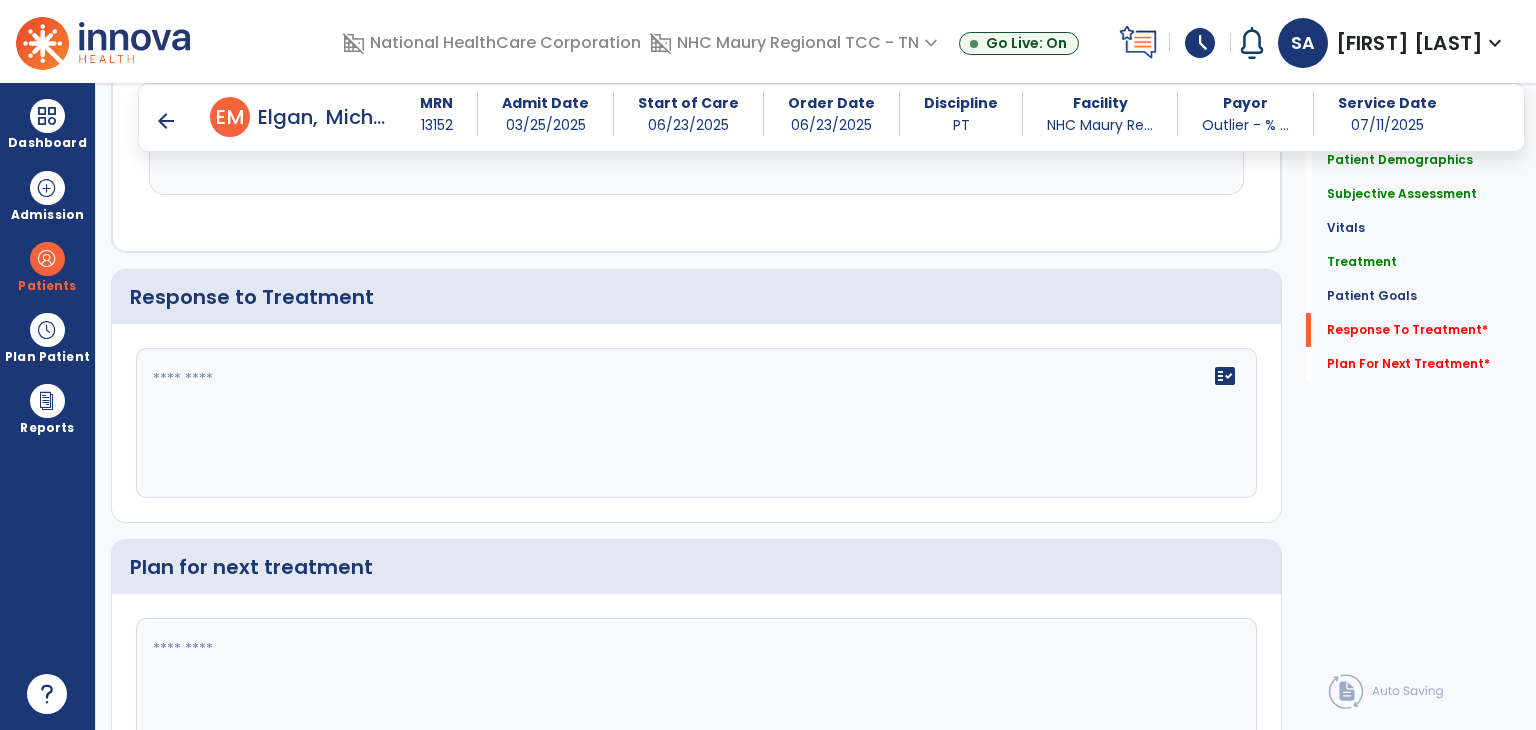 scroll, scrollTop: 2992, scrollLeft: 0, axis: vertical 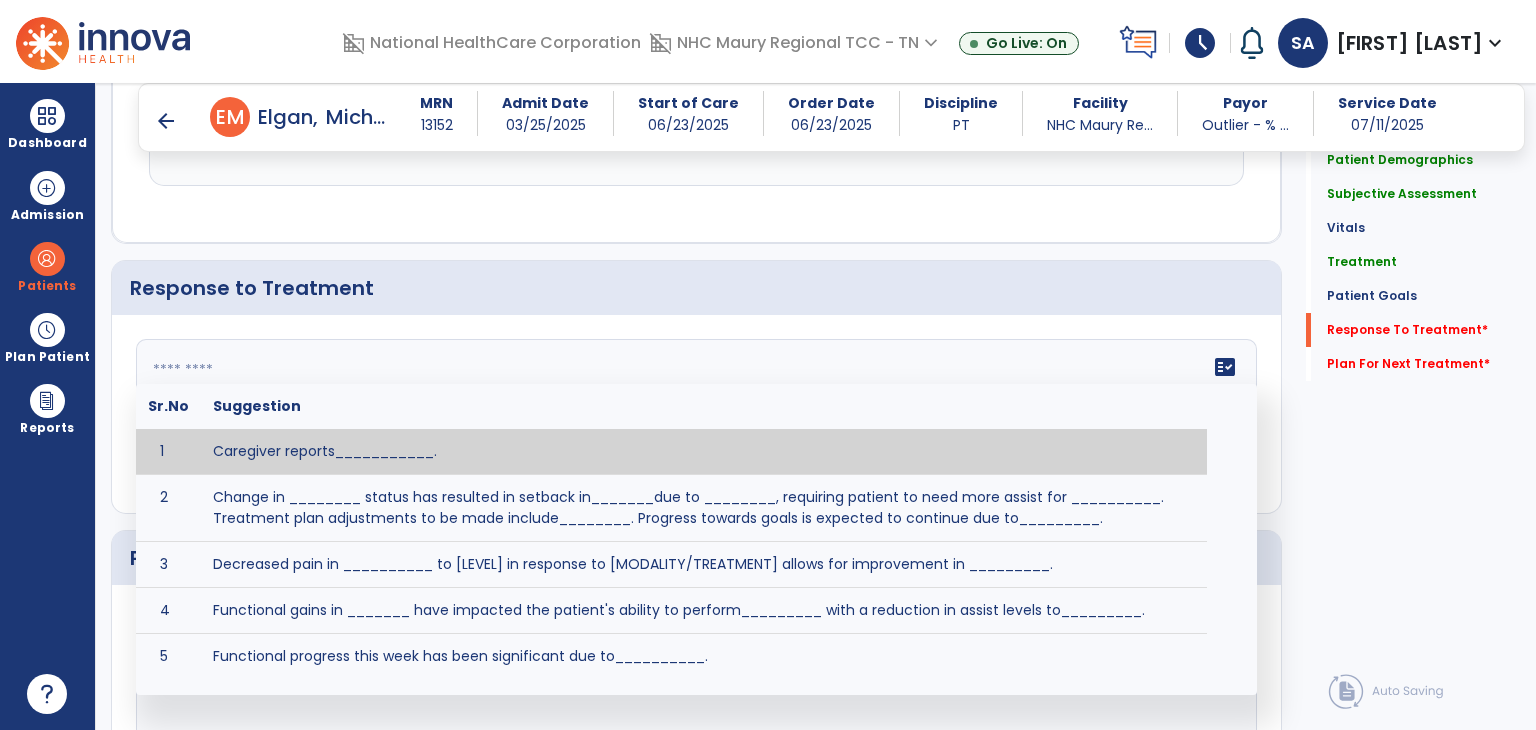 click on "fact_check  Sr.No Suggestion 1 Caregiver reports___________. 2 Change in ________ status has resulted in setback in_______due to ________, requiring patient to need more assist for __________.   Treatment plan adjustments to be made include________.  Progress towards goals is expected to continue due to_________. 3 Decreased pain in __________ to [LEVEL] in response to [MODALITY/TREATMENT] allows for improvement in _________. 4 Functional gains in _______ have impacted the patient's ability to perform_________ with a reduction in assist levels to_________. 5 Functional progress this week has been significant due to__________. 6 Gains in ________ have improved the patient's ability to perform ______with decreased levels of assist to___________. 7 Improvement in ________allows patient to tolerate higher levels of challenges in_________. 8 Pain in [AREA] has decreased to [LEVEL] in response to [TREATMENT/MODALITY], allowing fore ease in completing__________. 9 10 11 12 13 14 15 16 17 18 19 20 21" 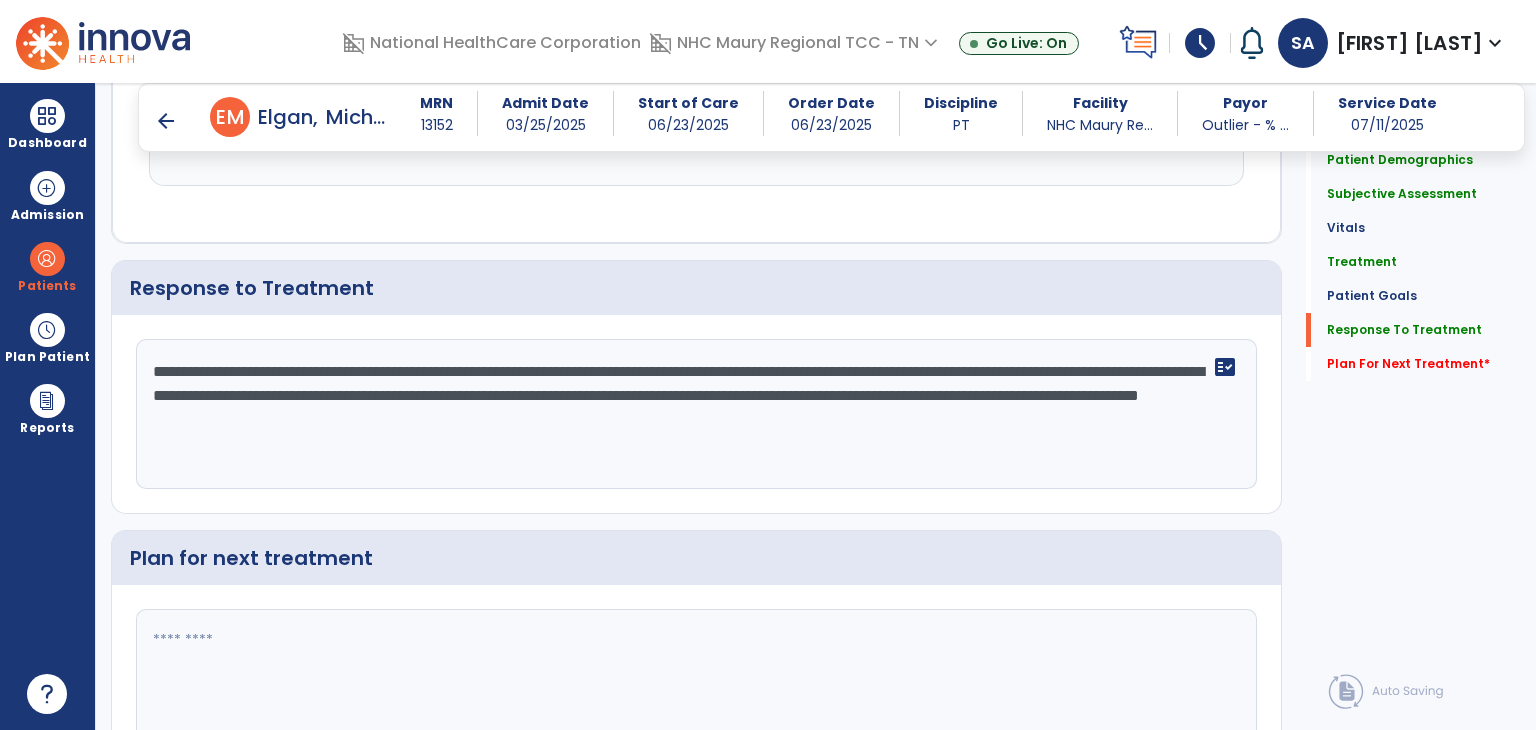 scroll, scrollTop: 3105, scrollLeft: 0, axis: vertical 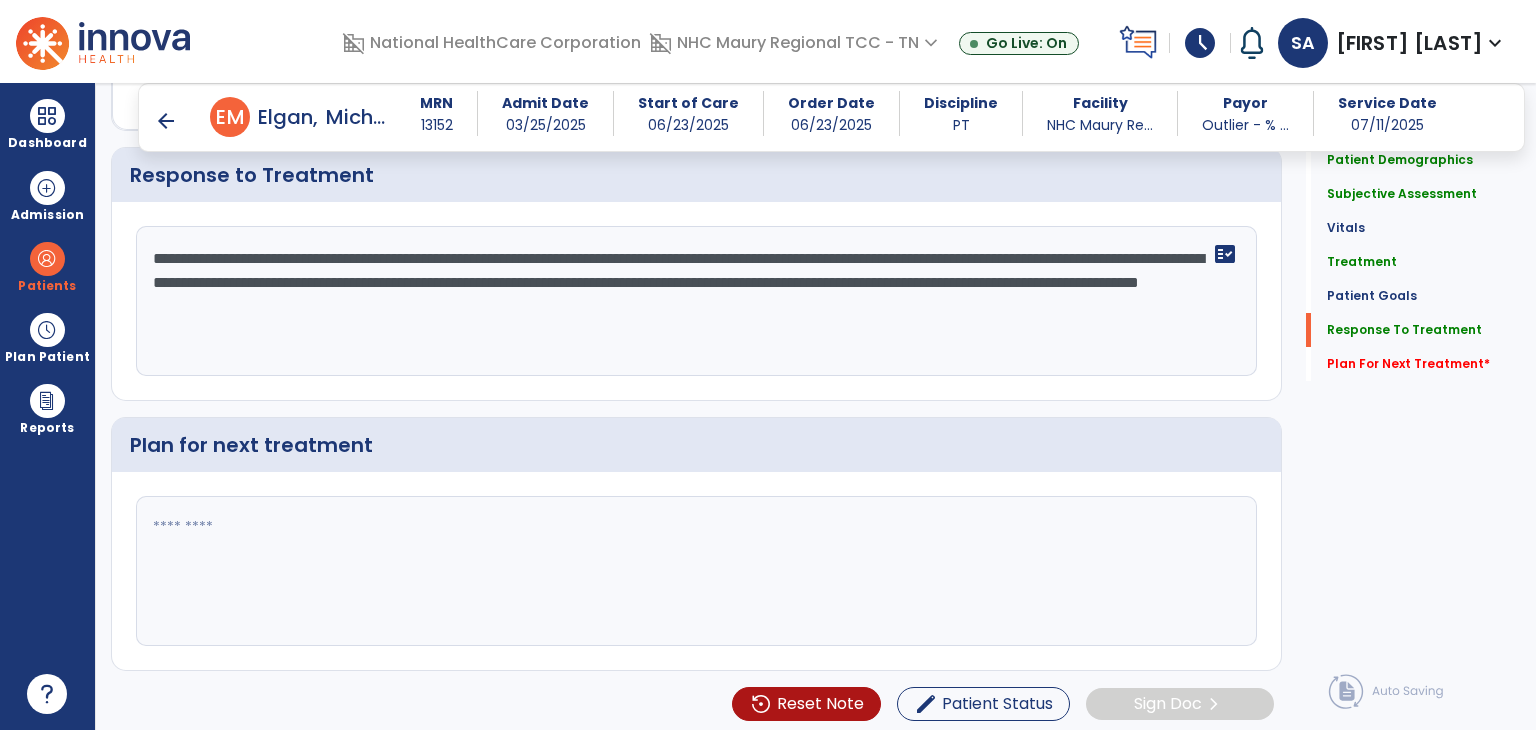 type on "**********" 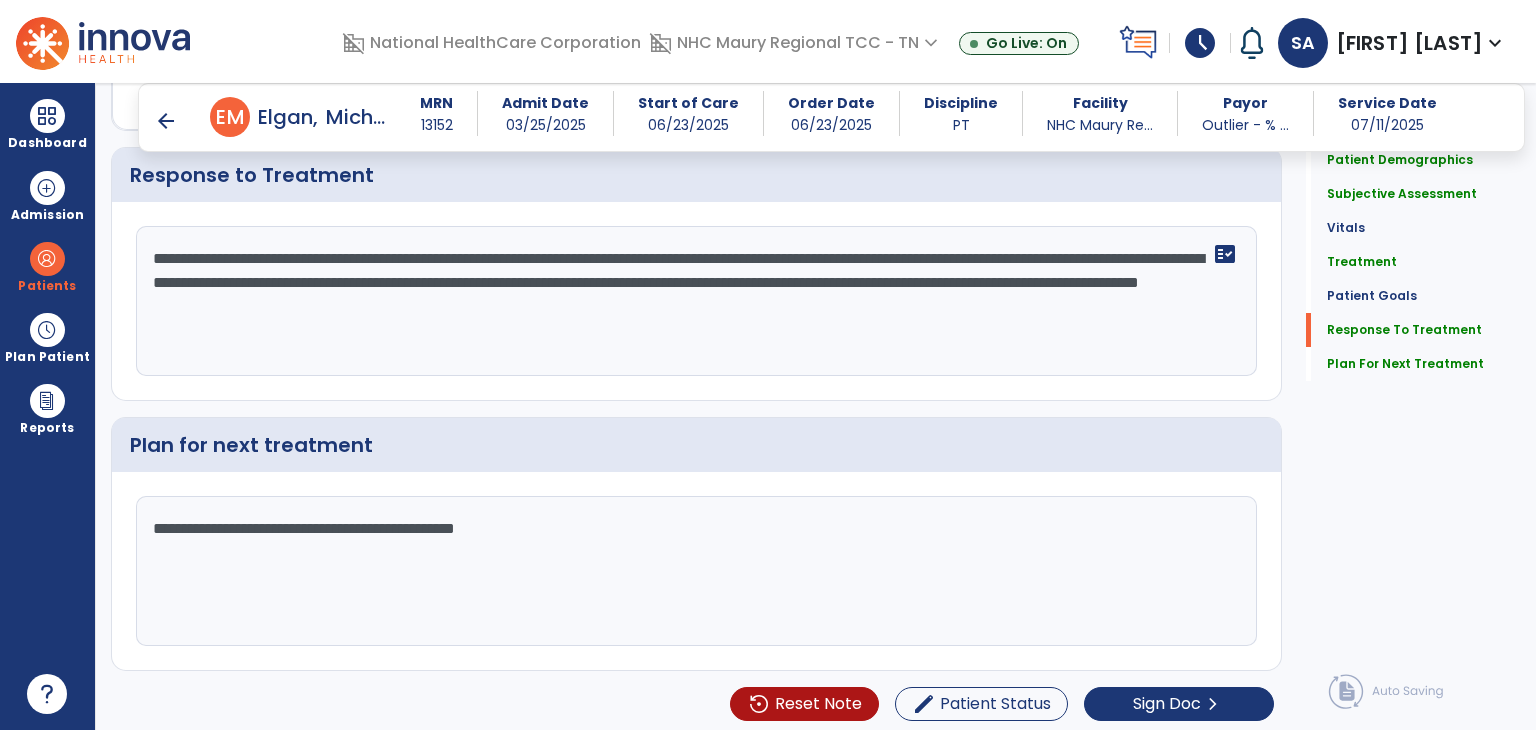 click on "**********" 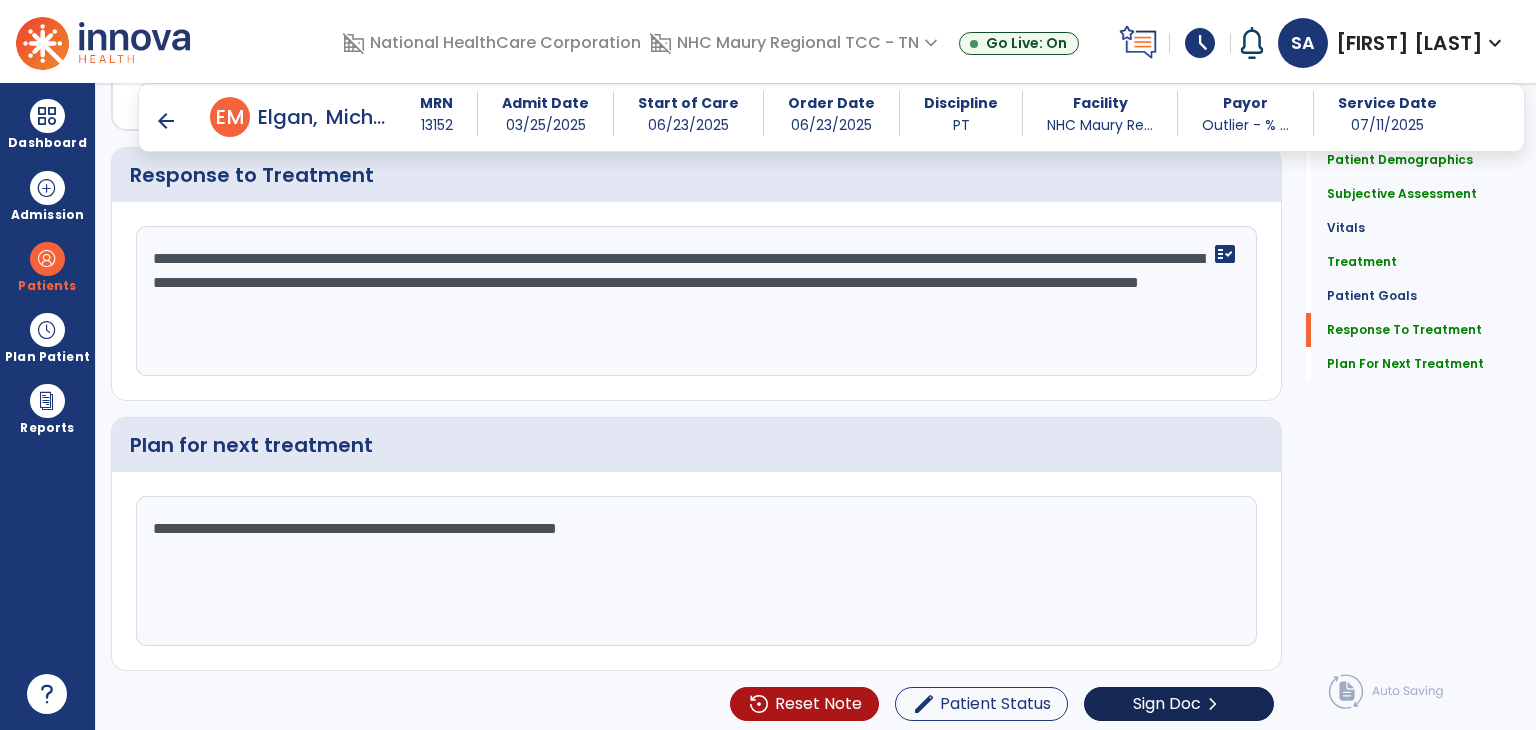 type on "**********" 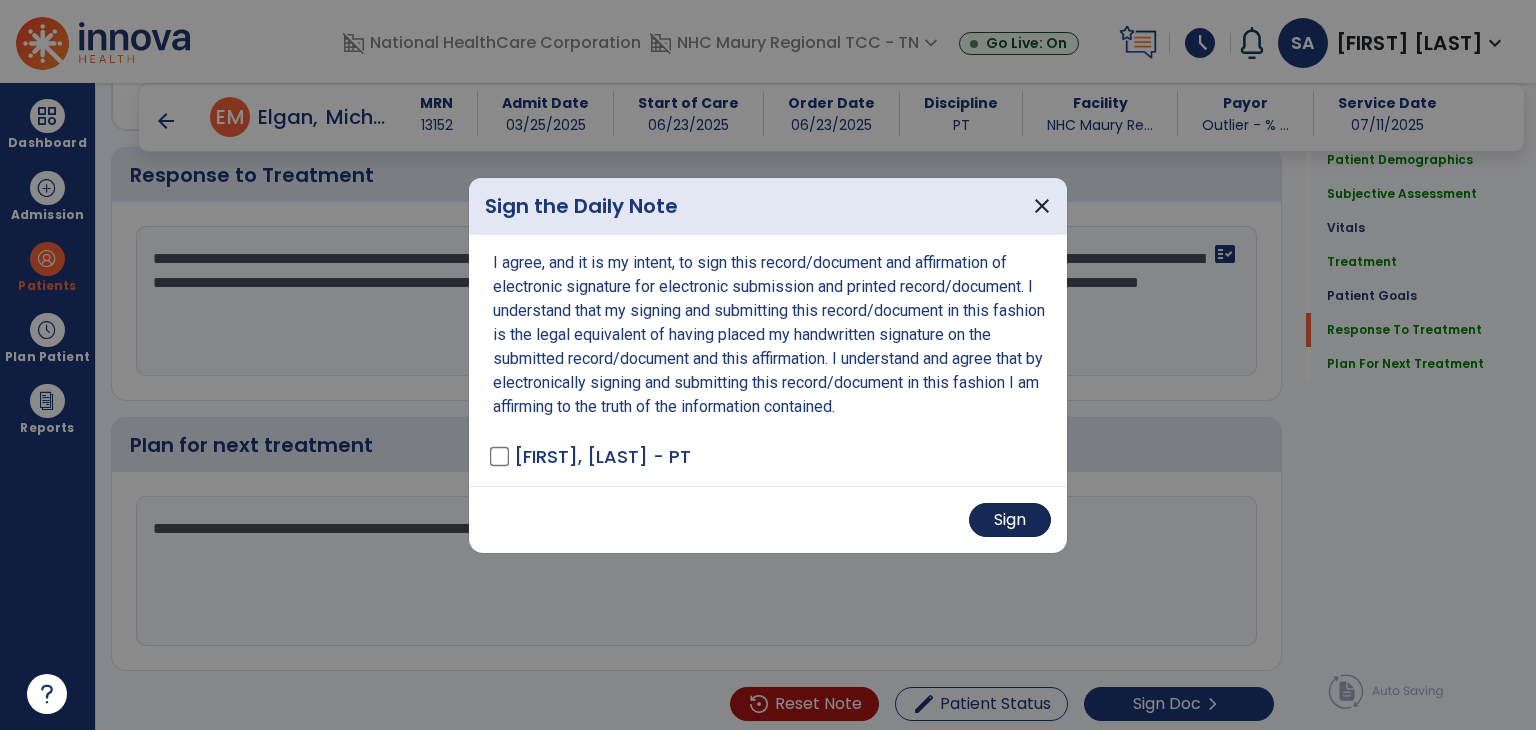 click on "Sign" at bounding box center (1010, 520) 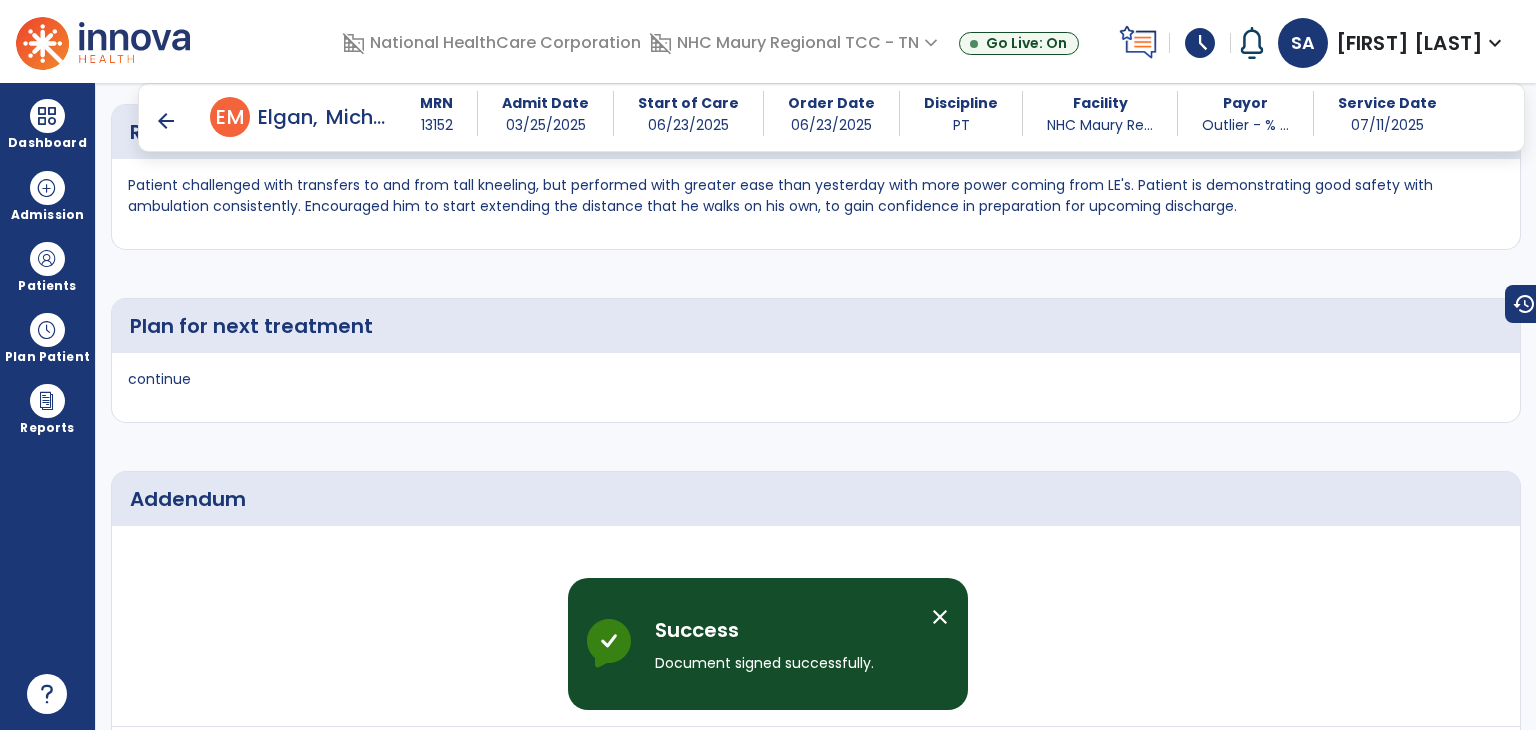 scroll, scrollTop: 4298, scrollLeft: 0, axis: vertical 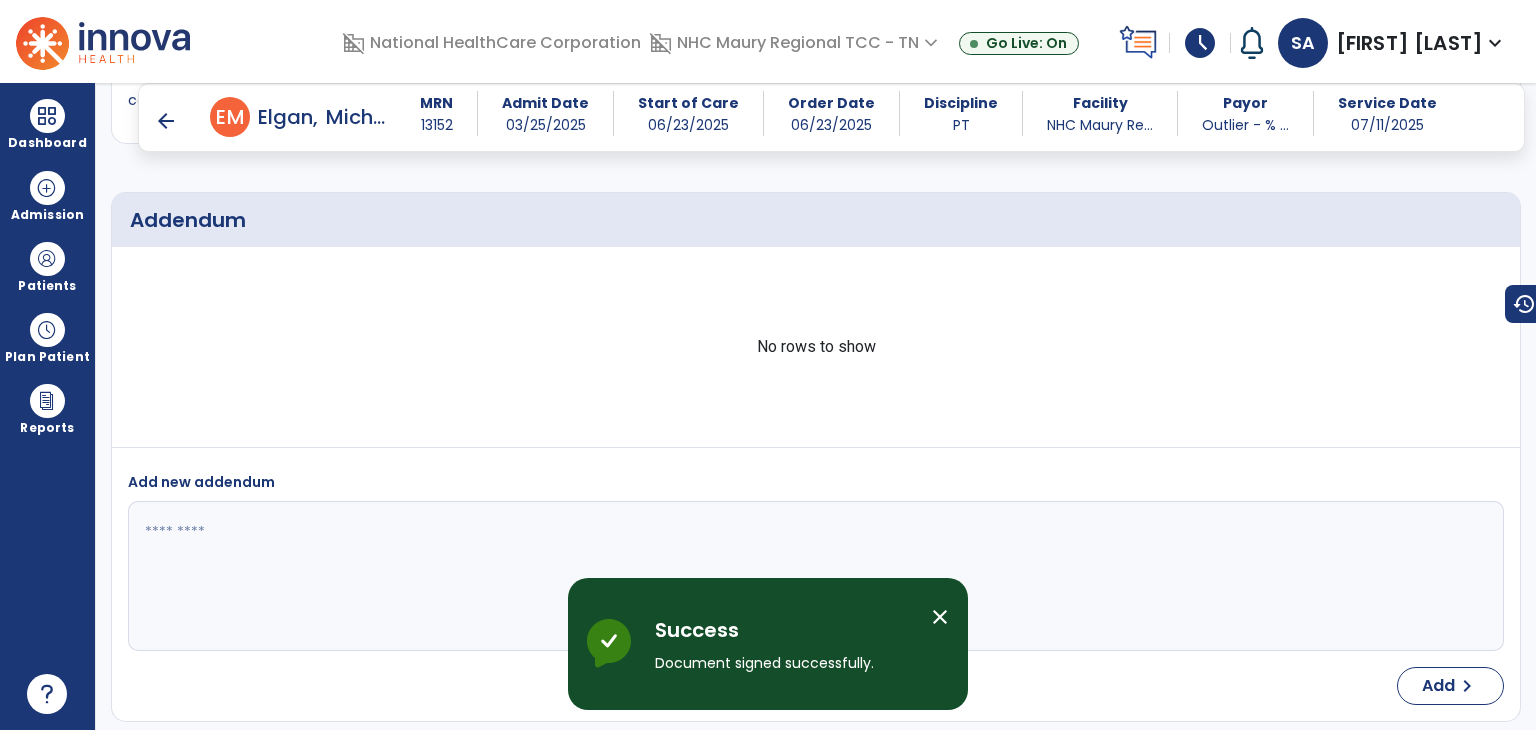 click on "arrow_back" at bounding box center [166, 121] 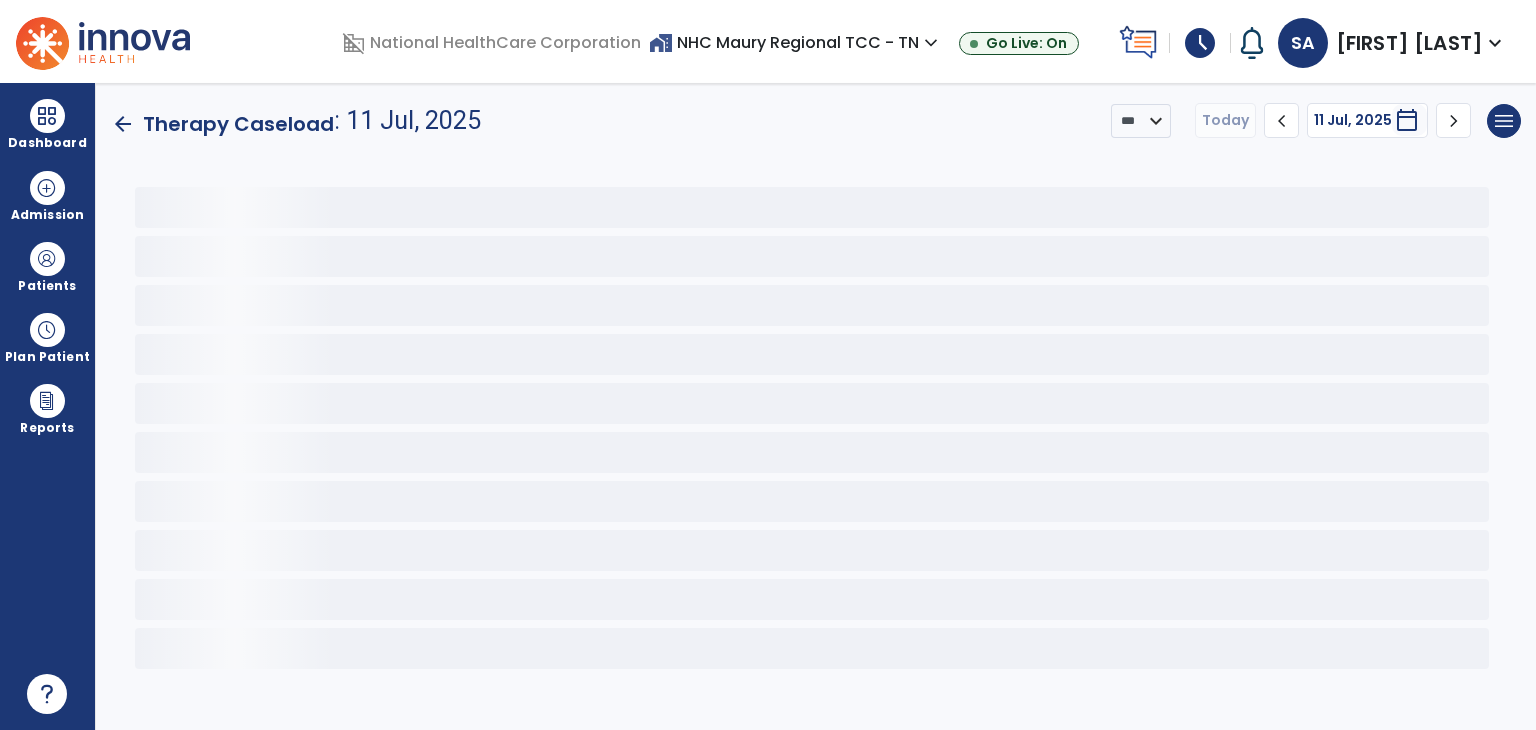 scroll, scrollTop: 0, scrollLeft: 0, axis: both 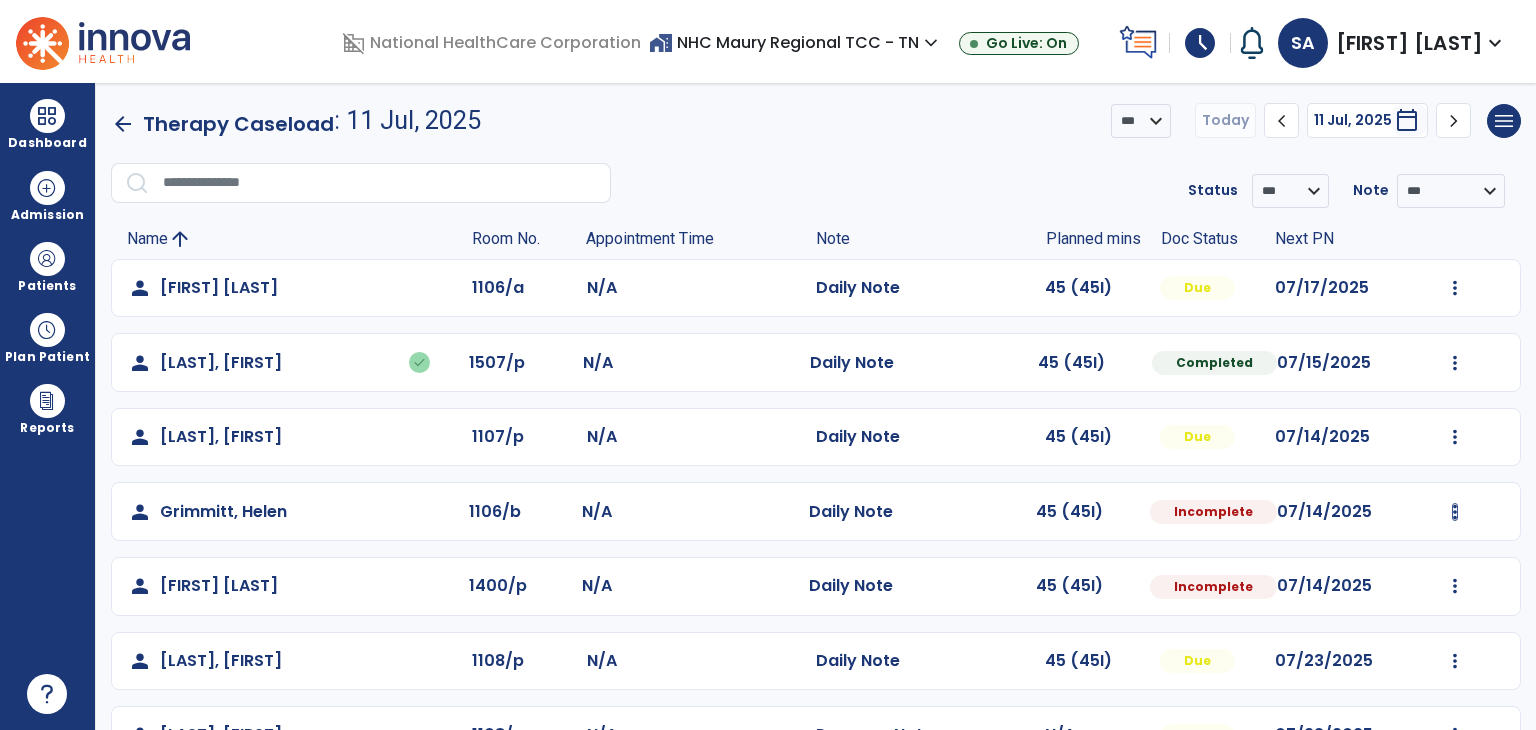 click at bounding box center [1455, 288] 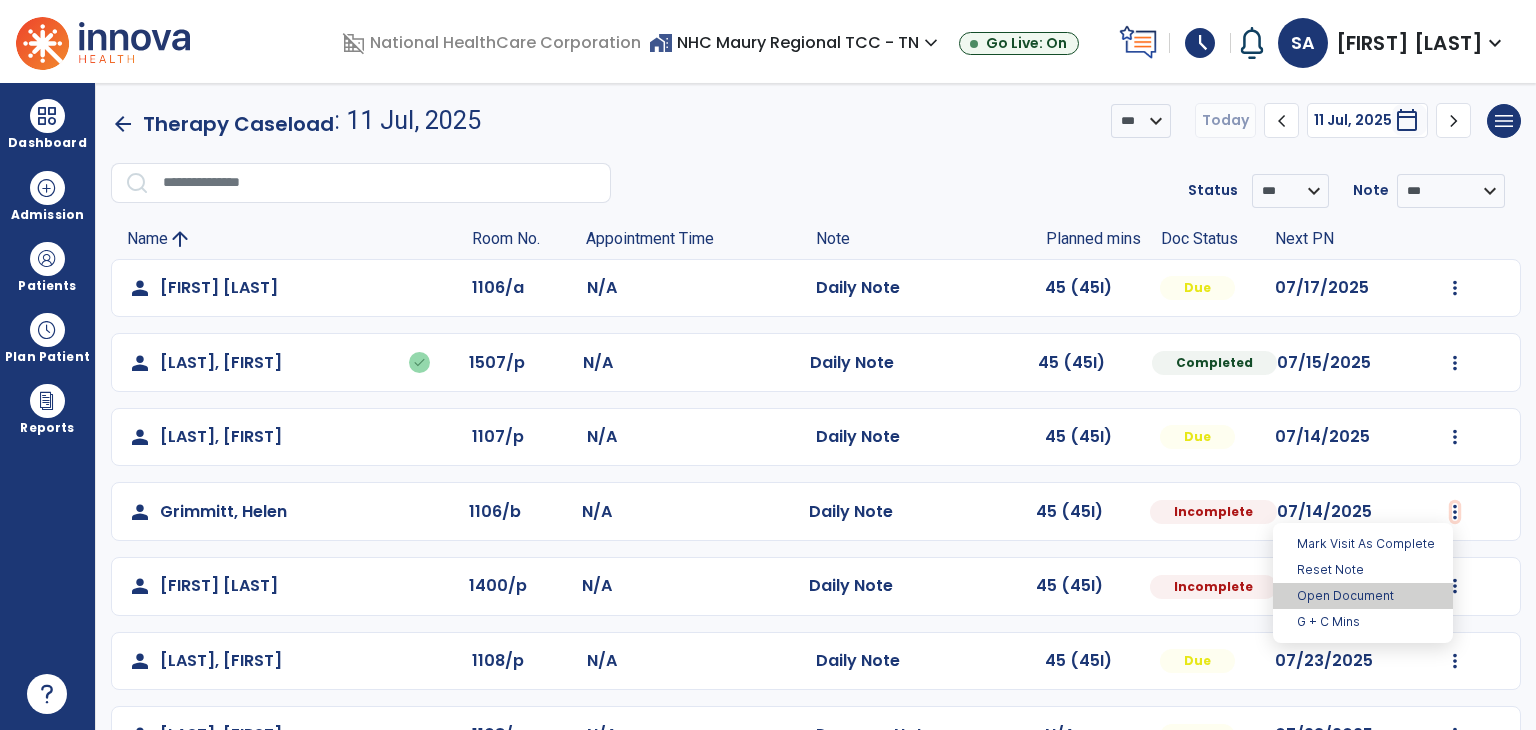 click on "Open Document" at bounding box center [1363, 596] 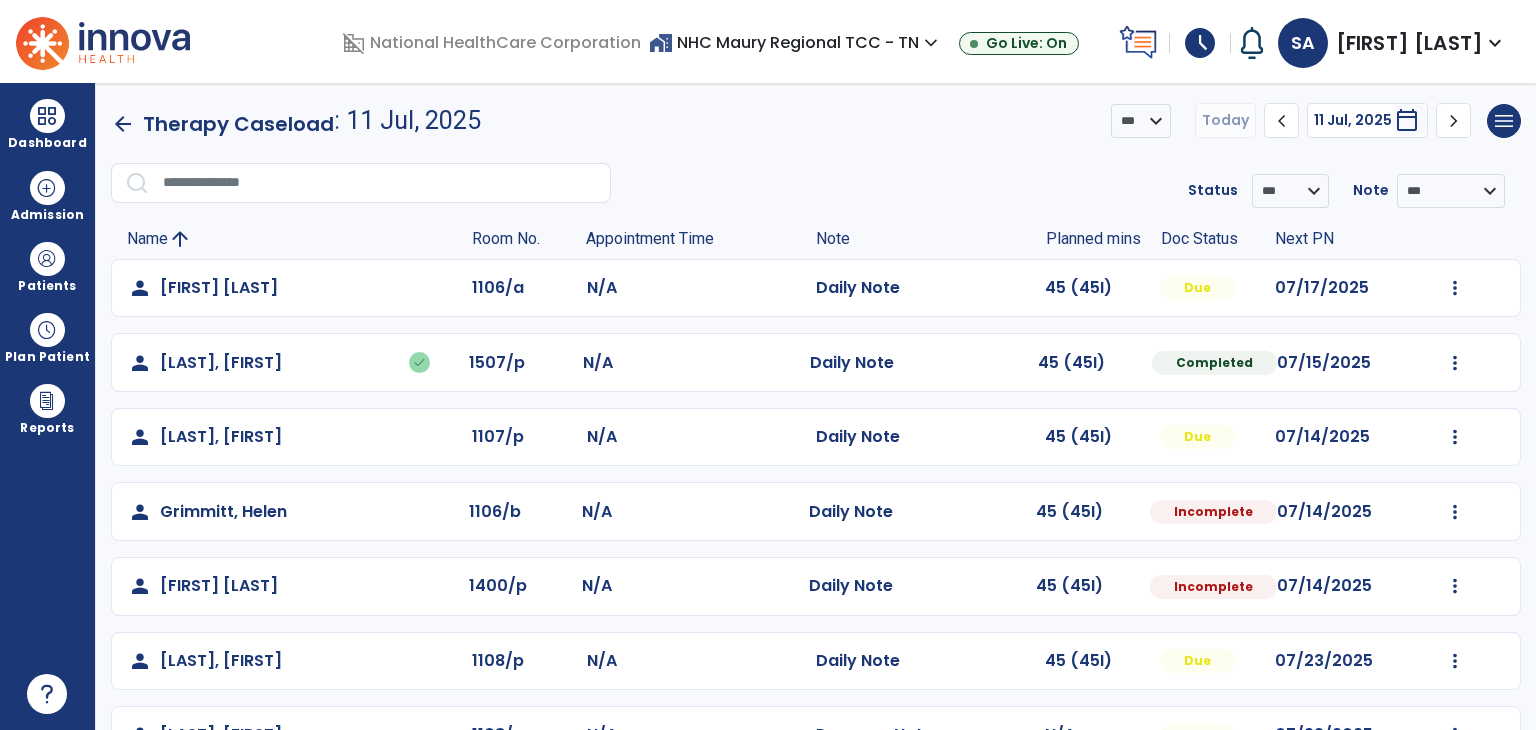 select on "*" 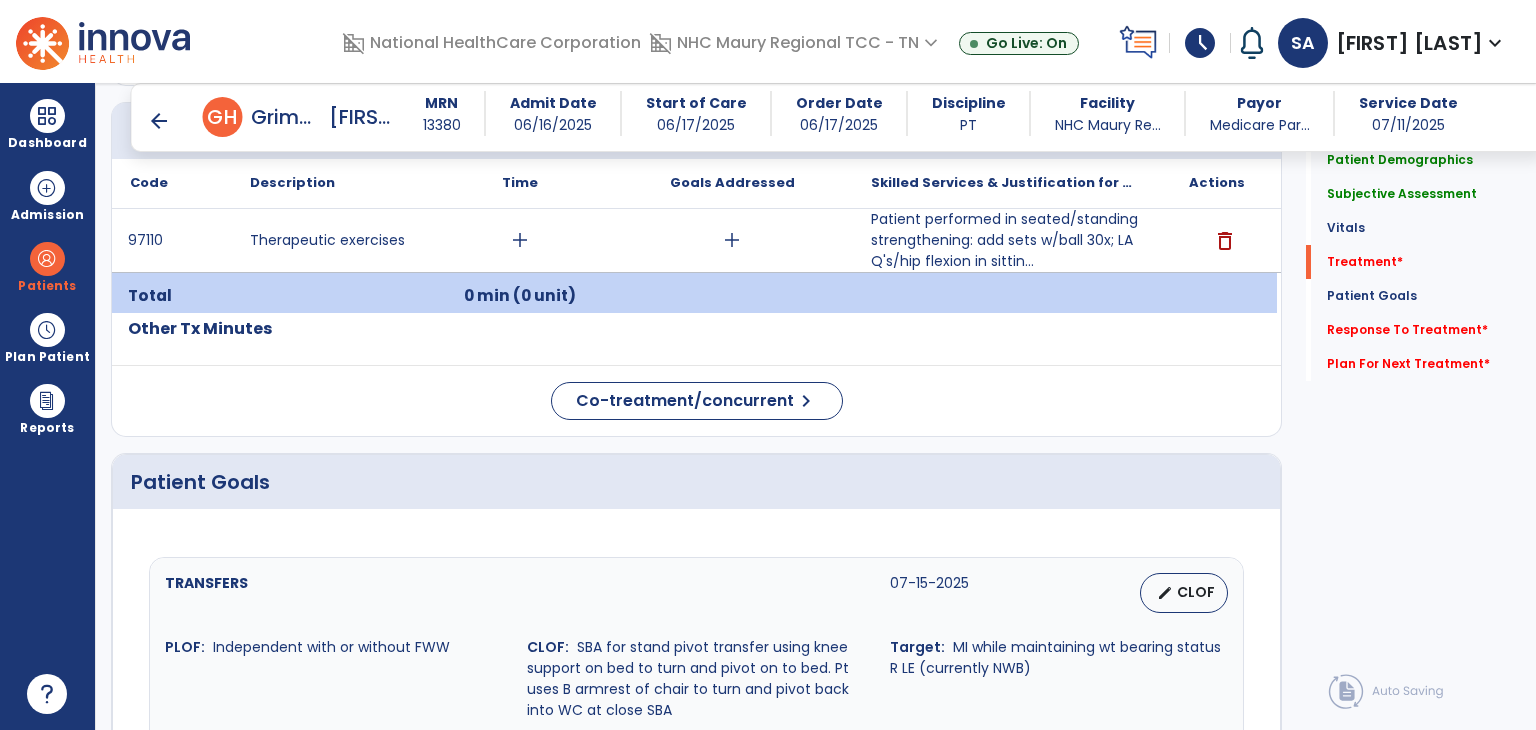 scroll, scrollTop: 1148, scrollLeft: 0, axis: vertical 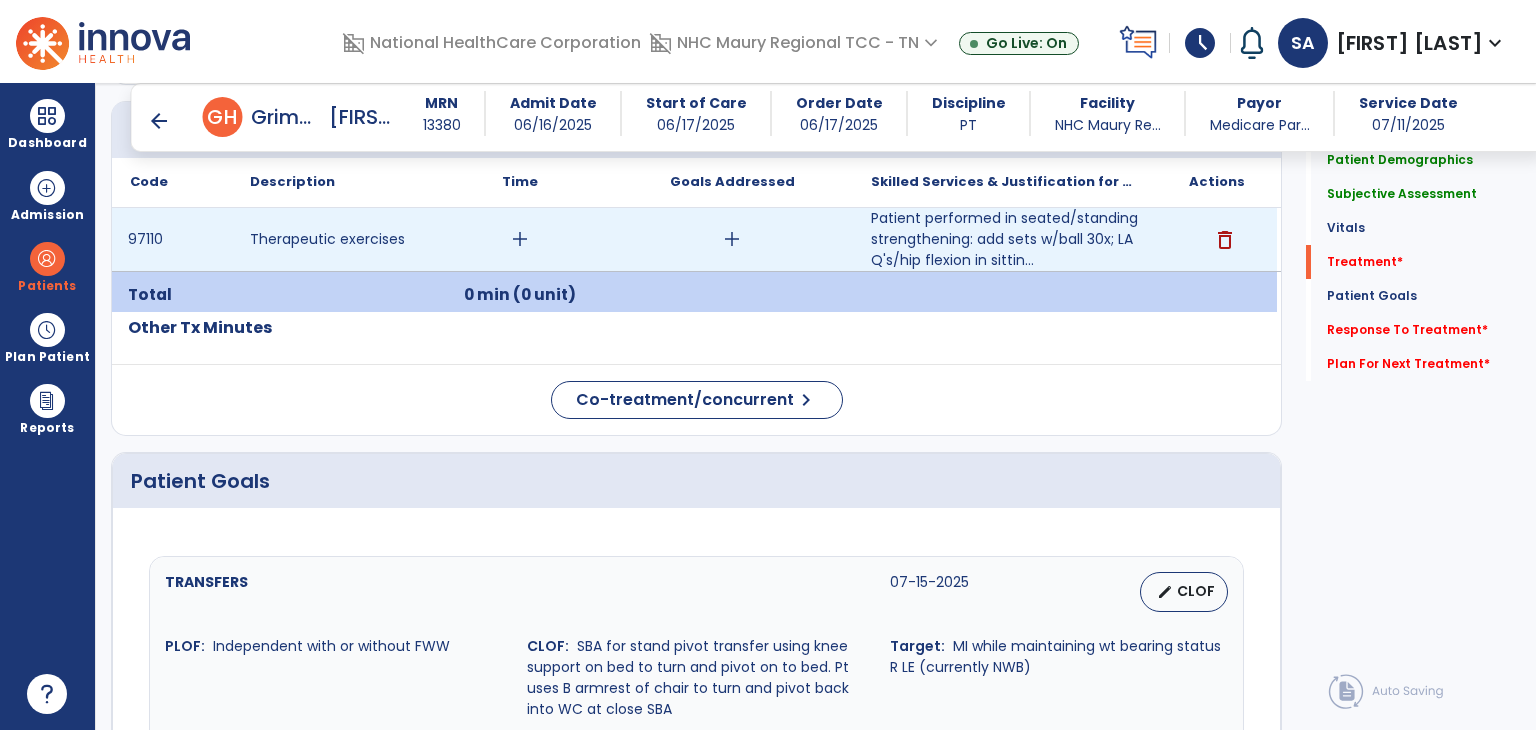 click on "add" at bounding box center (520, 239) 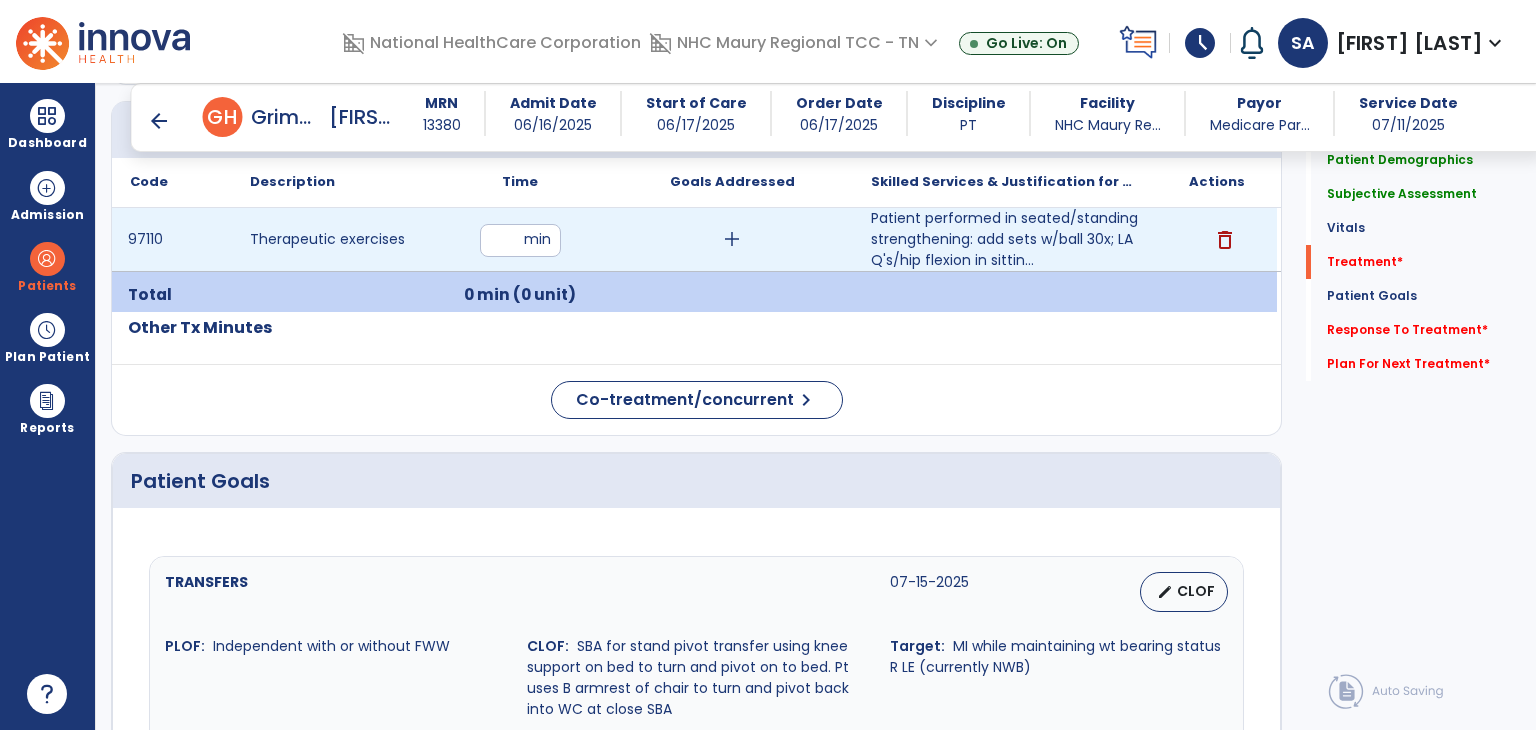 type on "**" 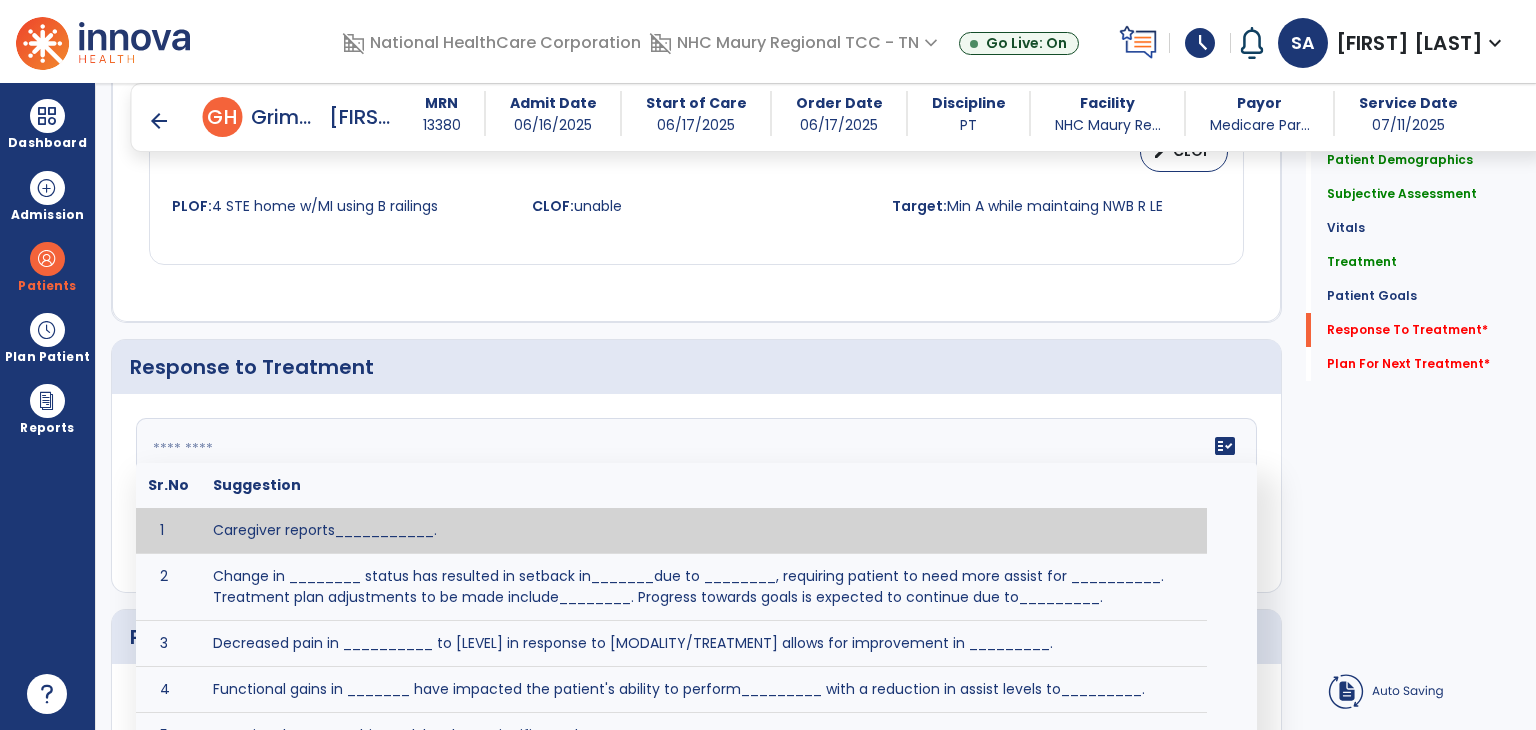 click on "fact_check  Sr.No Suggestion 1 Caregiver reports___________. 2 Change in ________ status has resulted in setback in_______due to ________, requiring patient to need more assist for __________.   Treatment plan adjustments to be made include________.  Progress towards goals is expected to continue due to_________. 3 Decreased pain in __________ to [LEVEL] in response to [MODALITY/TREATMENT] allows for improvement in _________. 4 Functional gains in _______ have impacted the patient's ability to perform_________ with a reduction in assist levels to_________. 5 Functional progress this week has been significant due to__________. 6 Gains in ________ have improved the patient's ability to perform ______with decreased levels of assist to___________. 7 Improvement in ________allows patient to tolerate higher levels of challenges in_________. 8 Pain in [AREA] has decreased to [LEVEL] in response to [TREATMENT/MODALITY], allowing fore ease in completing__________. 9 10 11 12 13 14 15 16 17 18 19 20 21" 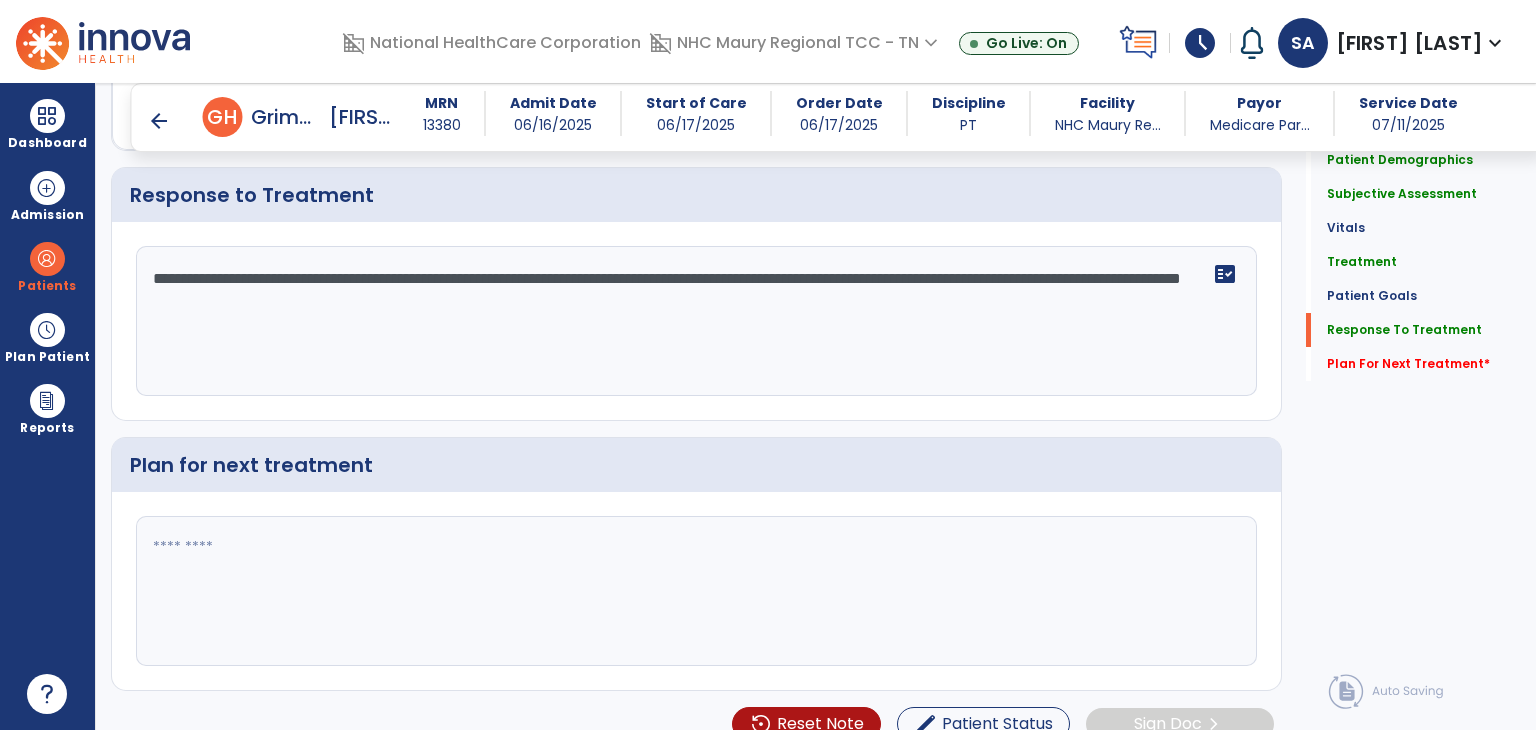 scroll, scrollTop: 2732, scrollLeft: 0, axis: vertical 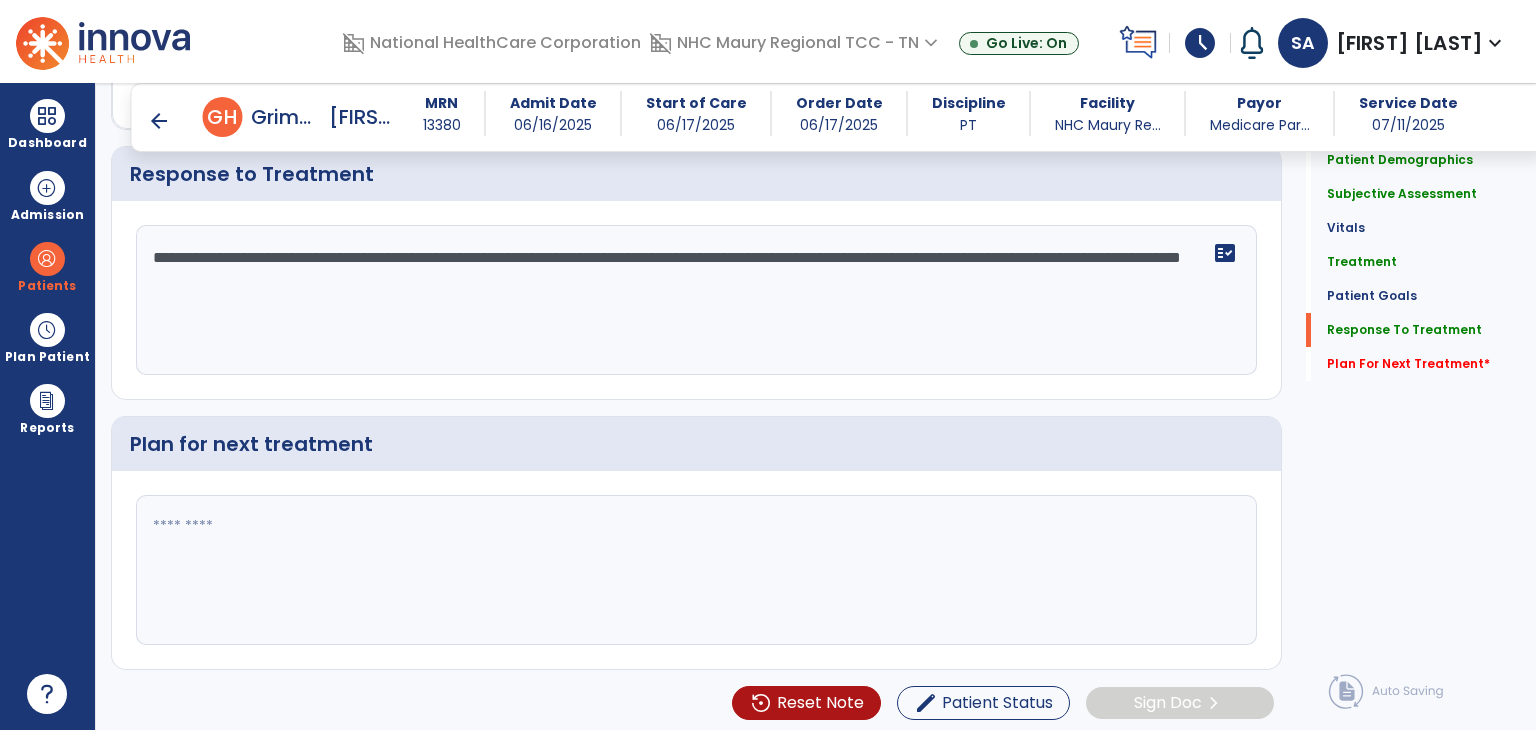 type on "**********" 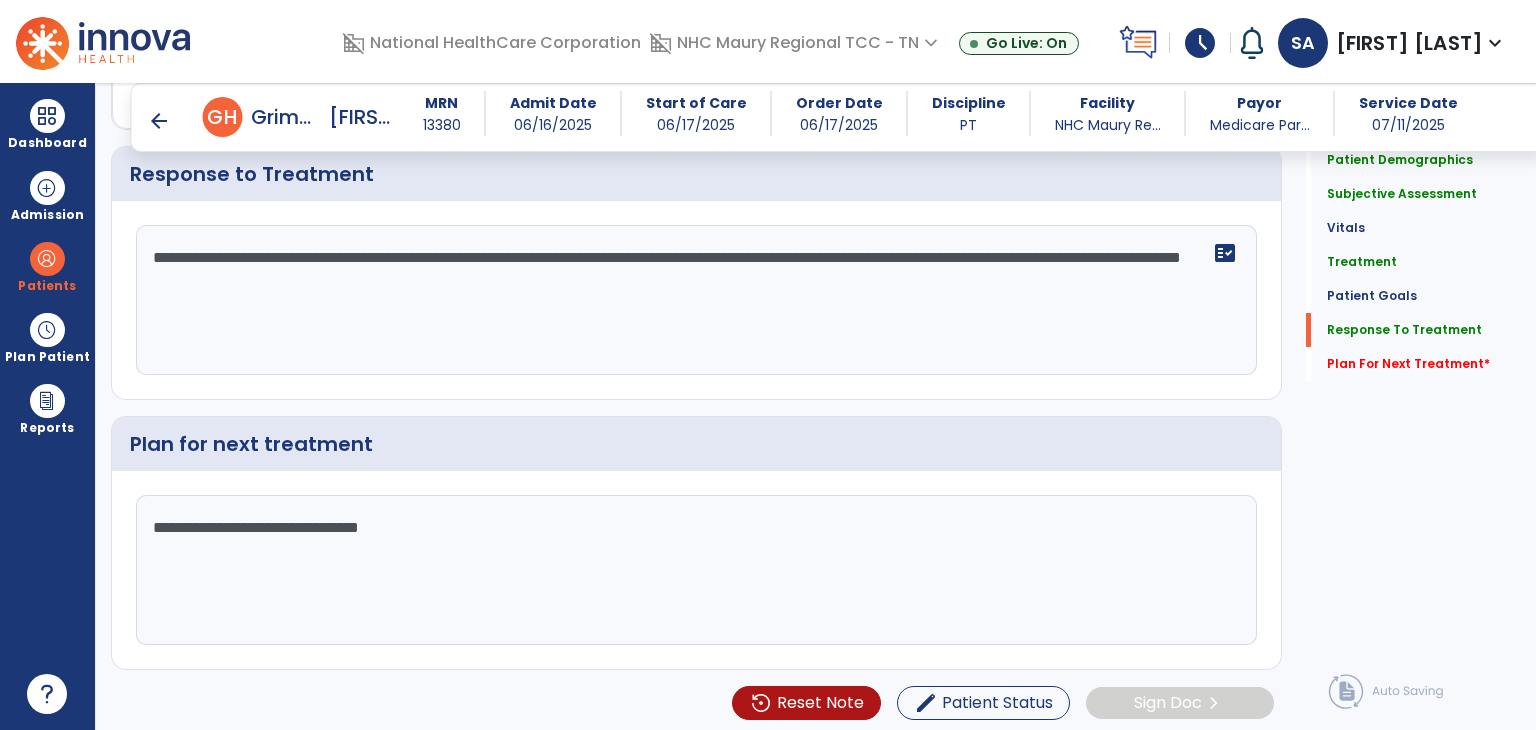 type on "**********" 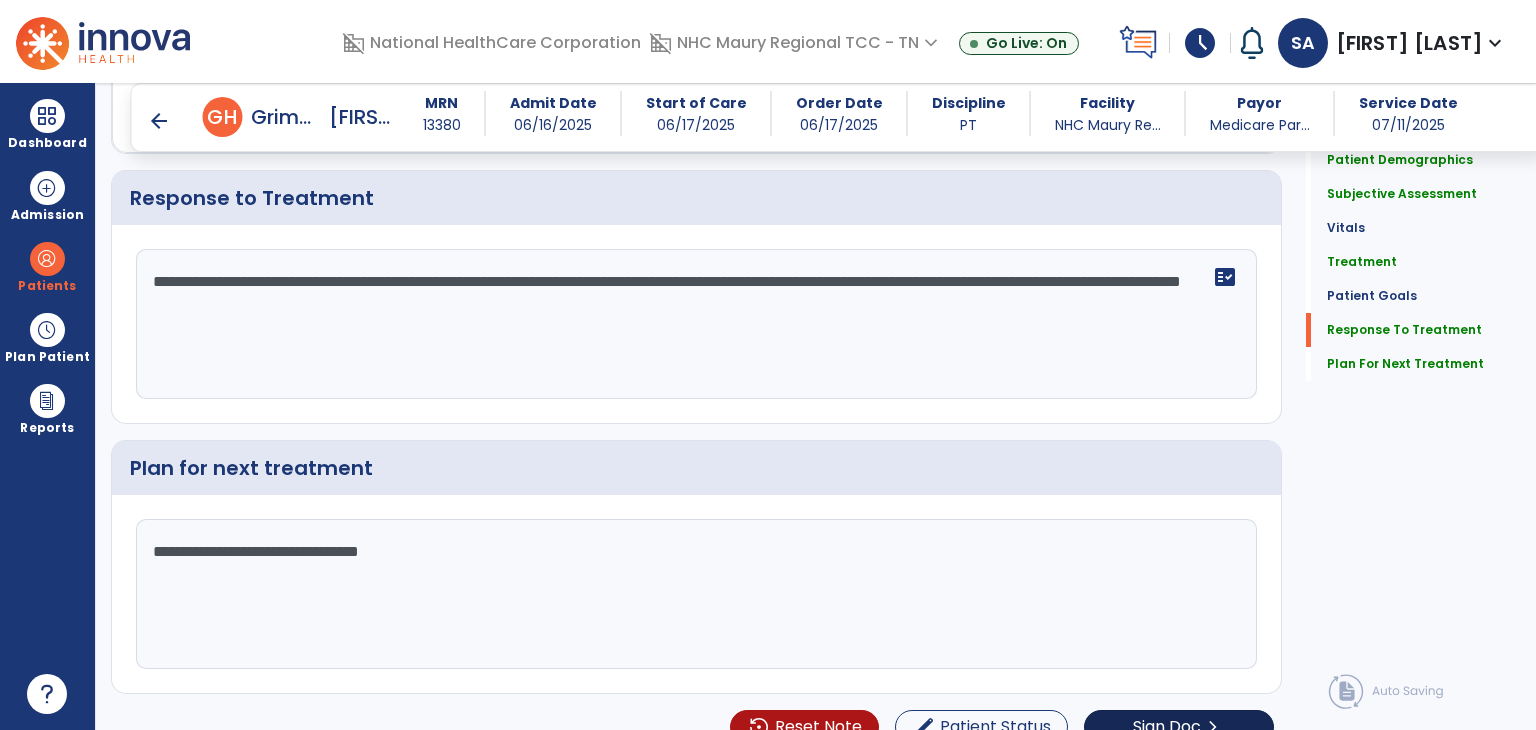 scroll, scrollTop: 2732, scrollLeft: 0, axis: vertical 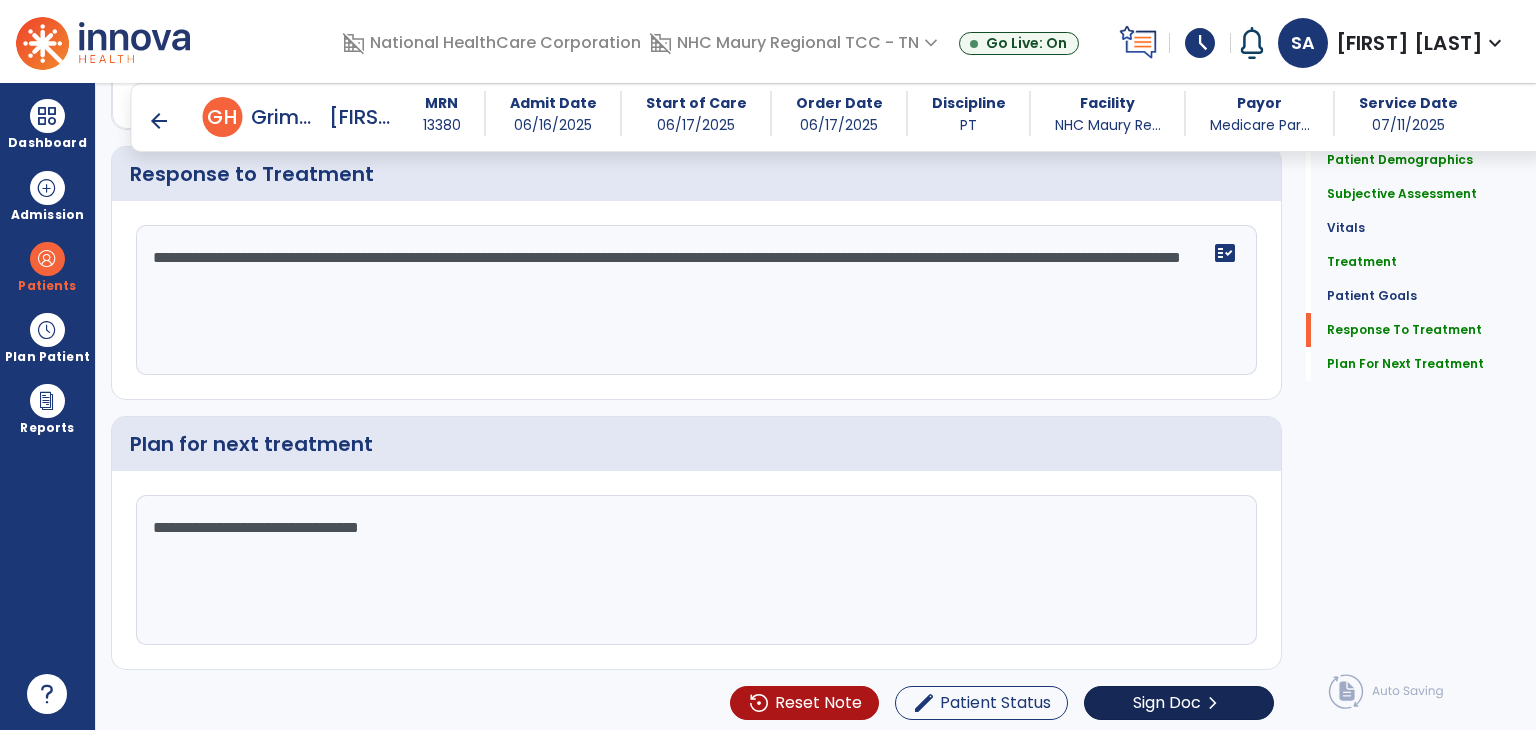 click on "Sign Doc" 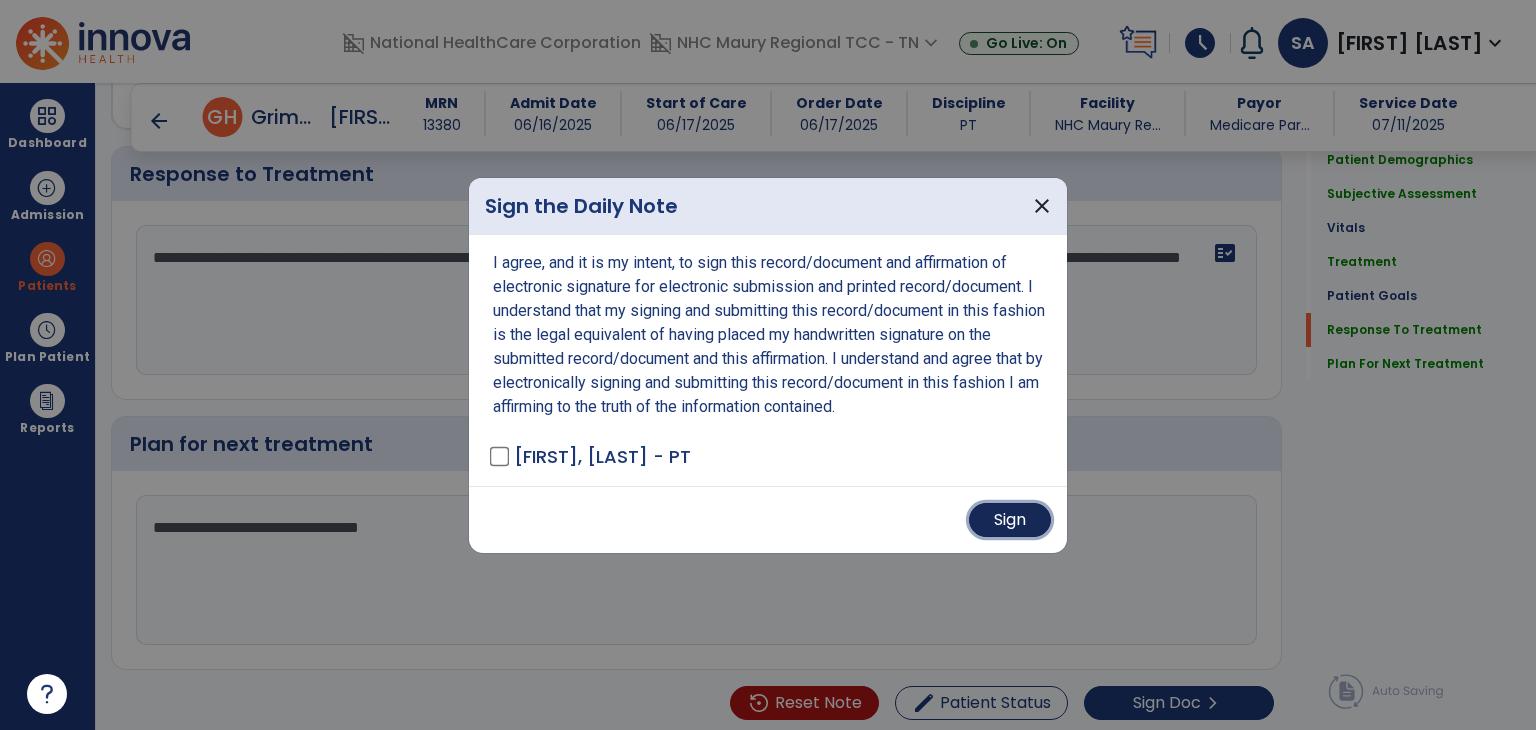 click on "Sign" at bounding box center (1010, 520) 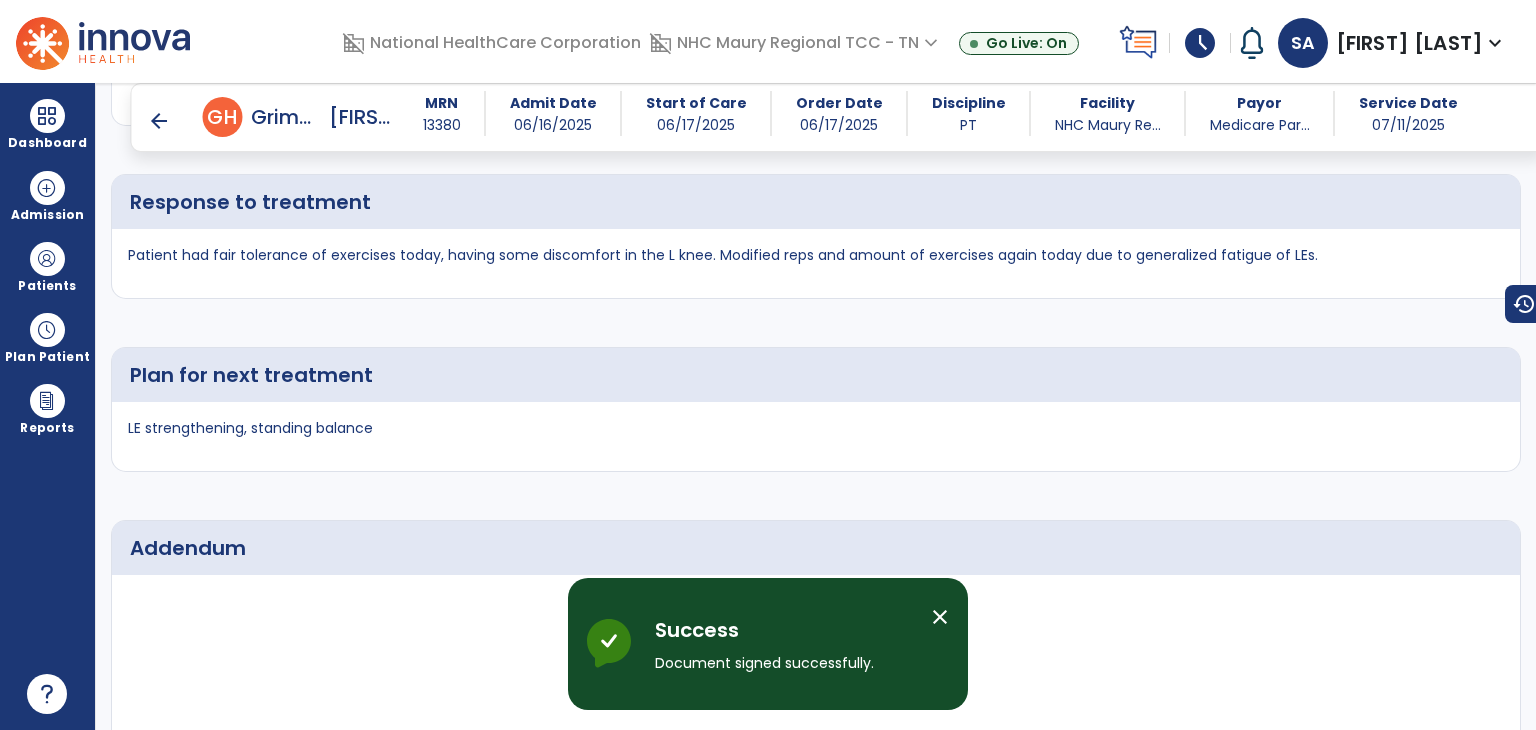 scroll, scrollTop: 3950, scrollLeft: 0, axis: vertical 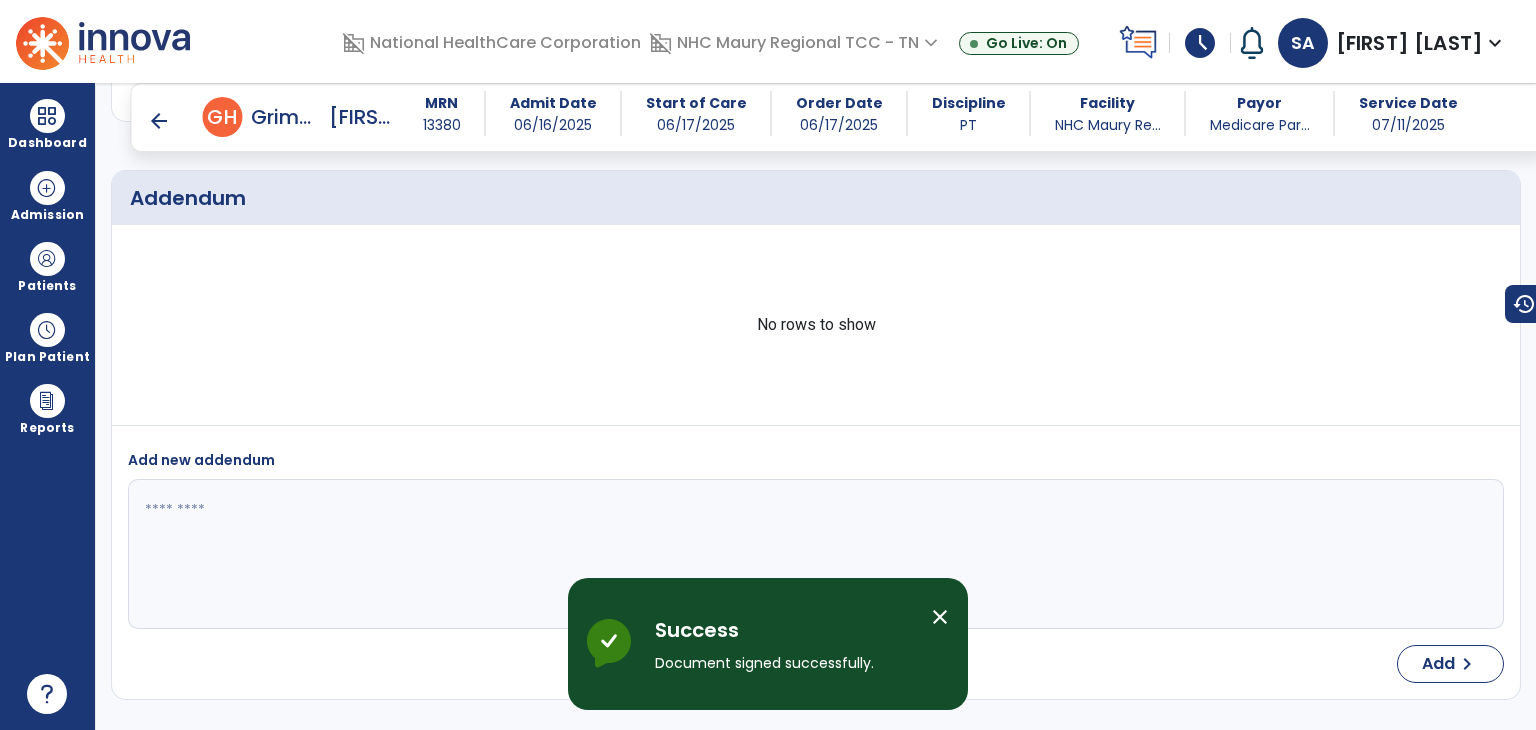 click on "arrow_back" at bounding box center [159, 121] 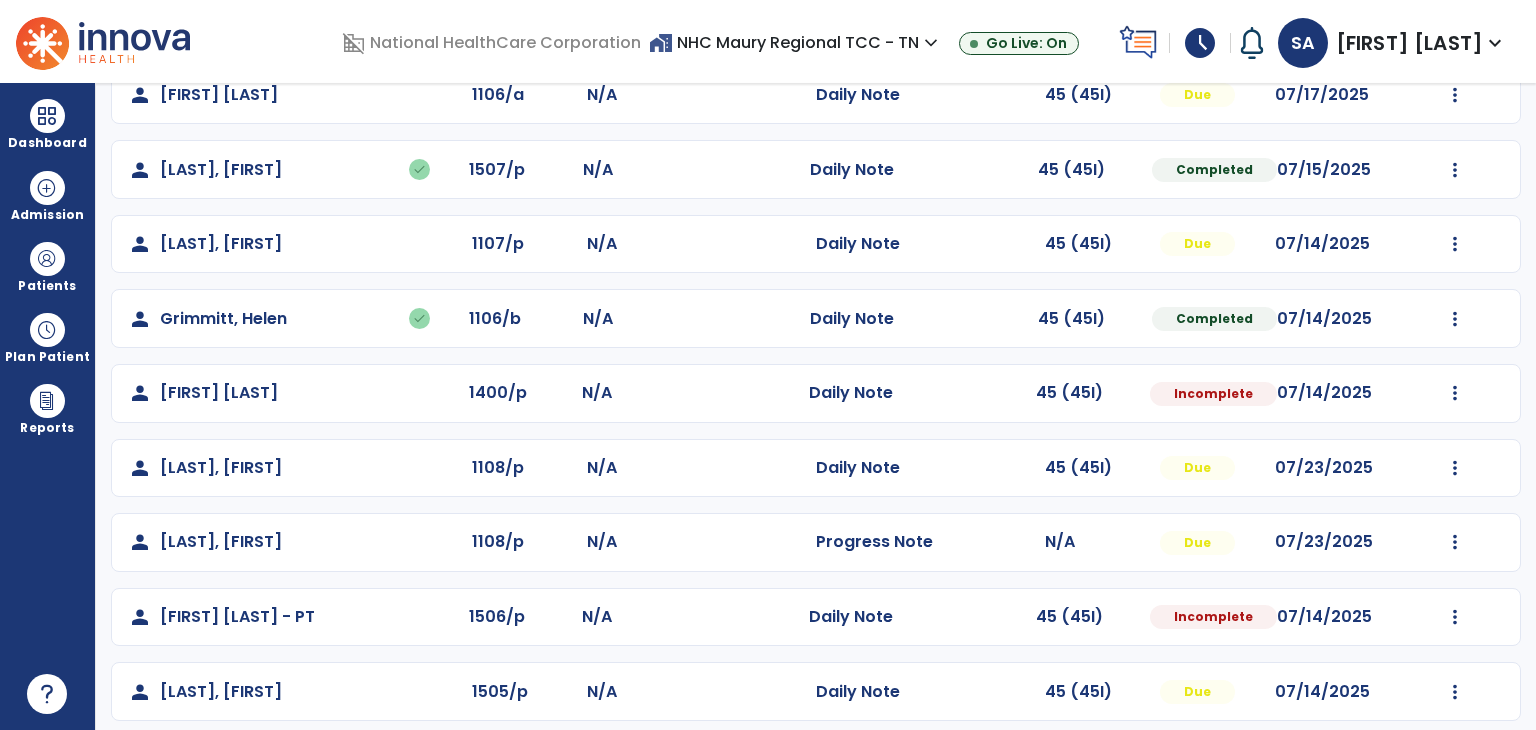 scroll, scrollTop: 212, scrollLeft: 0, axis: vertical 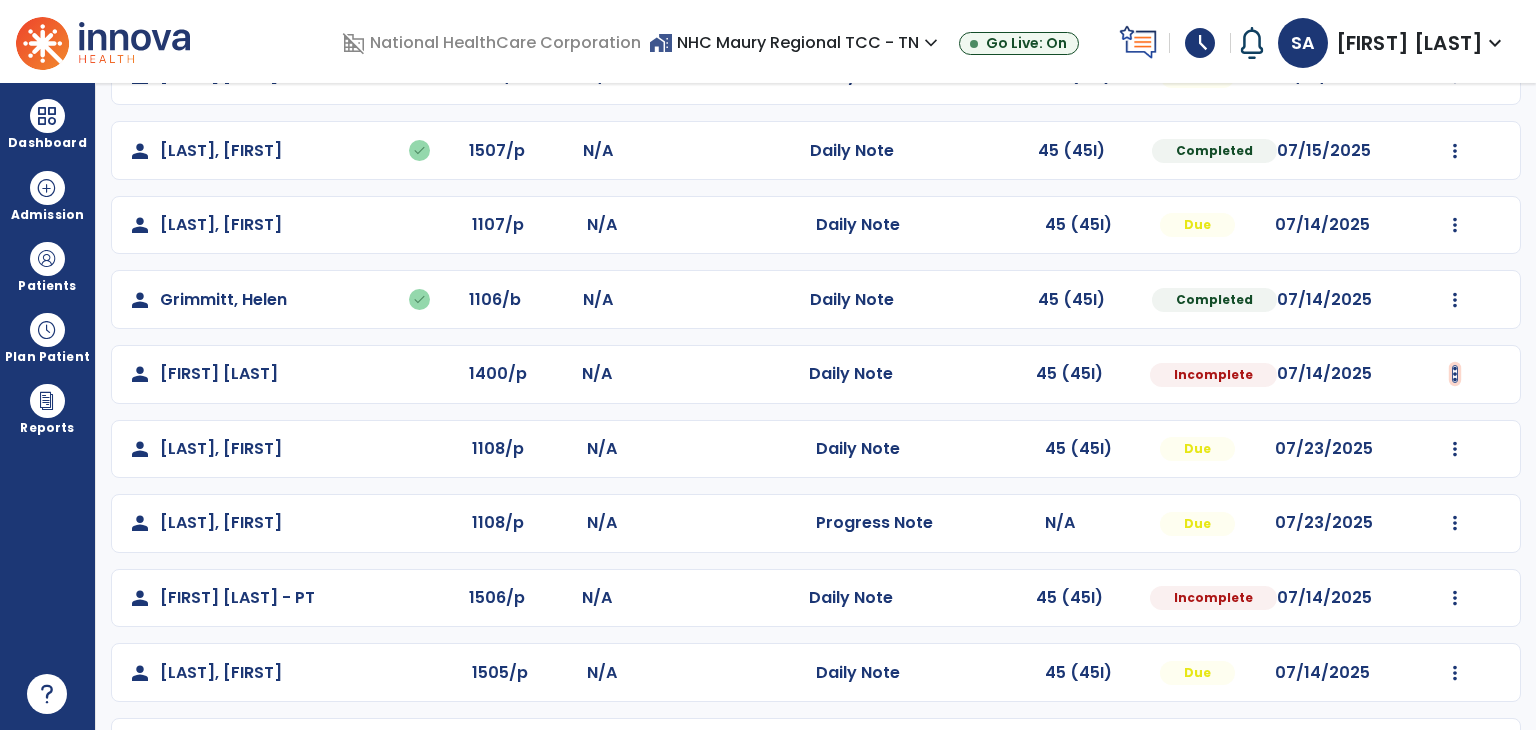 click at bounding box center [1455, 76] 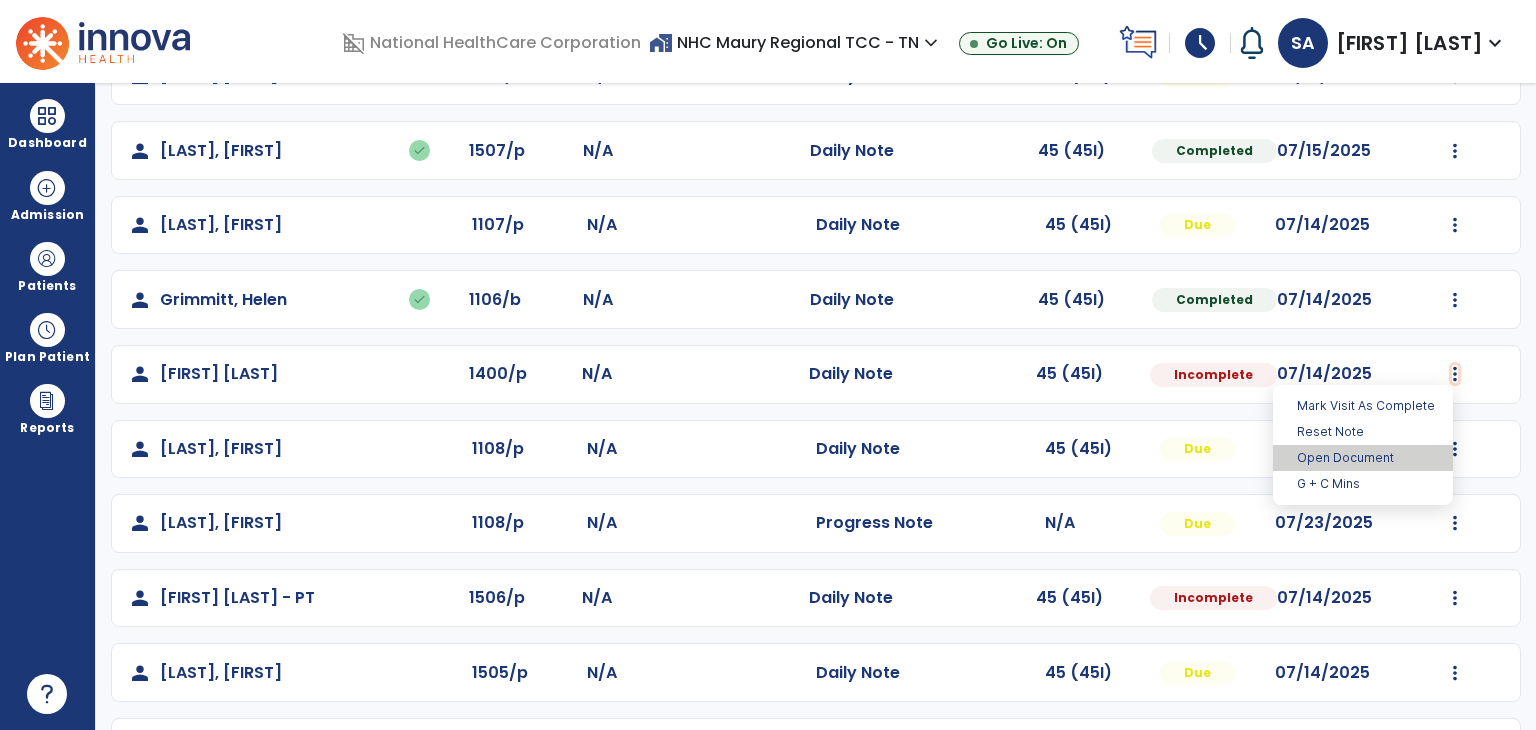 click on "Open Document" at bounding box center [1363, 458] 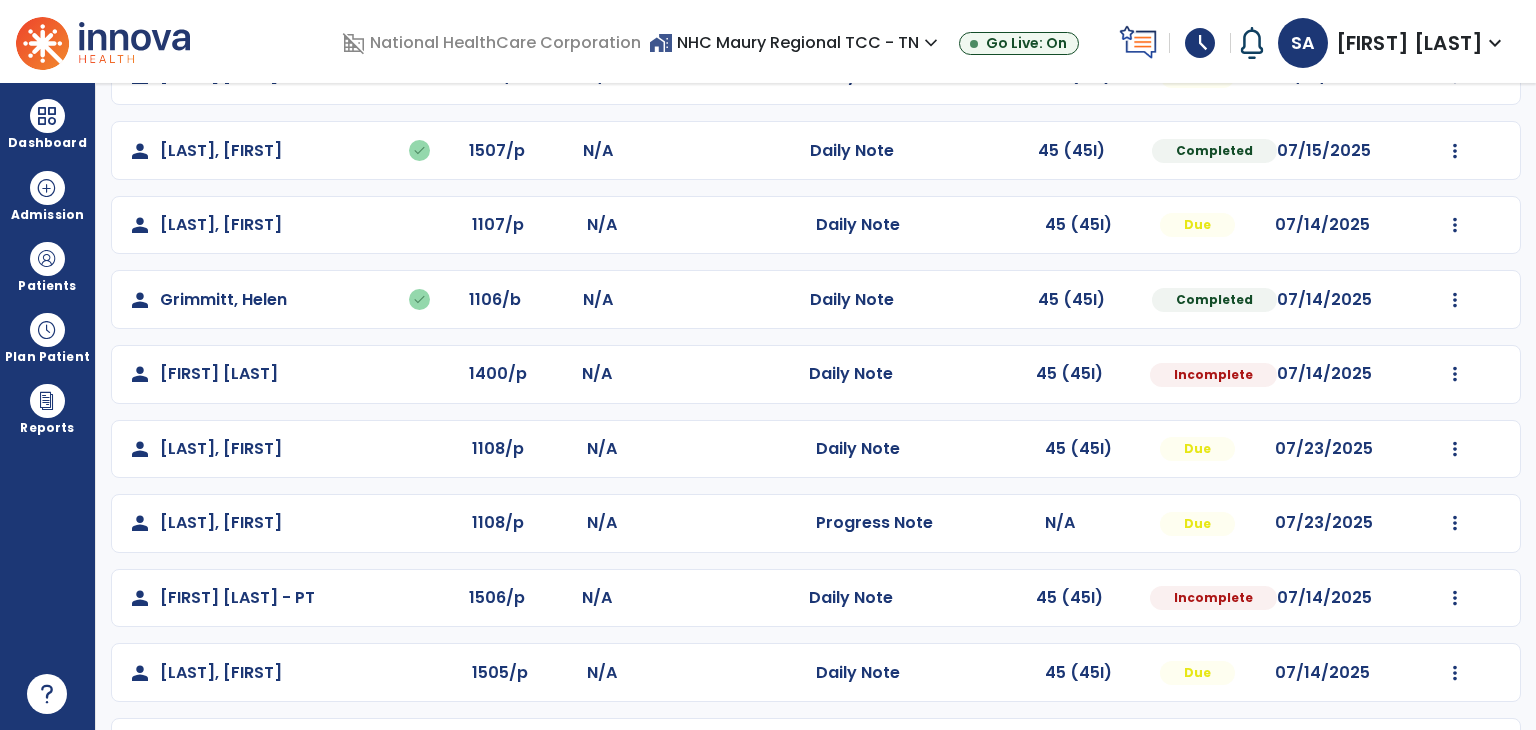 select on "*" 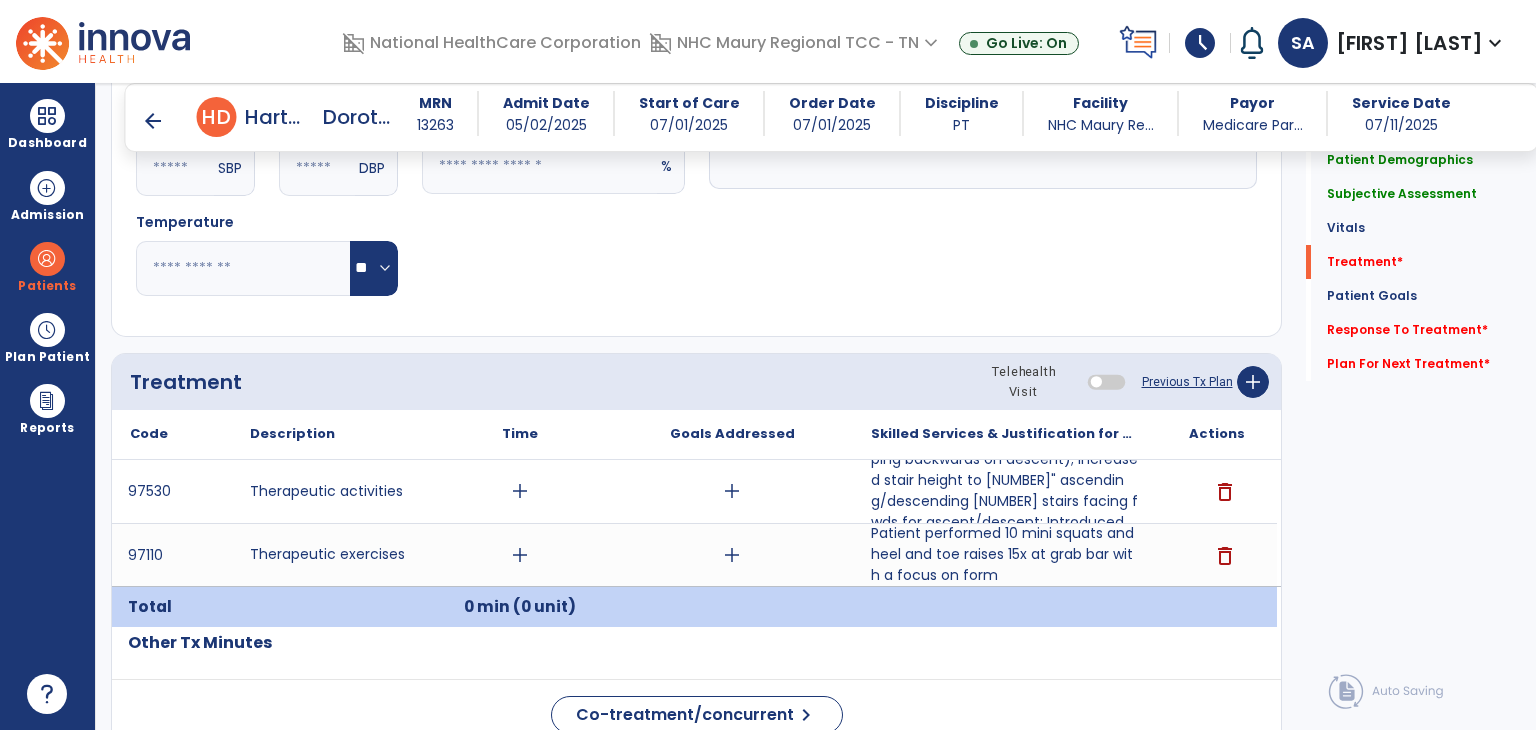 scroll, scrollTop: 973, scrollLeft: 0, axis: vertical 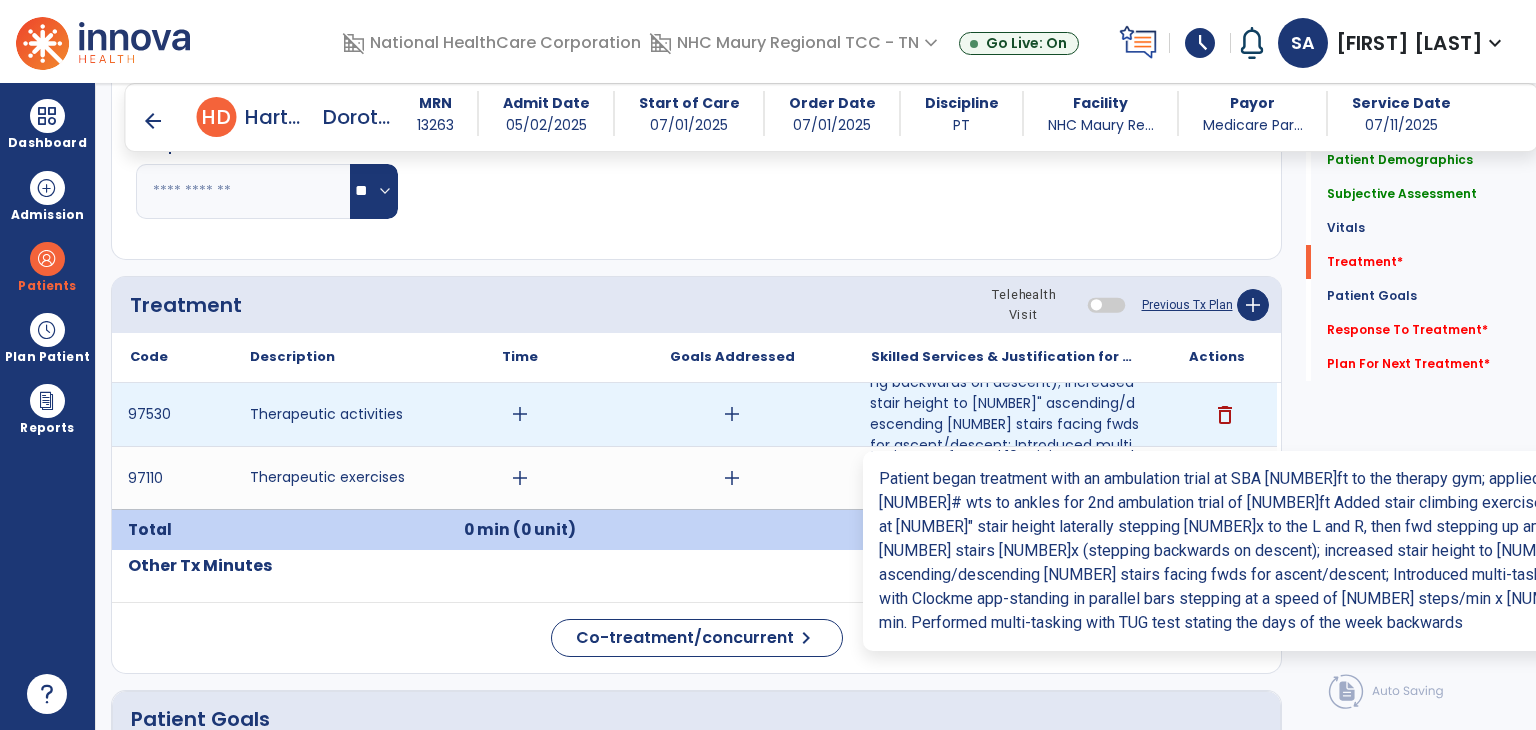click on "Patient began treatment with an ambulation trial at SBA [NUMBER]ft to the therapy gym; applied [NUMBER]# wts to ankles for [NUMBER]nd ambulation trial of [NUMBER]ft
Added stair climbing exercise: began at [NUMBER]" stair height laterally stepping [NUMBER]x to the L and R, then fwd stepping up and down [NUMBER] stairs [NUMBER]x (stepping backwards on descent); increased stair height to [NUMBER]" ascending/descending [NUMBER] stairs facing fwds for ascent/descent; Introduced multi-tasking skill with Clockyourself app-standing in parallel bars stepping at a speed of [NUMBER] steps/min x [NUMBER] min.
Performed multi-tasking with TUG test stating the days of the week backwards
Ambulated to the therapy gym at SBA; applied [NUMBER]# wts to ankles for [NUMBER]nd ambulation trial of [NUMBER]ft" at bounding box center [1004, 414] 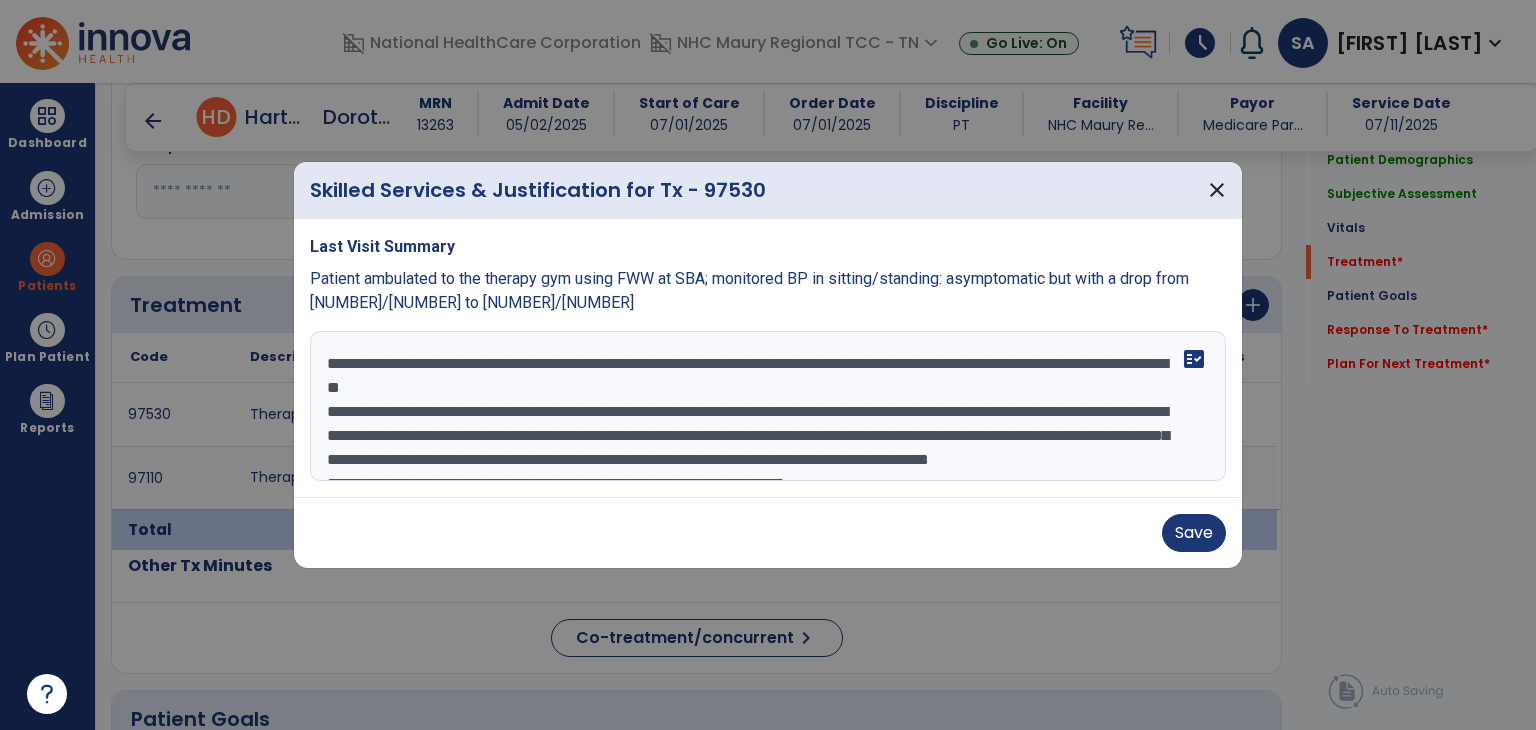 scroll, scrollTop: 48, scrollLeft: 0, axis: vertical 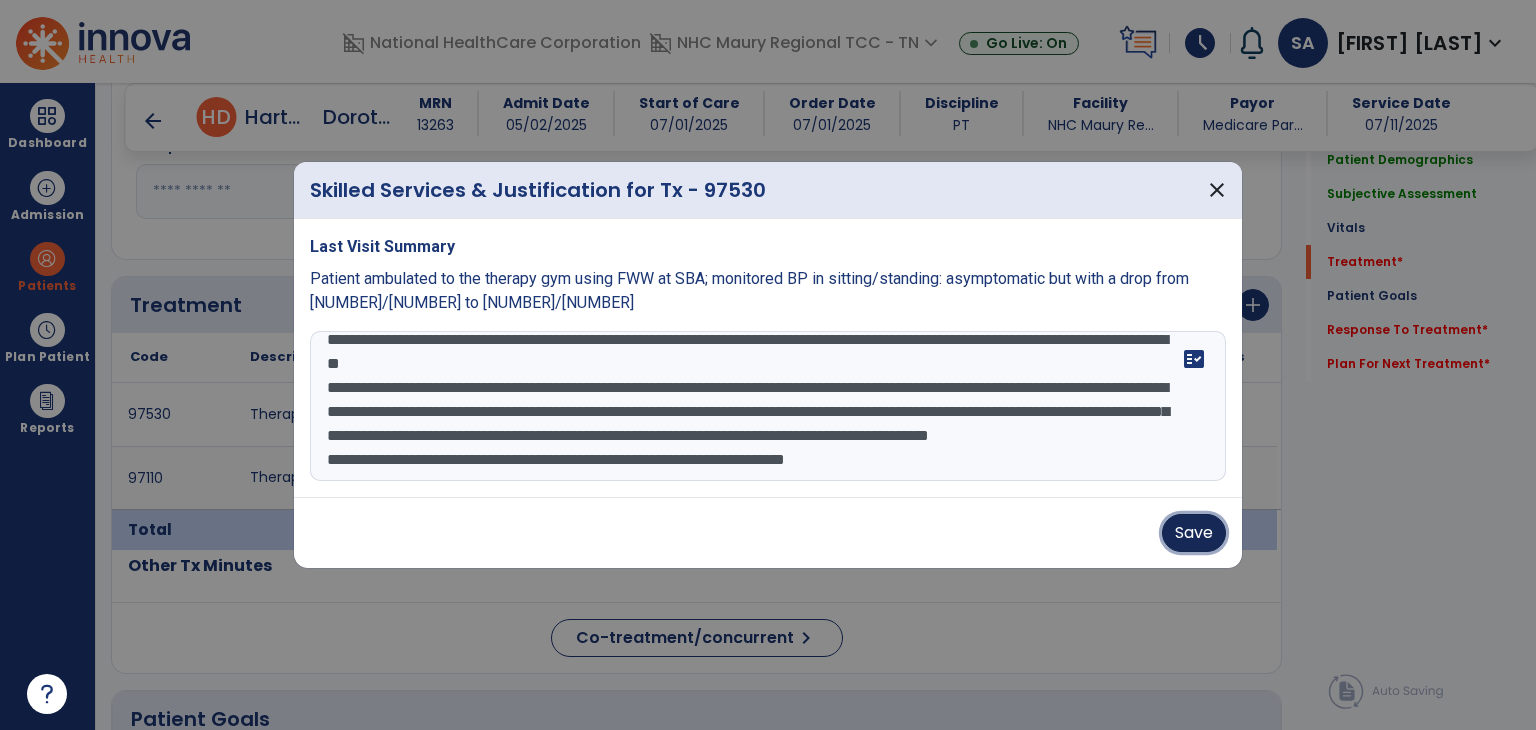 click on "Save" at bounding box center (1194, 533) 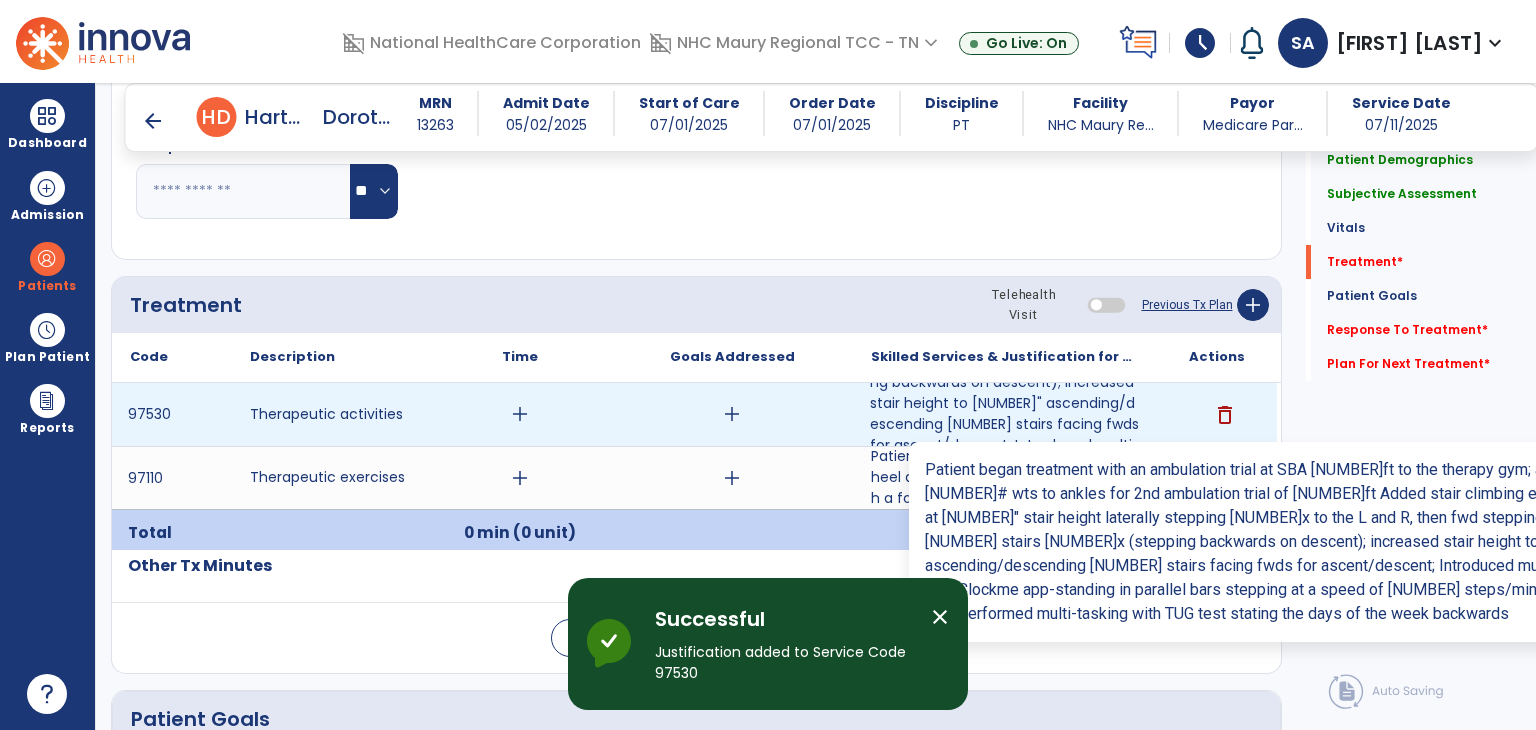 click on "Patient began treatment with an ambulation trial at SBA [NUMBER]ft to the therapy gym; applied [NUMBER]# wts to ankles for [NUMBER]nd ambulation trial of [NUMBER]ft
Added stair climbing exercise: began at [NUMBER]" stair height laterally stepping [NUMBER]x to the L and R, then fwd stepping up and down [NUMBER] stairs [NUMBER]x (stepping backwards on descent); increased stair height to [NUMBER]" ascending/descending [NUMBER] stairs facing fwds for ascent/descent; Introduced multi-tasking skill with Clockyourself app-standing in parallel bars stepping at a speed of [NUMBER] steps/min x [NUMBER] min.
Performed multi-tasking with TUG test stating the days of the week backwards
Ambulated to the therapy gym at SBA; applied [NUMBER]# wts to ankles for [NUMBER]nd ambulation trial of [NUMBER]ft" at bounding box center (1004, 414) 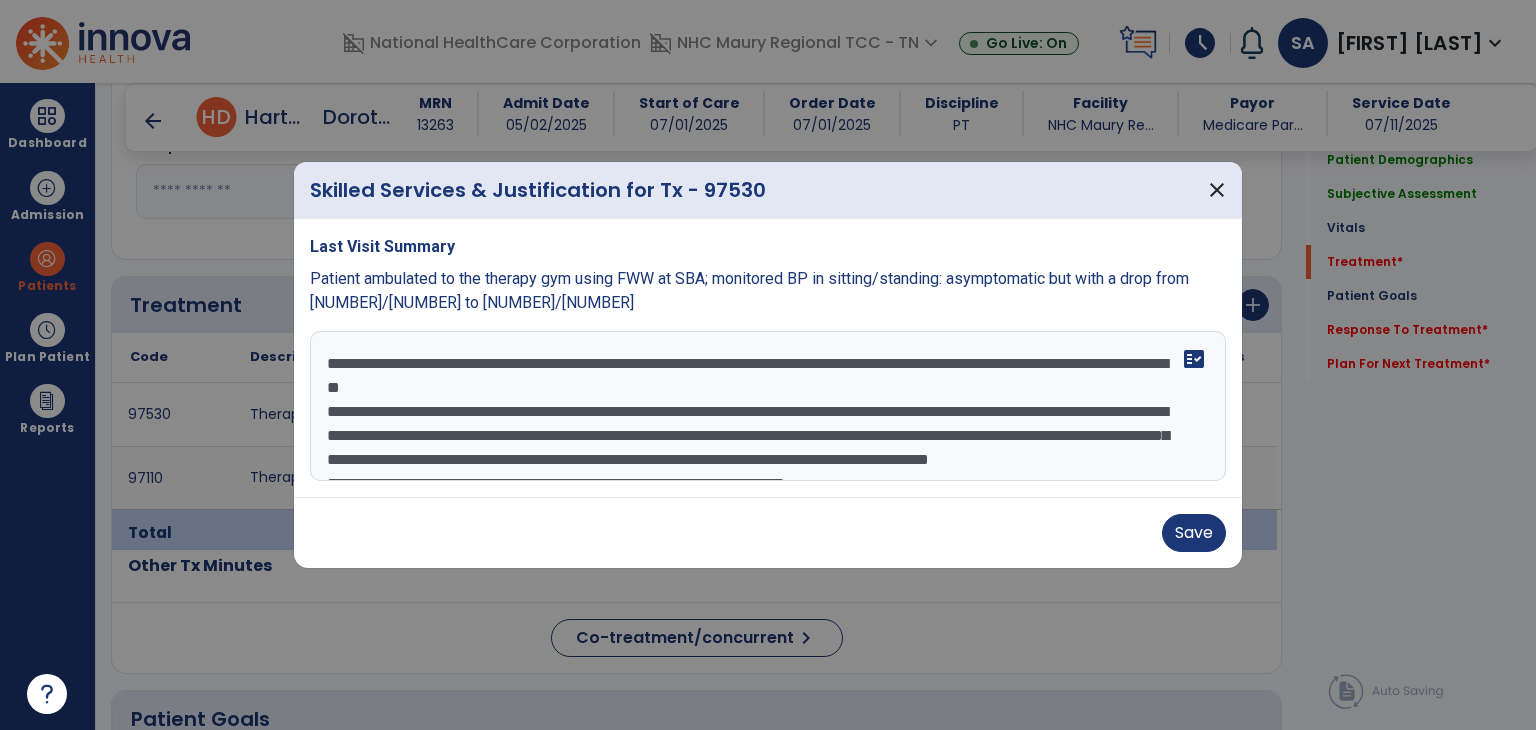 scroll, scrollTop: 48, scrollLeft: 0, axis: vertical 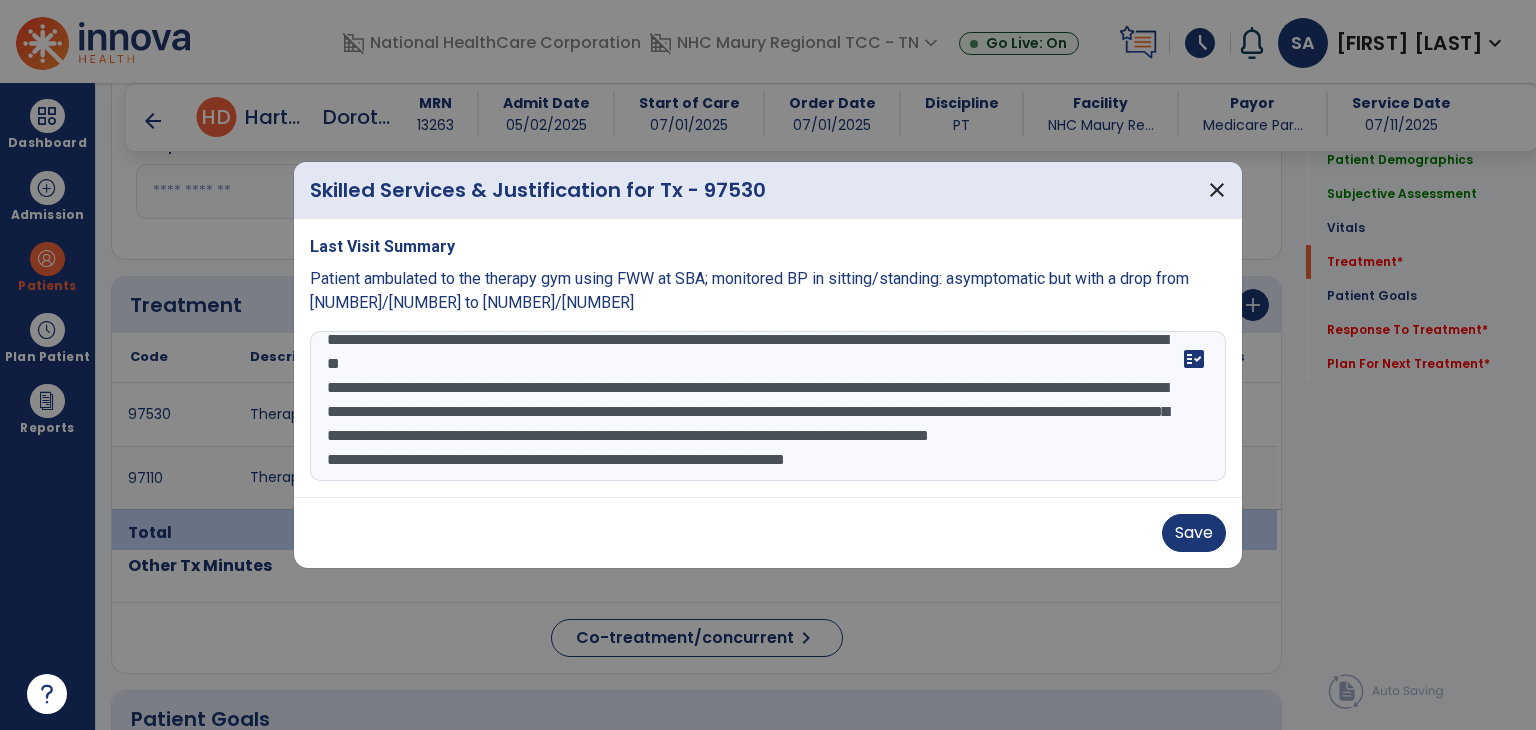 click on "**********" at bounding box center (768, 406) 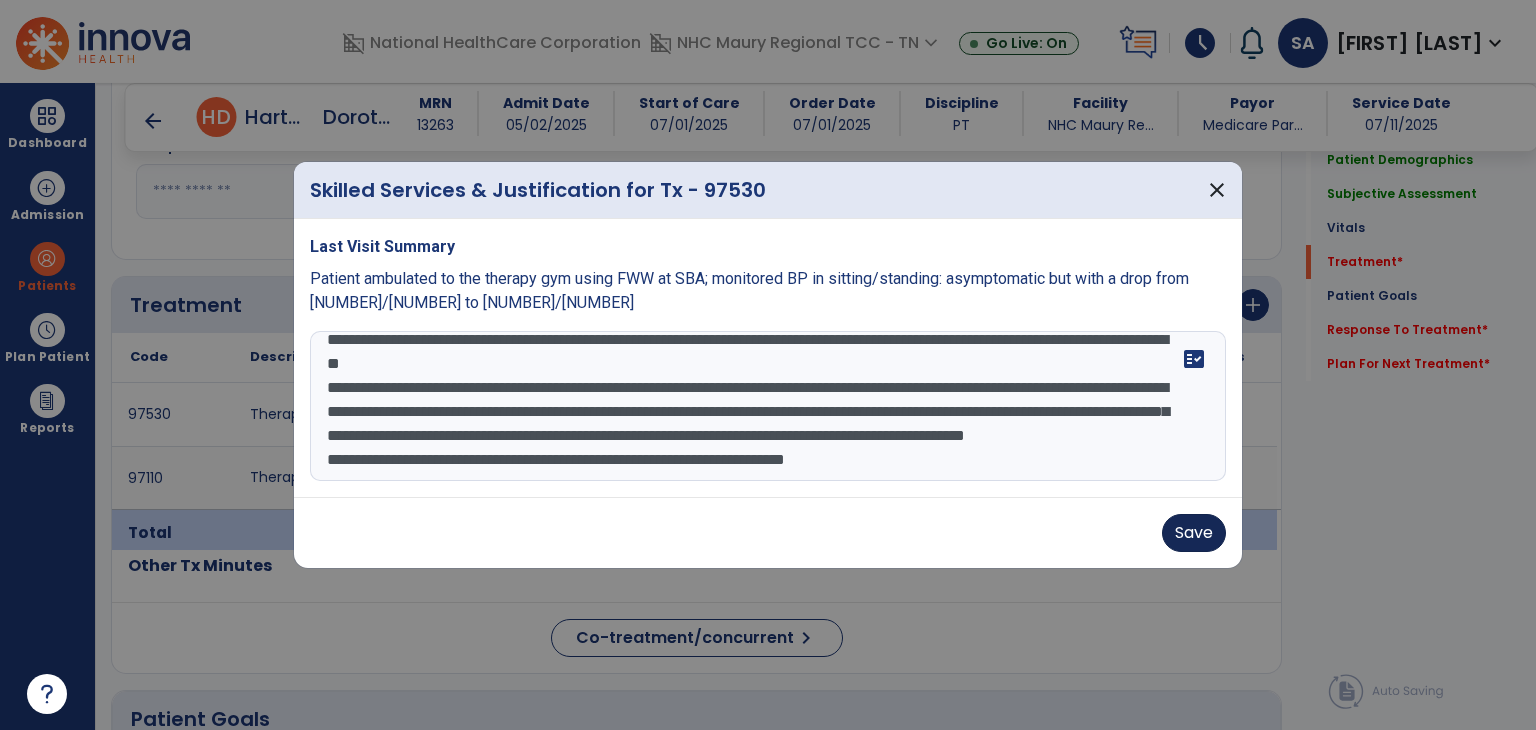 type on "**********" 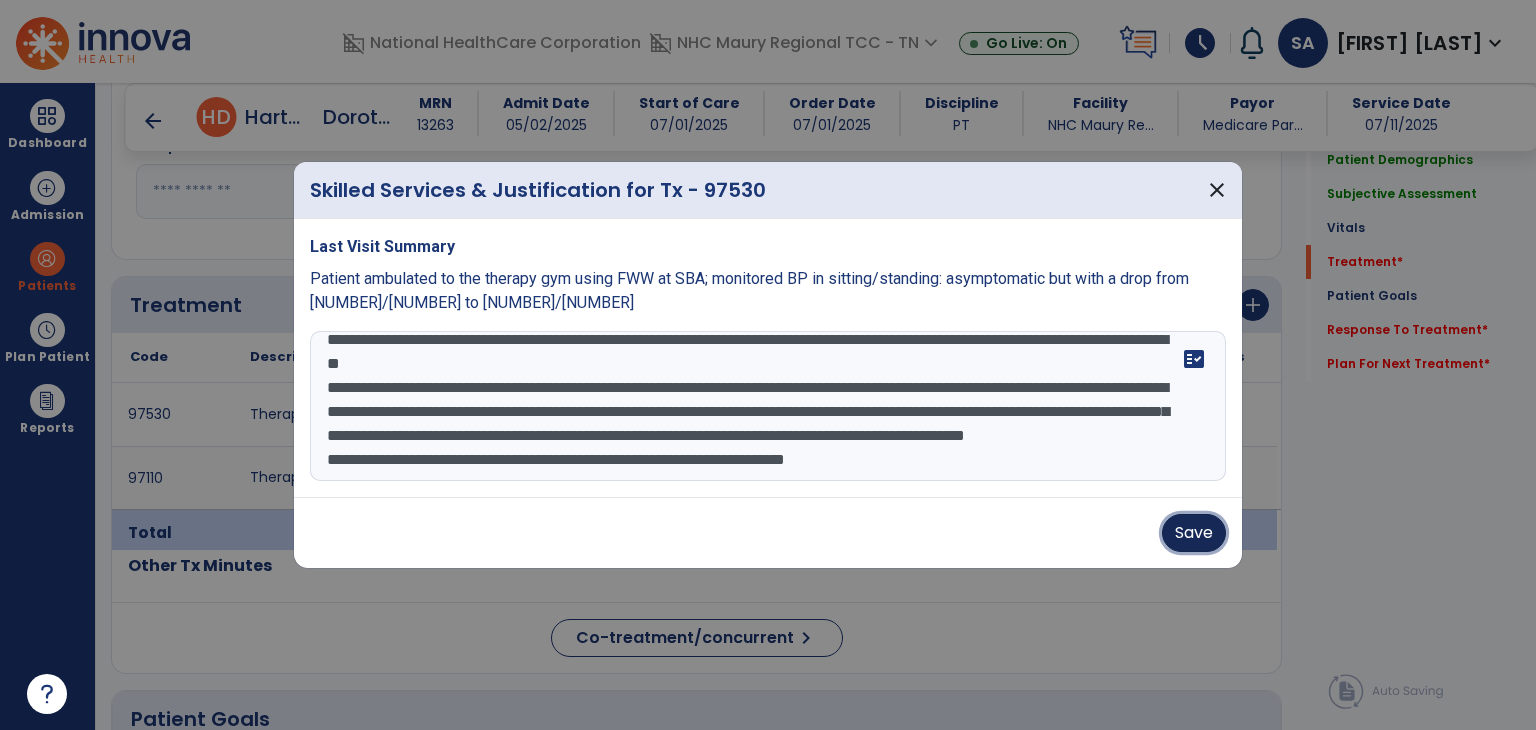 click on "Save" at bounding box center [1194, 533] 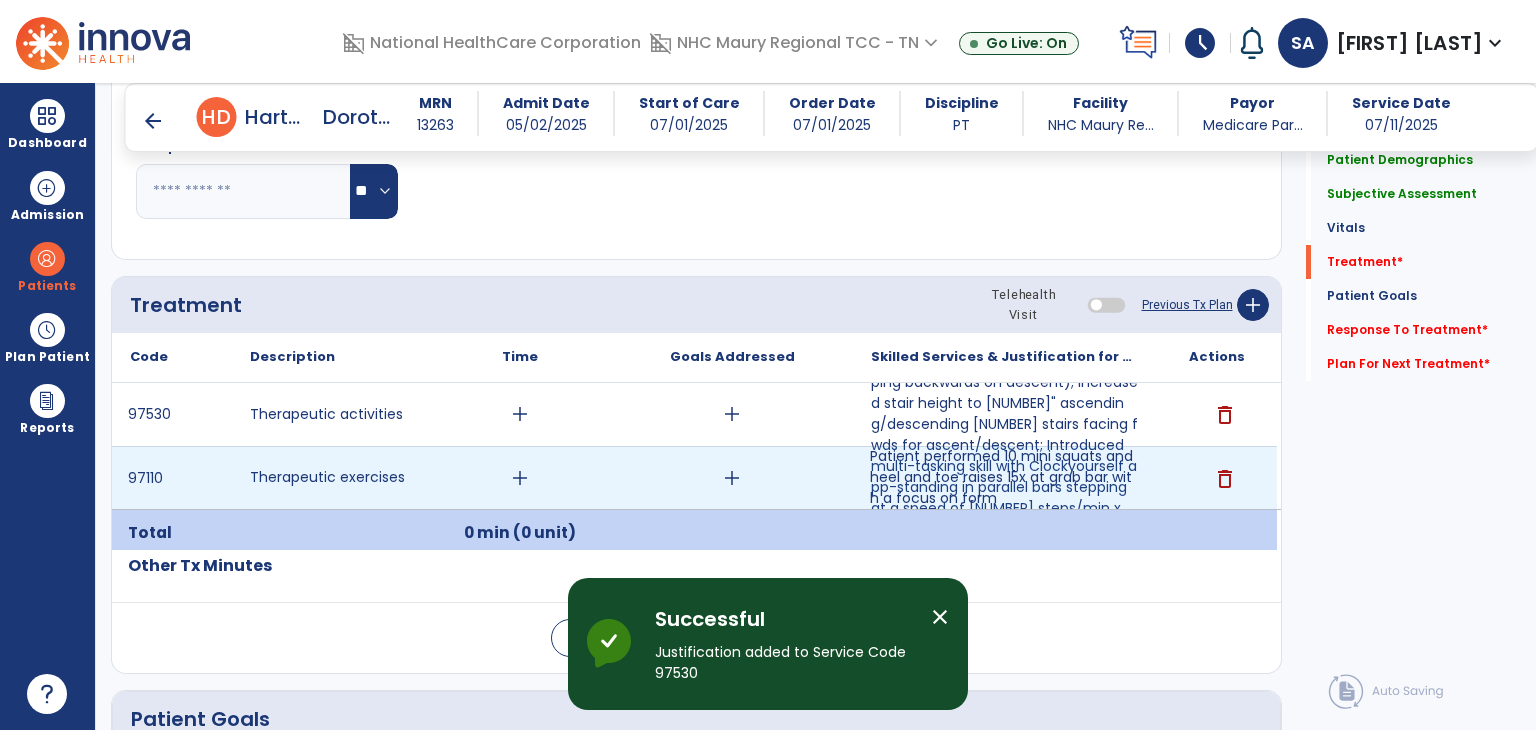 click on "Patient performed 10 mini squats and heel and toe raises 15x at grab bar with a focus on form" at bounding box center (1004, 477) 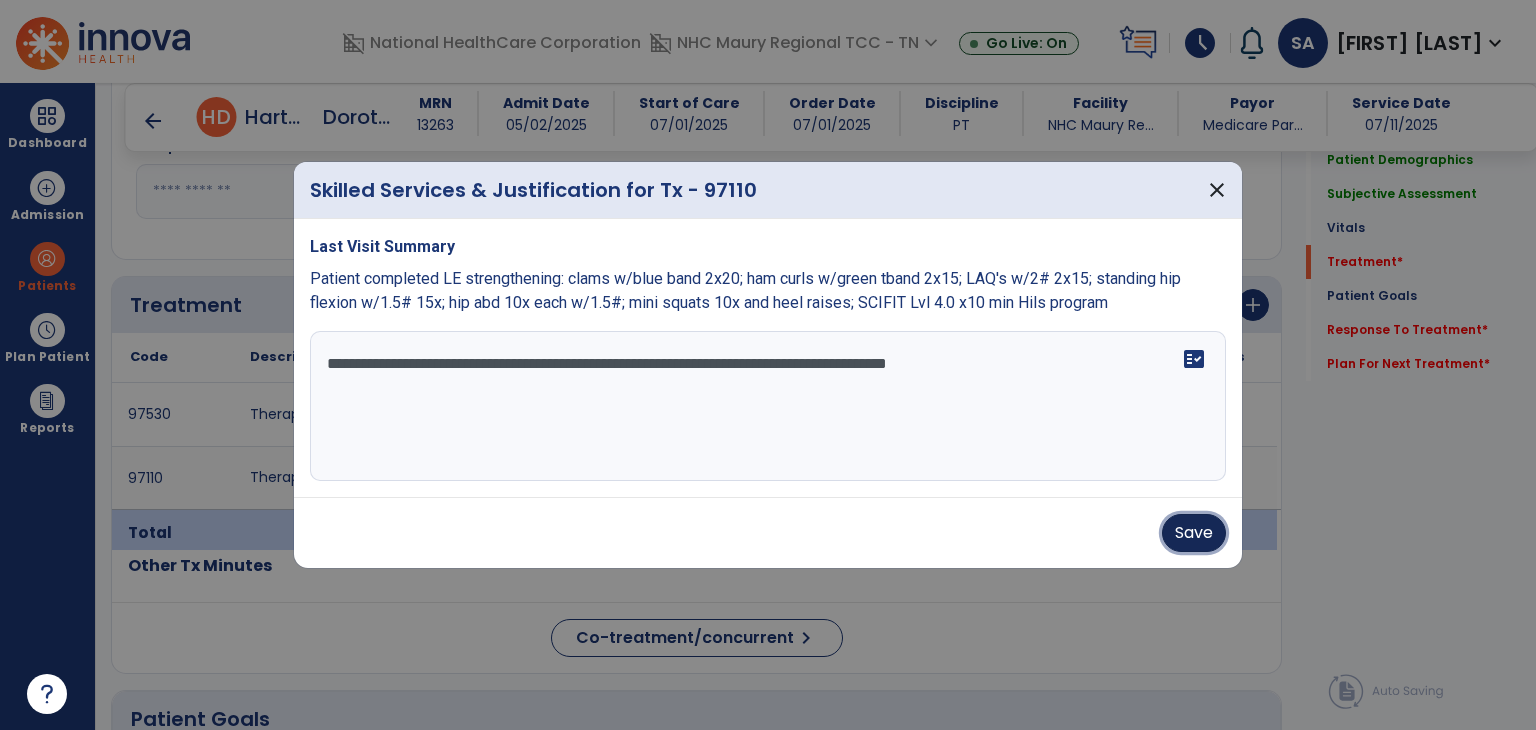 click on "Save" at bounding box center [1194, 533] 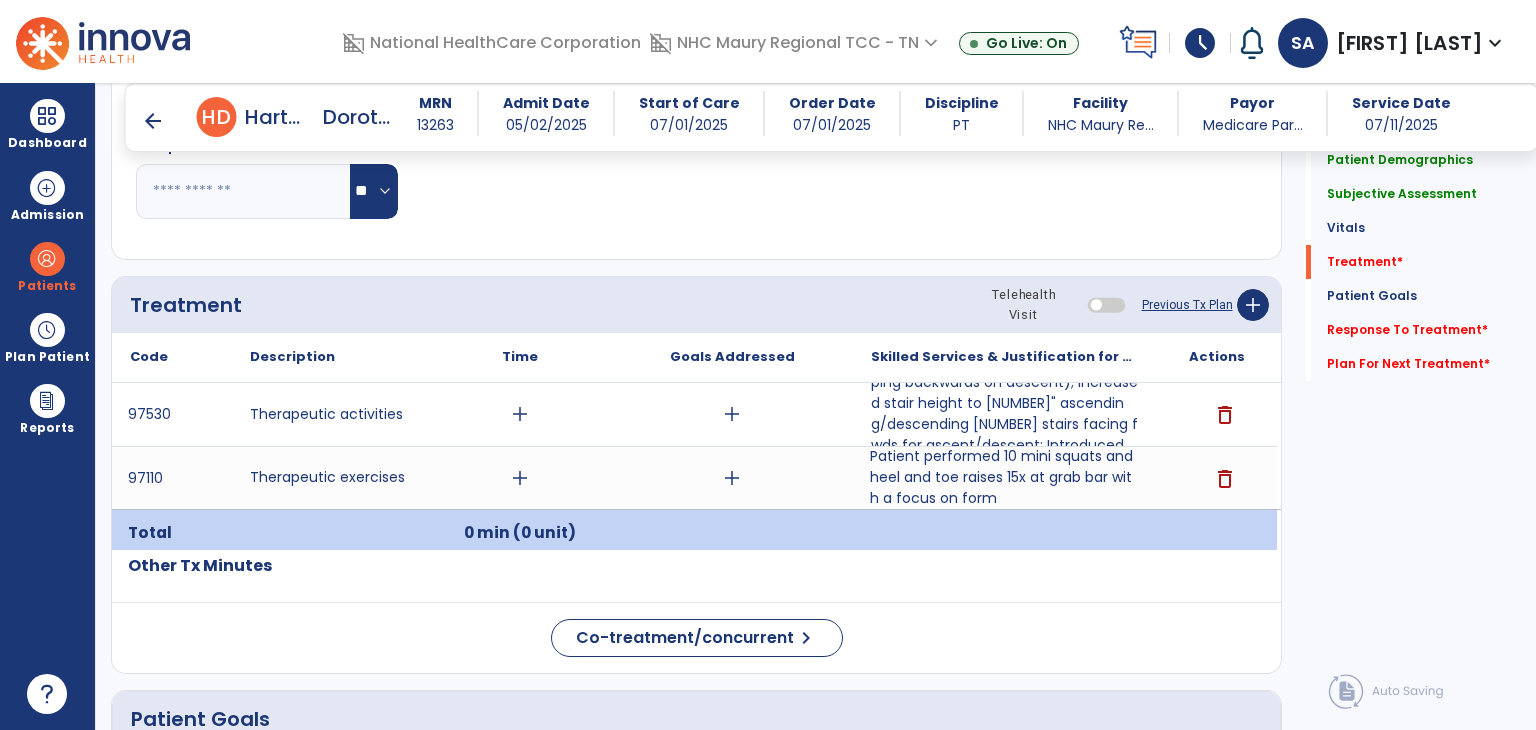 click on "Patient performed 10 mini squats and heel and toe raises 15x at grab bar with a focus on form" at bounding box center [1004, 477] 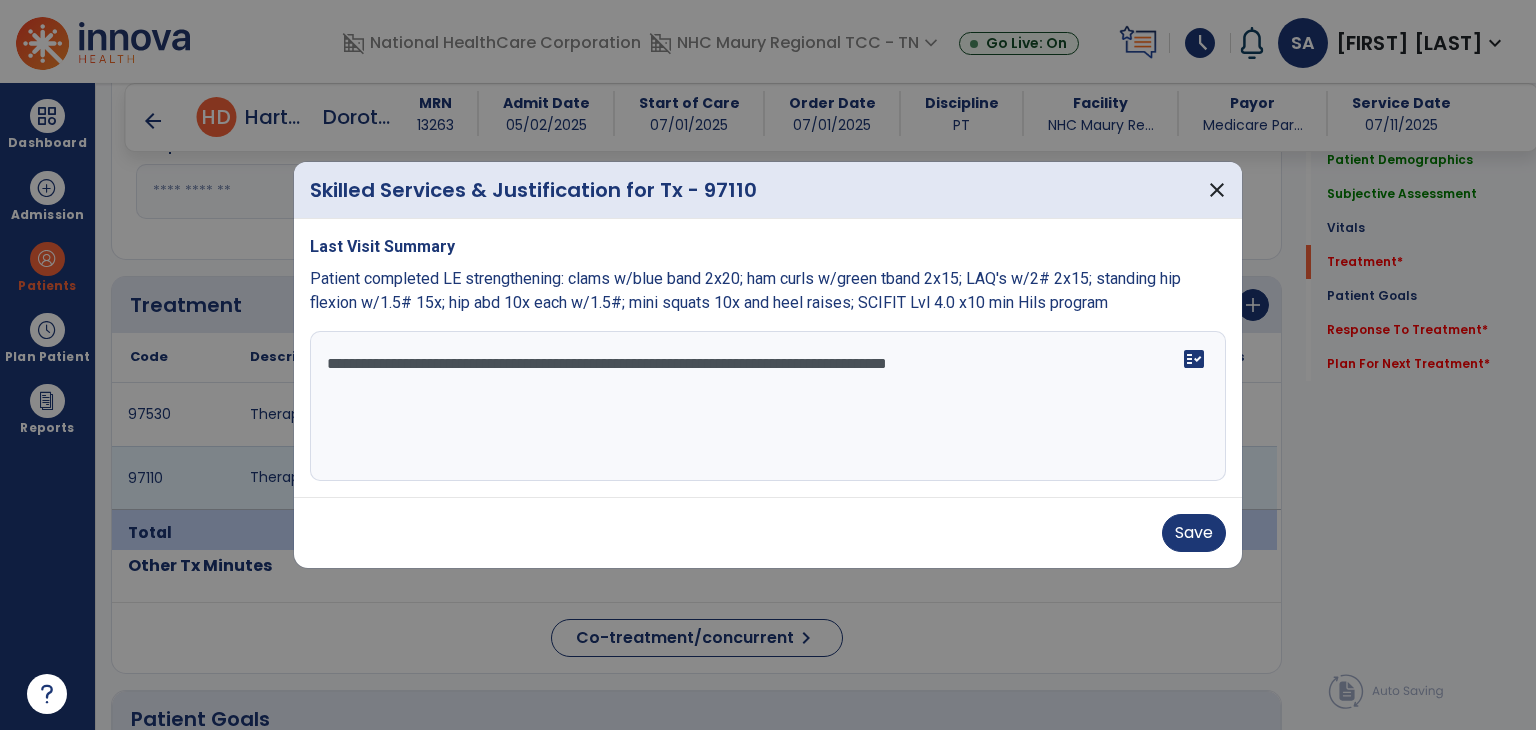 click on "**********" at bounding box center [768, 406] 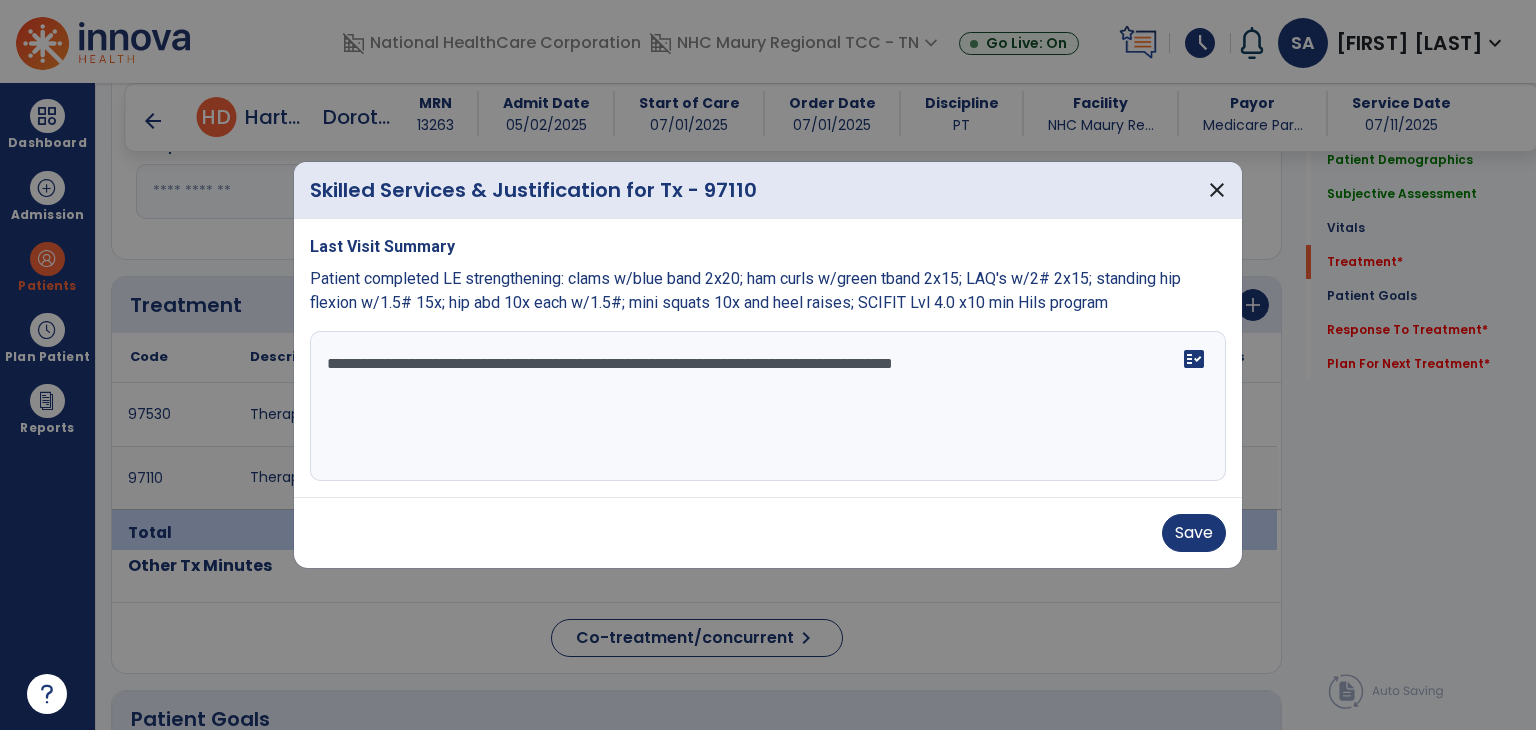type on "**********" 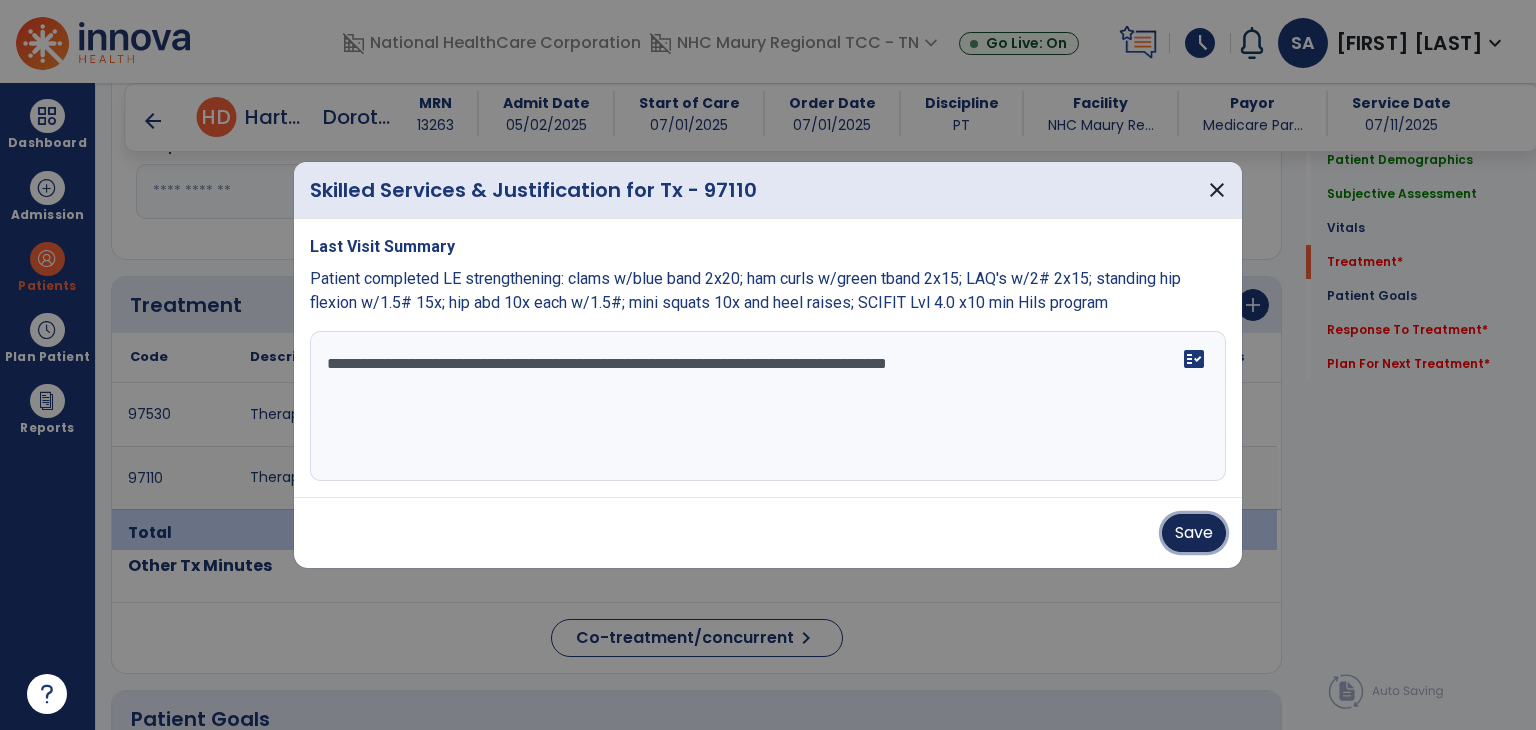click on "Save" at bounding box center [1194, 533] 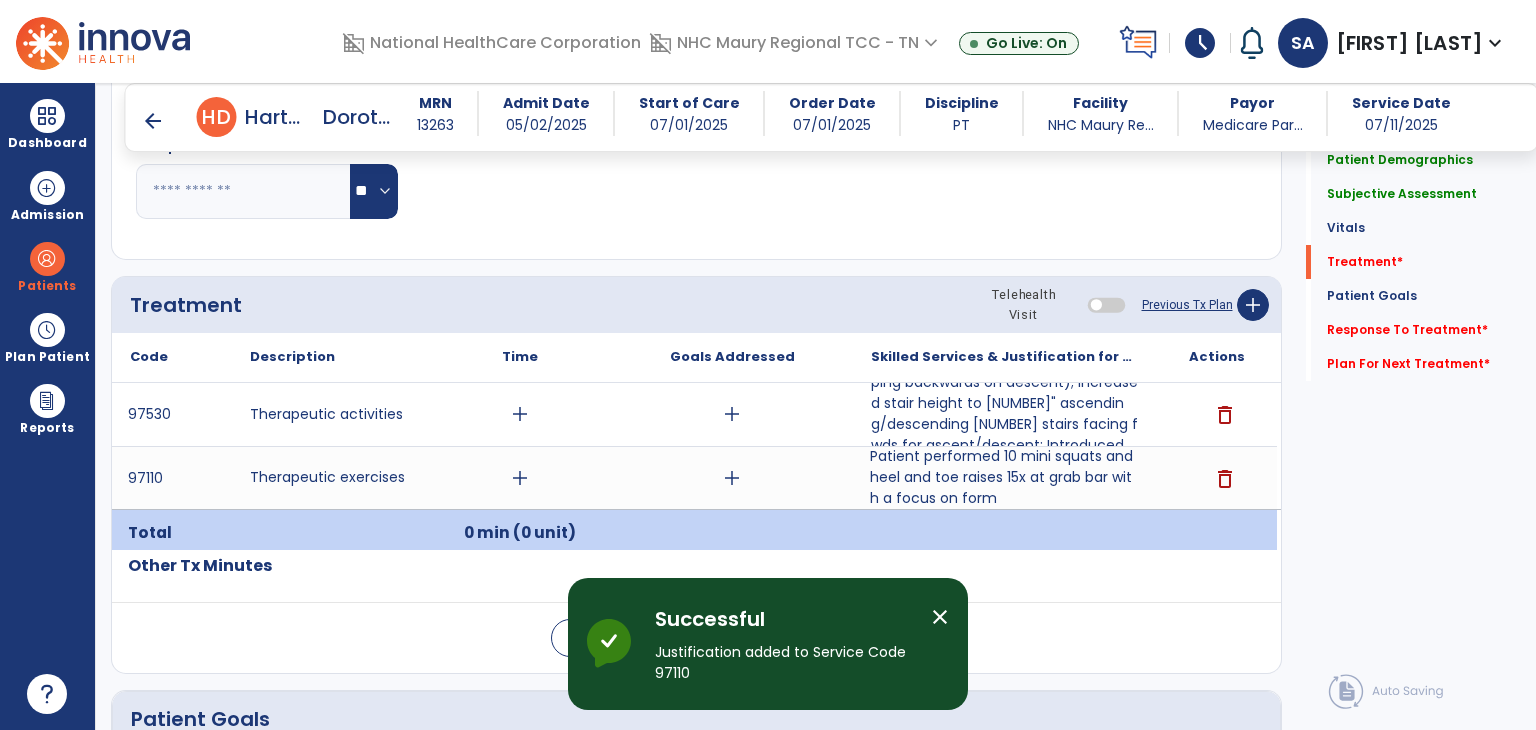 click on "add" at bounding box center [520, 478] 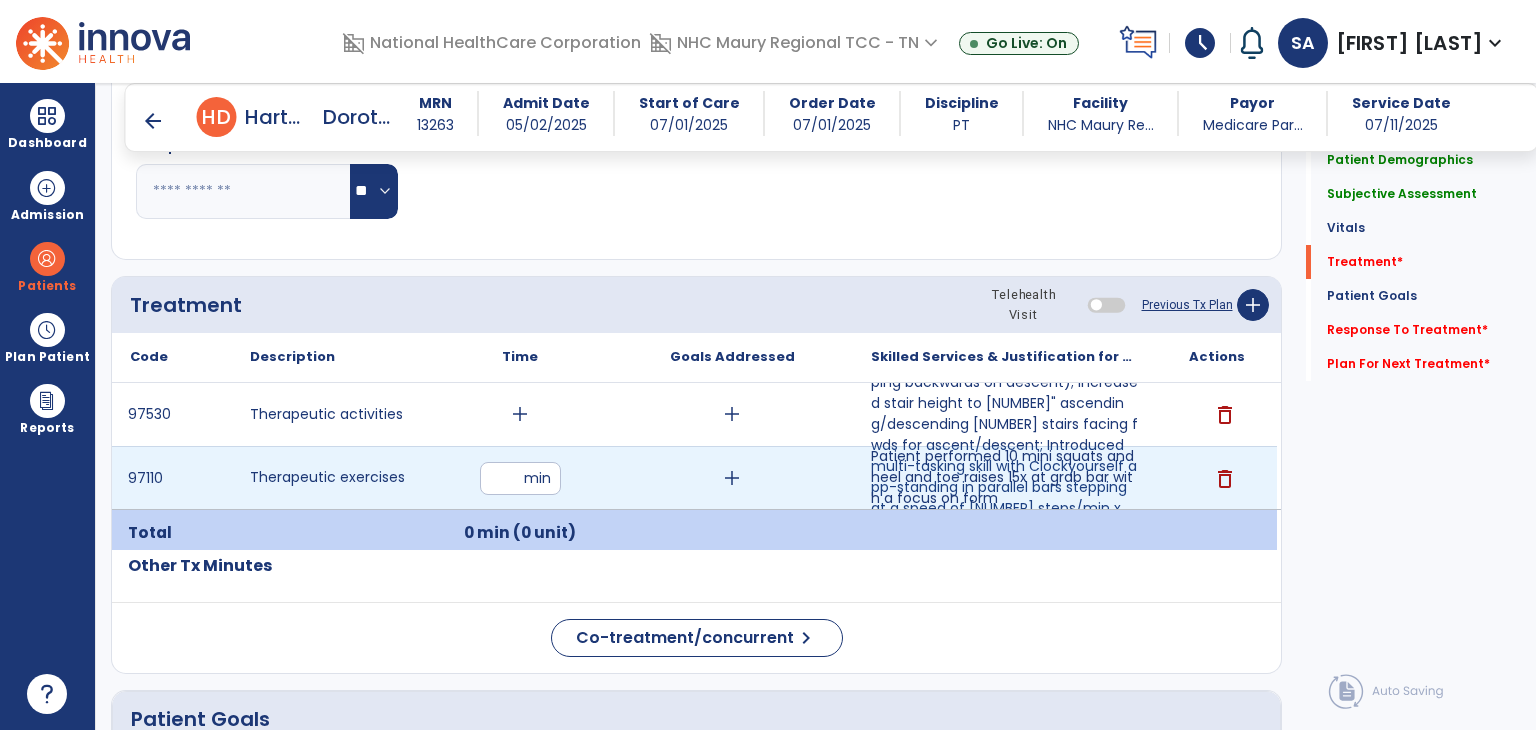 type on "*" 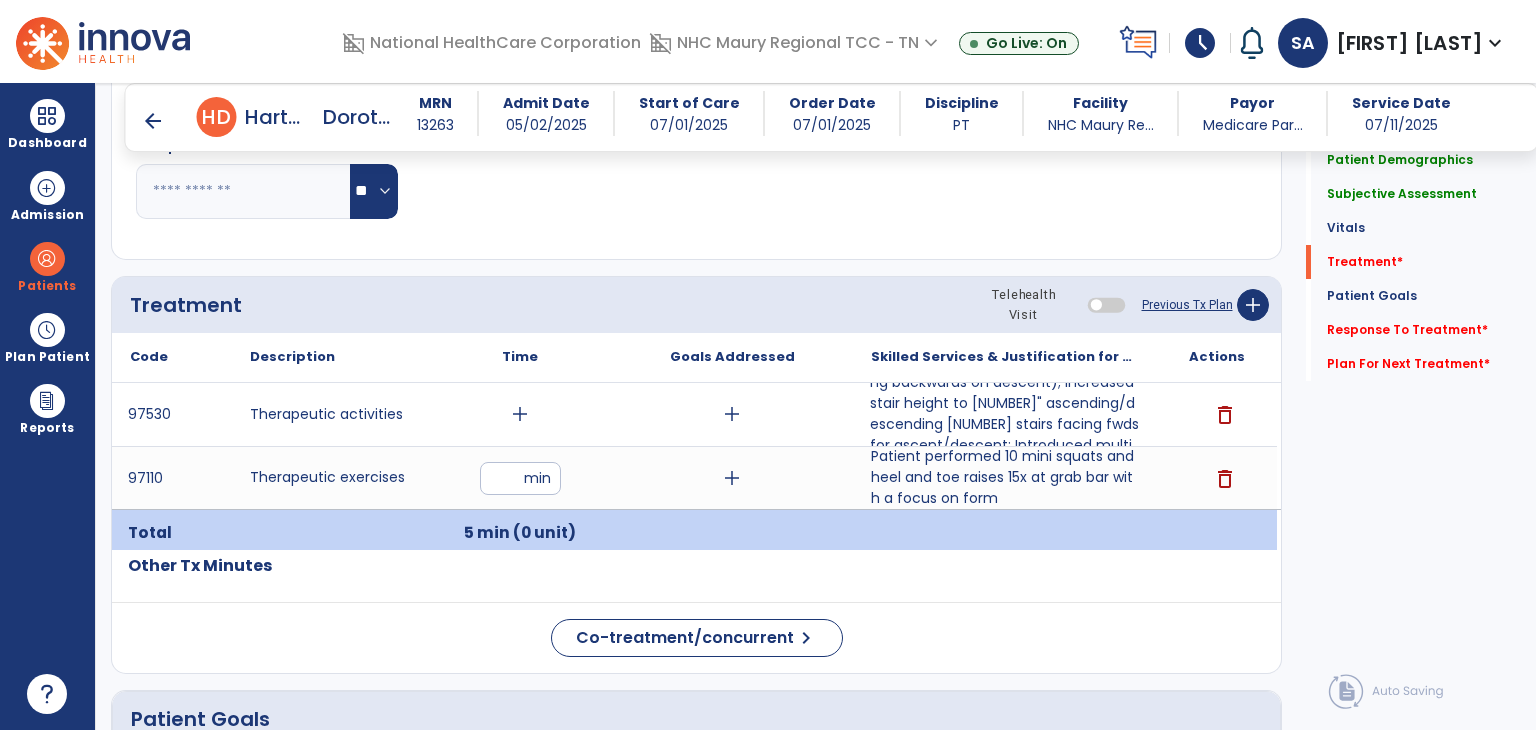 click on "Patient began treatment with an ambulation trial at SBA [NUMBER]ft to the therapy gym; applied [NUMBER]# wts to ankles for [NUMBER]nd ambulation trial of [NUMBER]ft
Added stair climbing exercise: began at [NUMBER]" stair height laterally stepping [NUMBER]x to the L and R, then fwd stepping up and down [NUMBER] stairs [NUMBER]x (stepping backwards on descent); increased stair height to [NUMBER]" ascending/descending [NUMBER] stairs facing fwds for ascent/descent; Introduced multi-tasking skill with Clockyourself app-standing in parallel bars stepping at a speed of [NUMBER] steps/min x [NUMBER] min.
Performed multi-tasking with TUG test stating the days of the week backwards
Ambulated to the therapy gym at SBA; applied [NUMBER]# wts to ankles for [NUMBER]nd ambulation trial of [NUMBER]ft" at bounding box center (1004, 414) 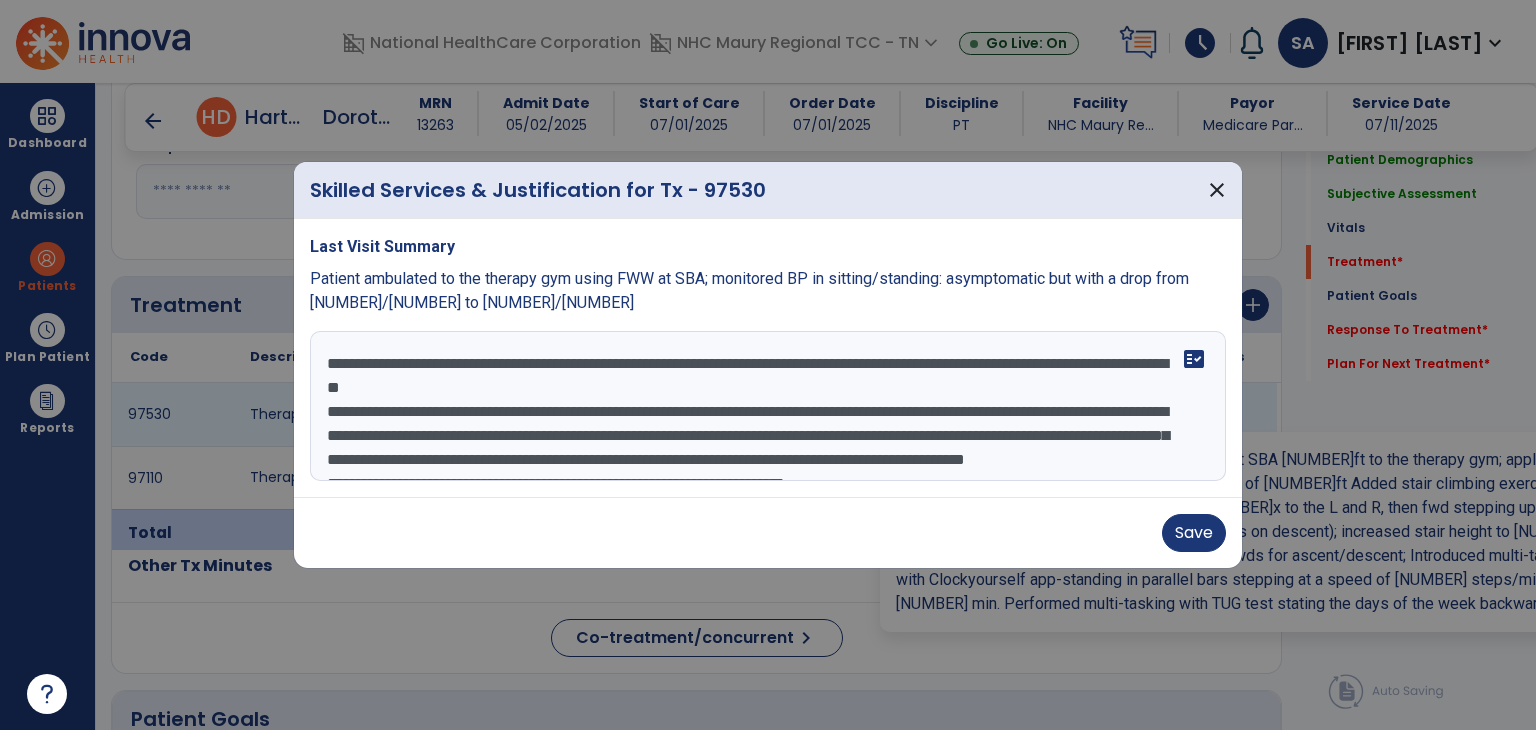 click on "**********" at bounding box center (768, 406) 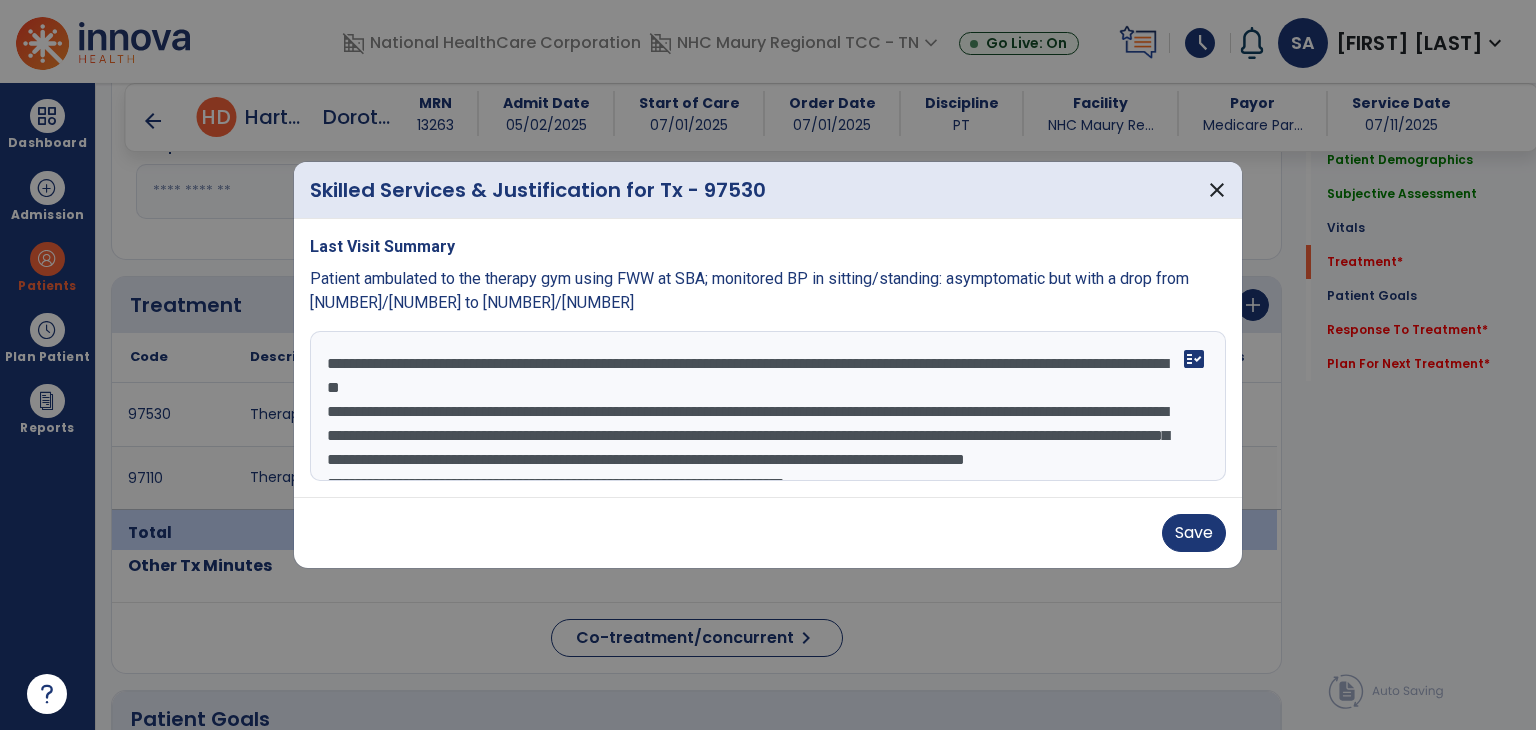 scroll, scrollTop: 48, scrollLeft: 0, axis: vertical 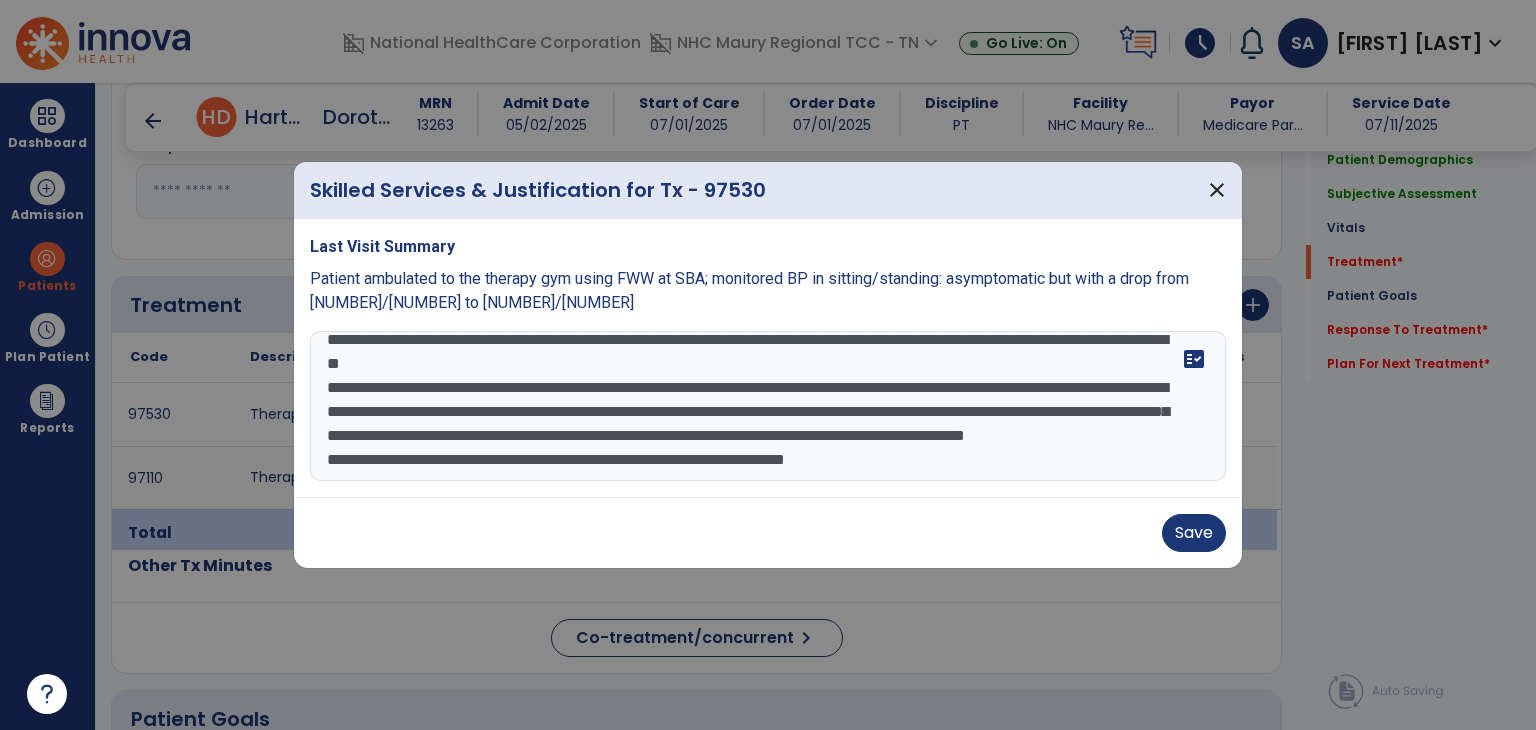 click on "**********" at bounding box center [768, 406] 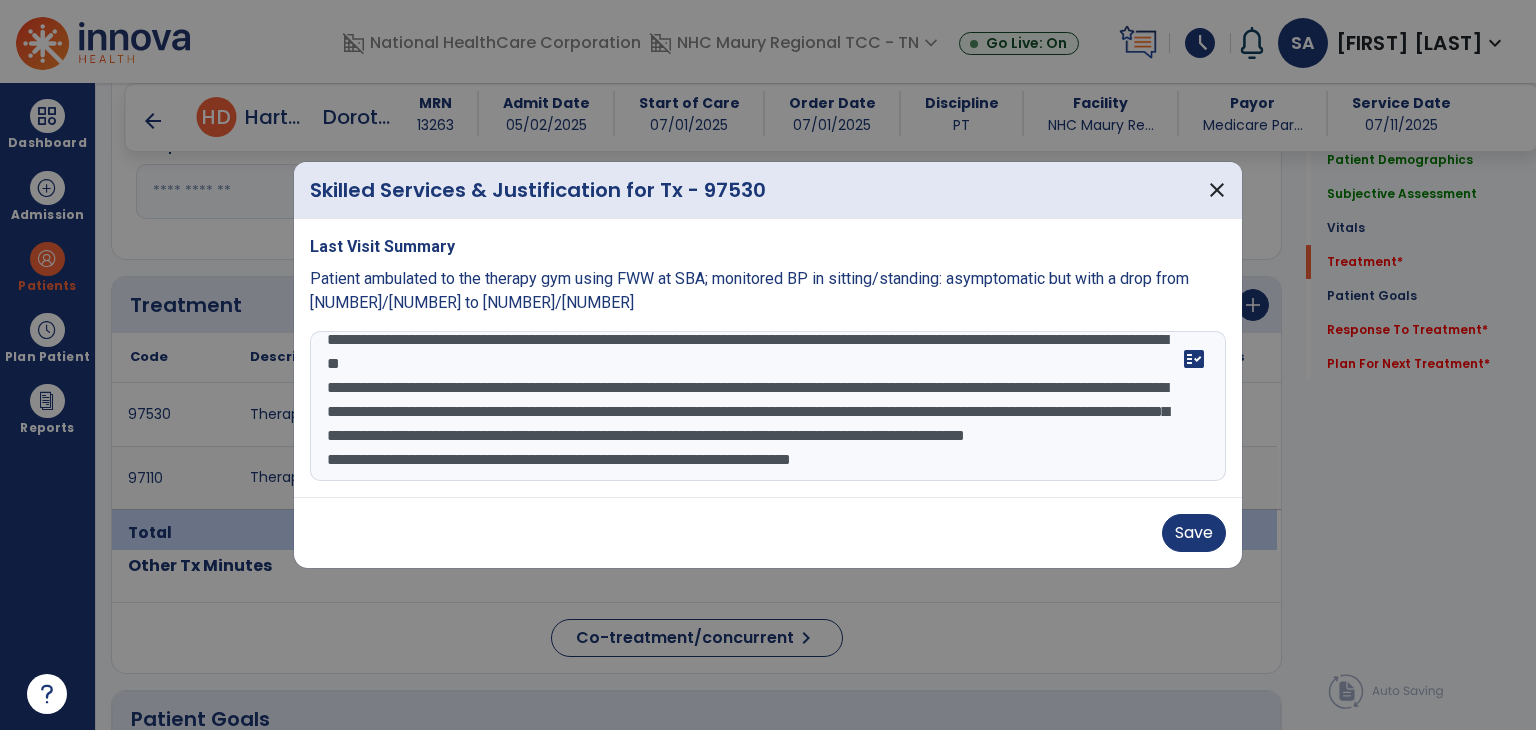scroll, scrollTop: 64, scrollLeft: 0, axis: vertical 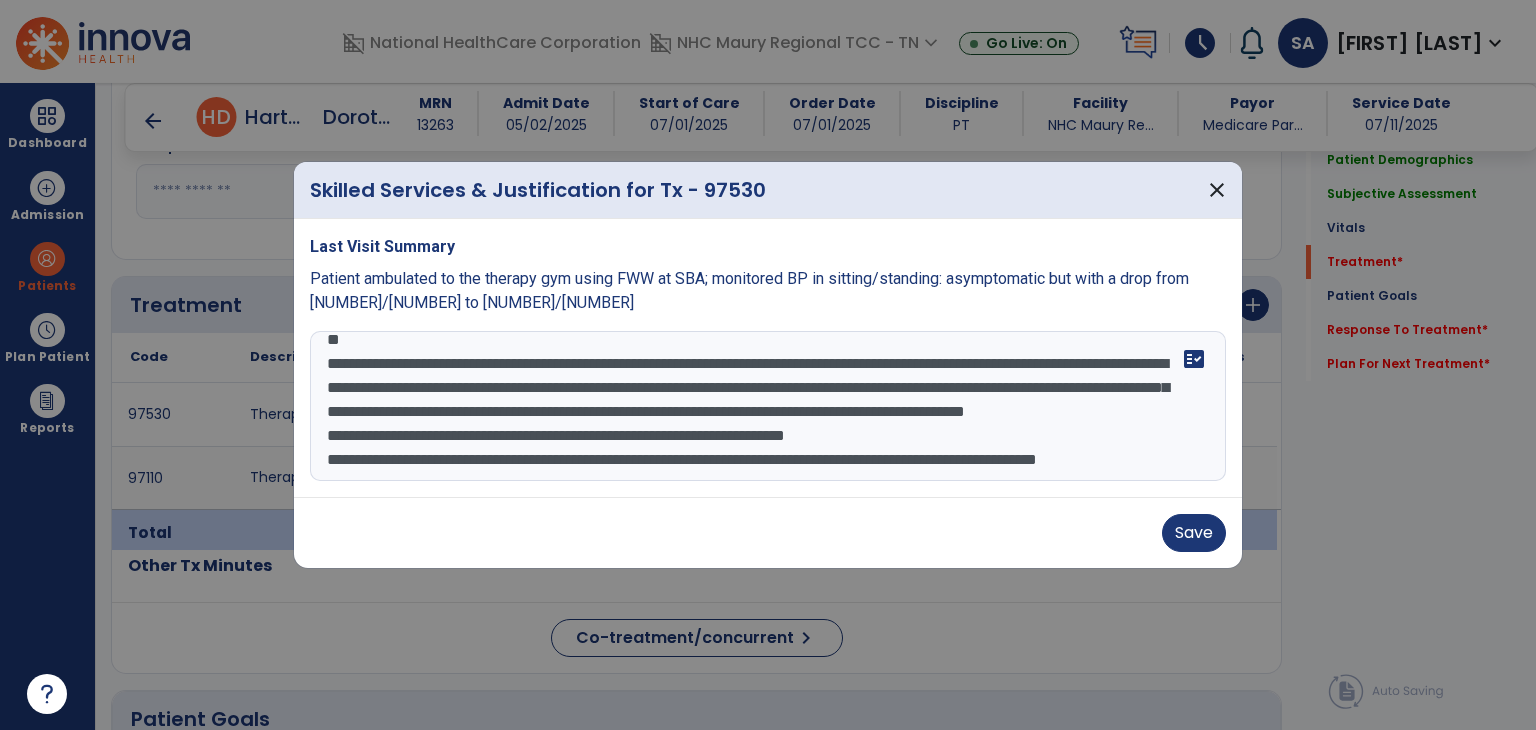 click on "**********" at bounding box center (768, 406) 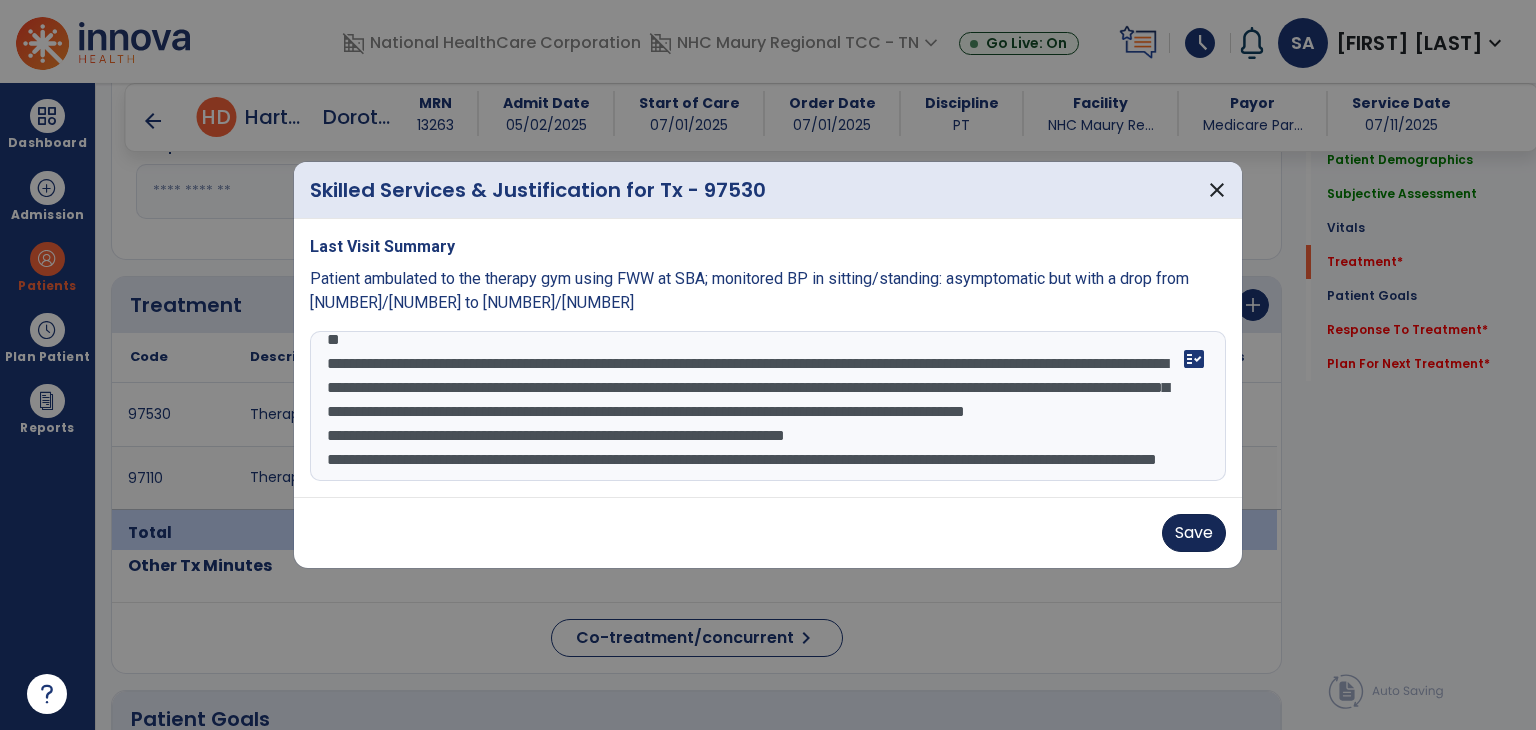 type on "**********" 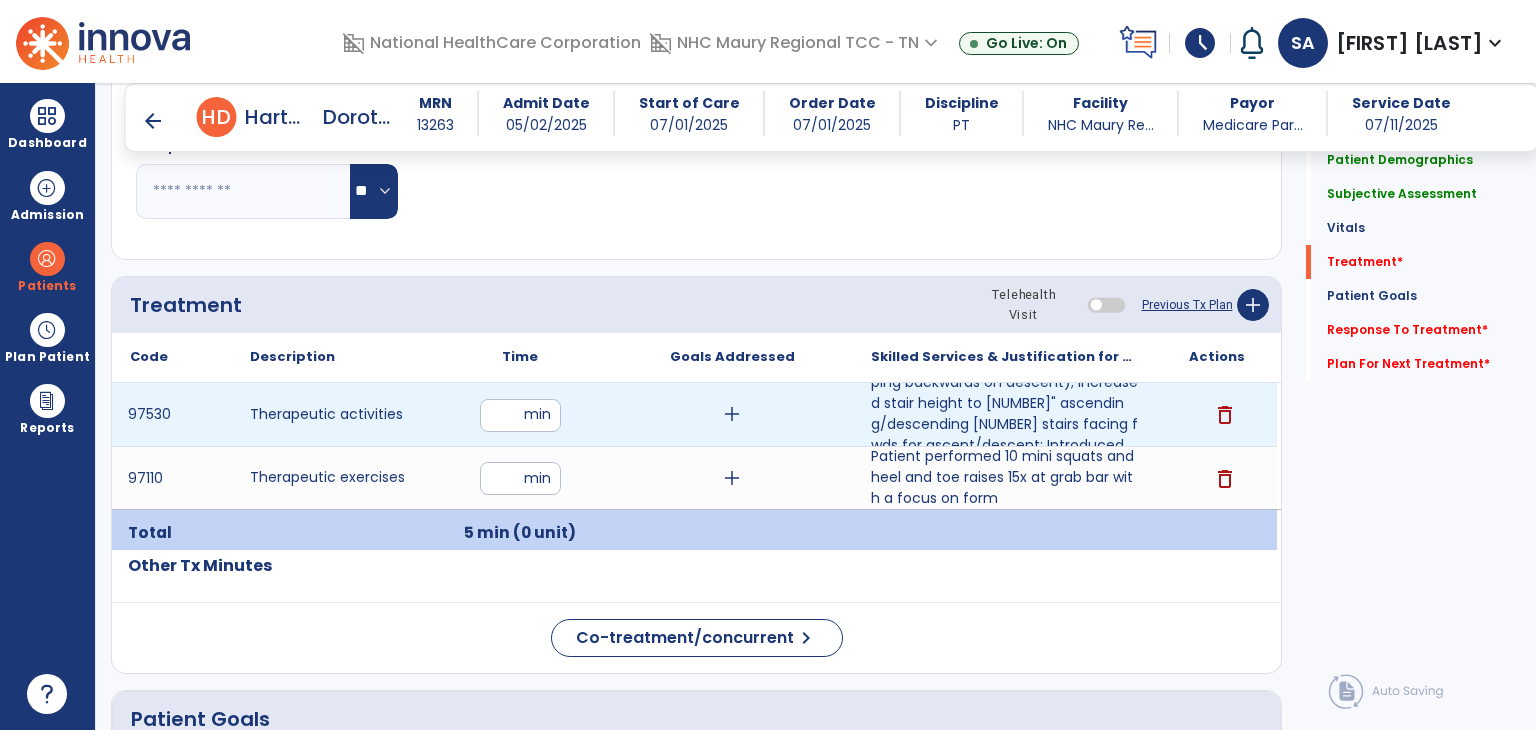 type on "**" 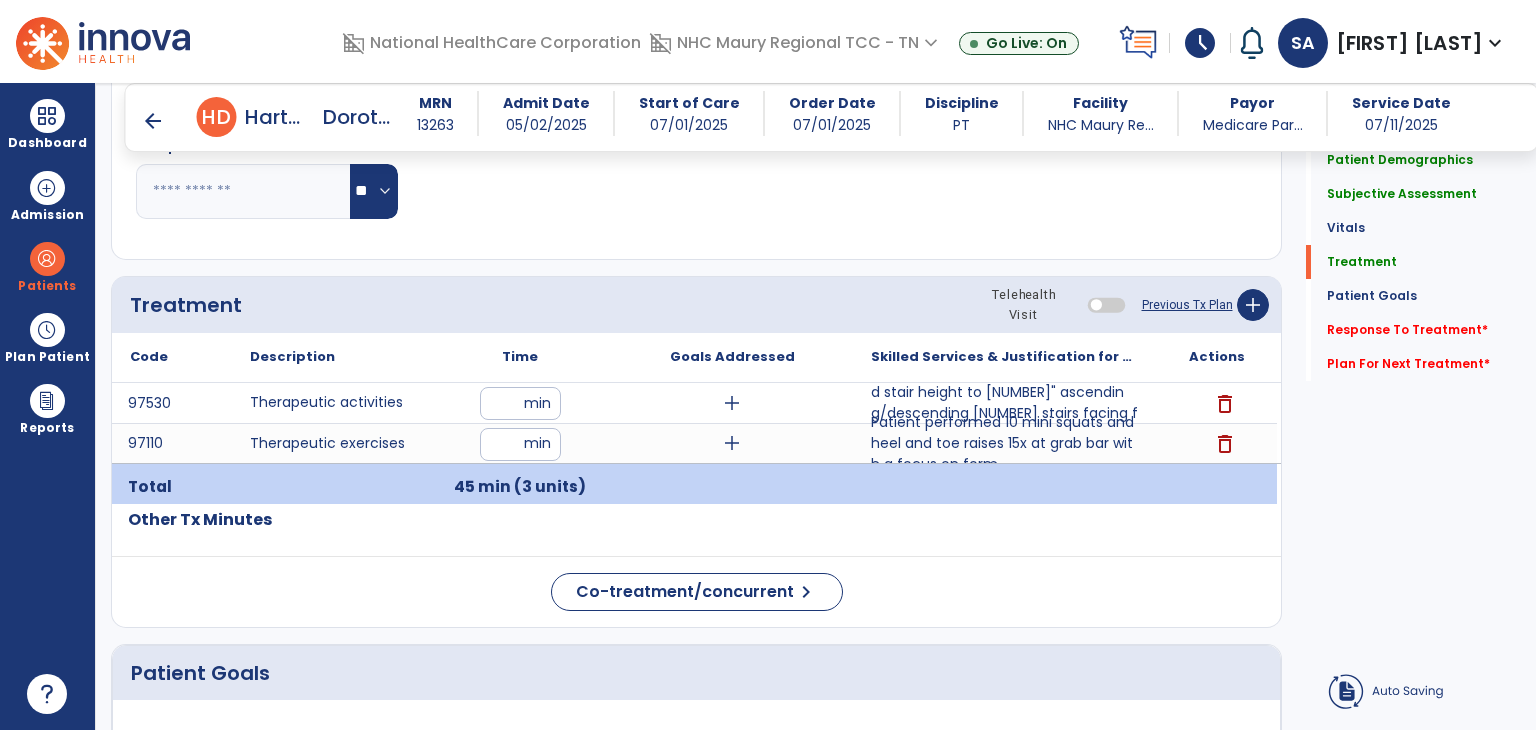 click on "Code
Description
Time" 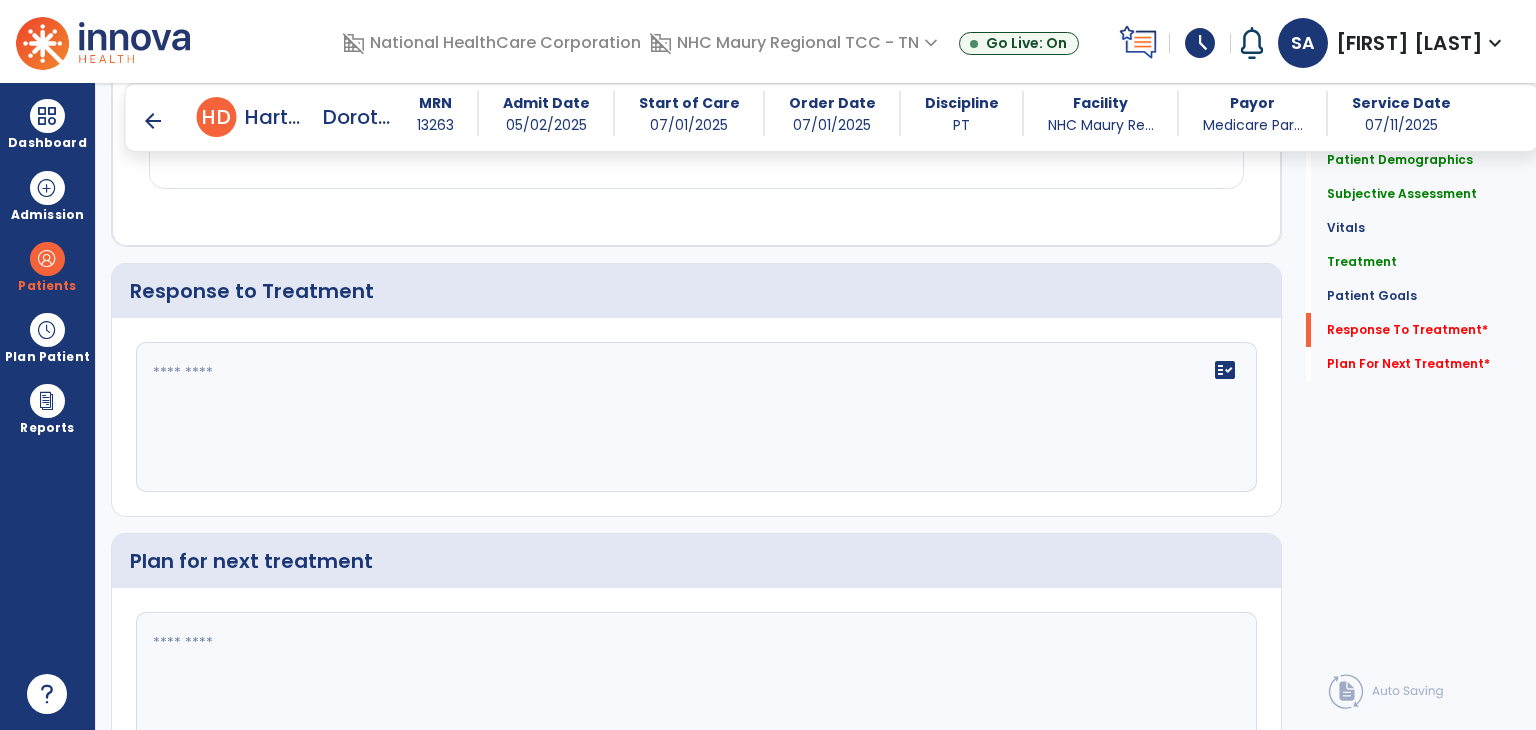 scroll, scrollTop: 2167, scrollLeft: 0, axis: vertical 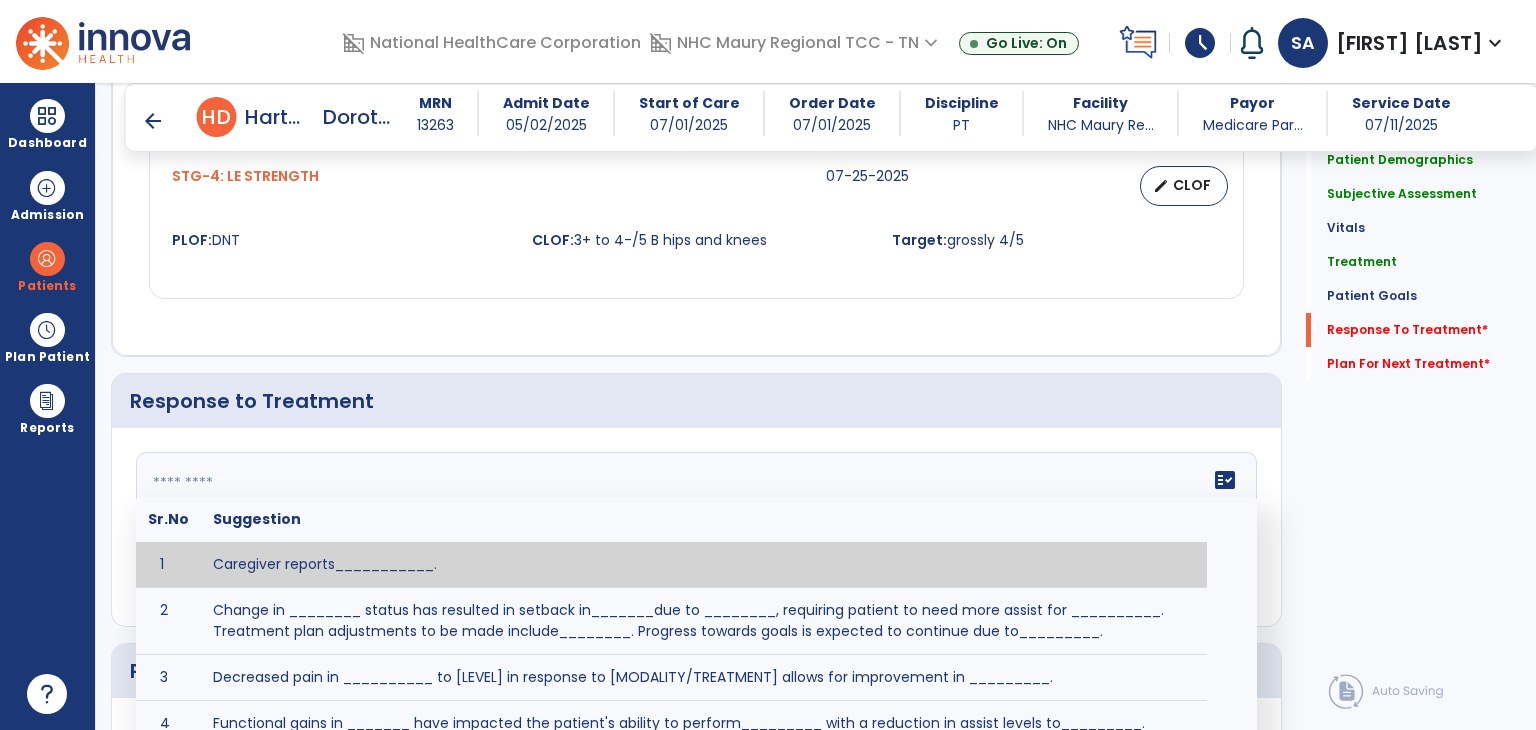 click on "fact_check  Sr.No Suggestion 1 Caregiver reports___________. 2 Change in ________ status has resulted in setback in_______due to ________, requiring patient to need more assist for __________.   Treatment plan adjustments to be made include________.  Progress towards goals is expected to continue due to_________. 3 Decreased pain in __________ to [LEVEL] in response to [MODALITY/TREATMENT] allows for improvement in _________. 4 Functional gains in _______ have impacted the patient's ability to perform_________ with a reduction in assist levels to_________. 5 Functional progress this week has been significant due to__________. 6 Gains in ________ have improved the patient's ability to perform ______with decreased levels of assist to___________. 7 Improvement in ________allows patient to tolerate higher levels of challenges in_________. 8 Pain in [AREA] has decreased to [LEVEL] in response to [TREATMENT/MODALITY], allowing fore ease in completing__________. 9 10 11 12 13 14 15 16 17 18 19 20 21" 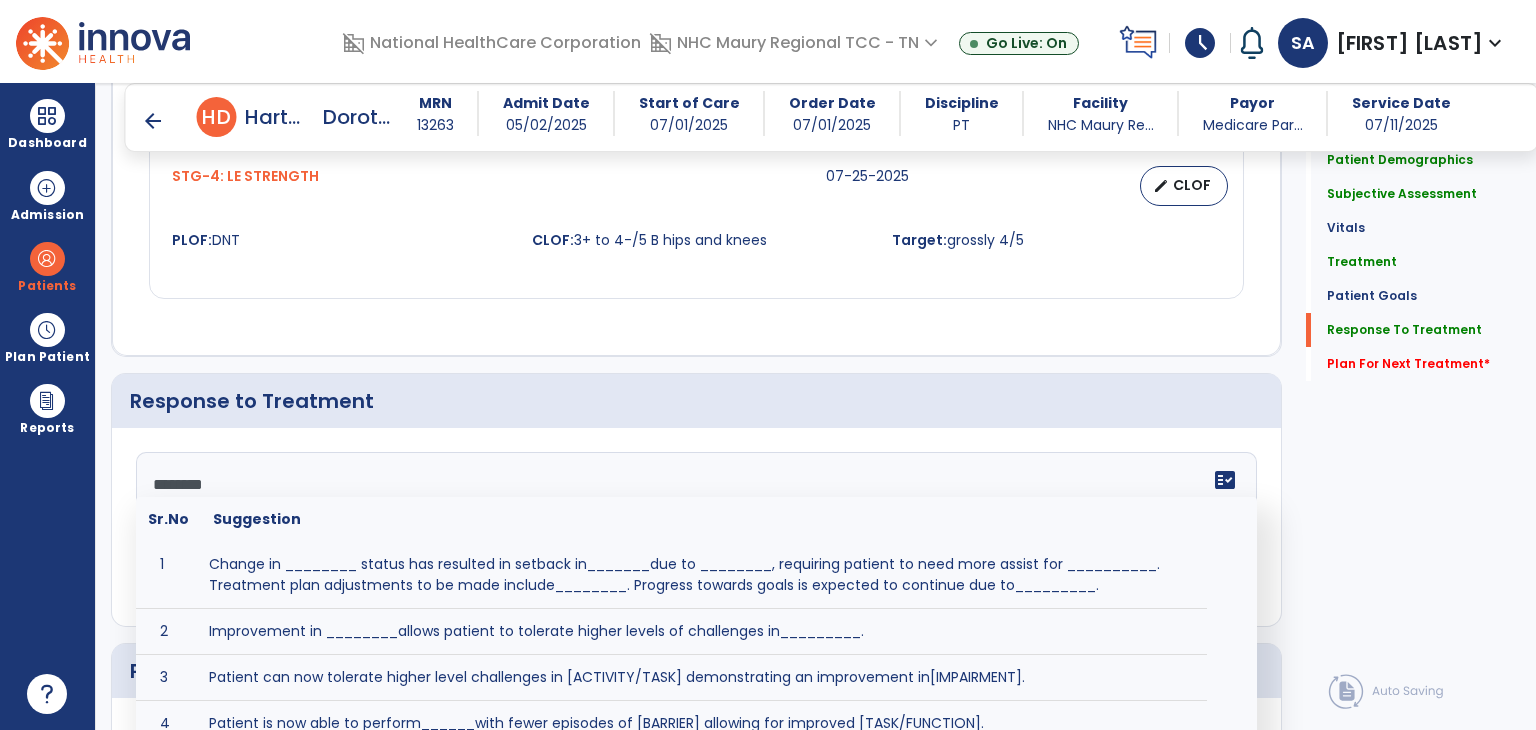 scroll, scrollTop: 2167, scrollLeft: 0, axis: vertical 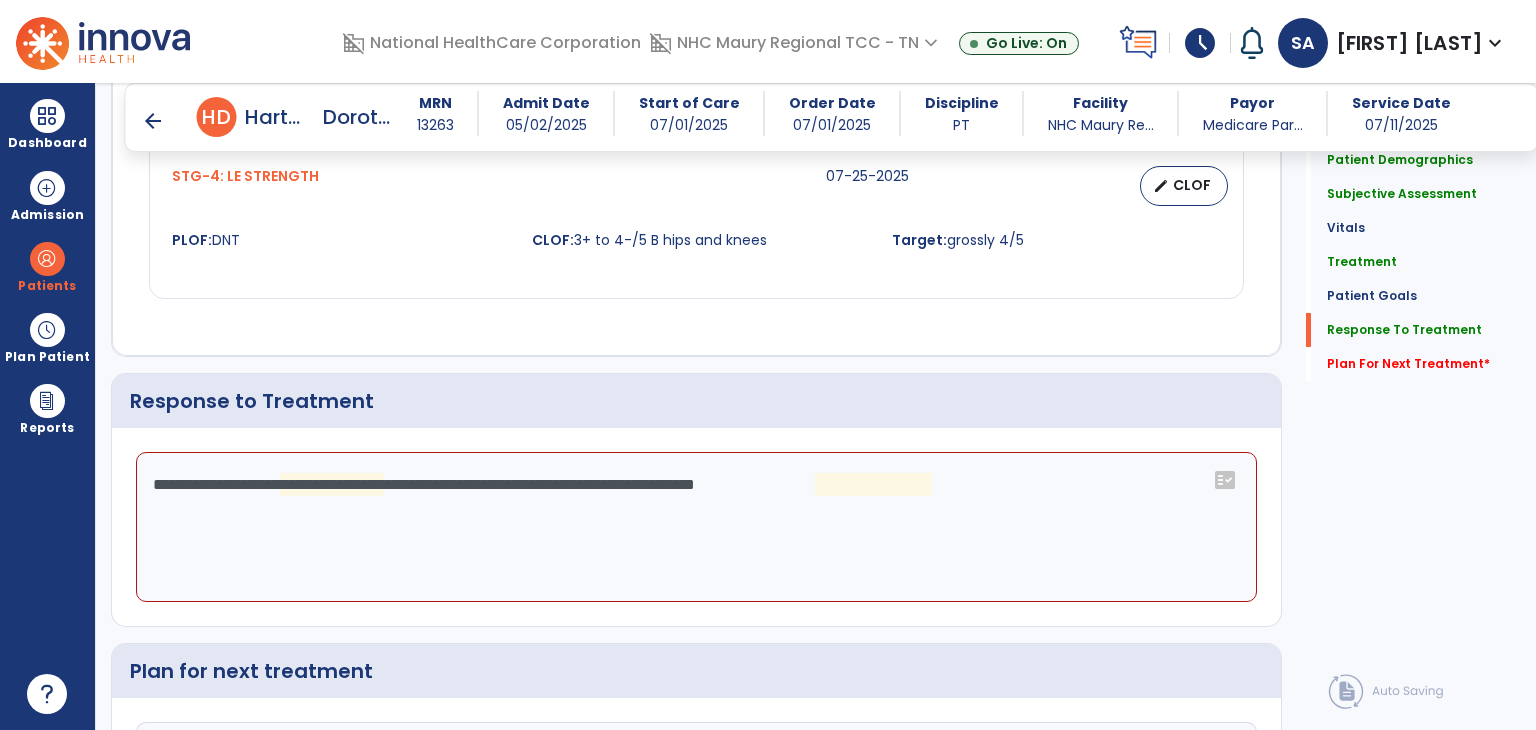 click on "**********" 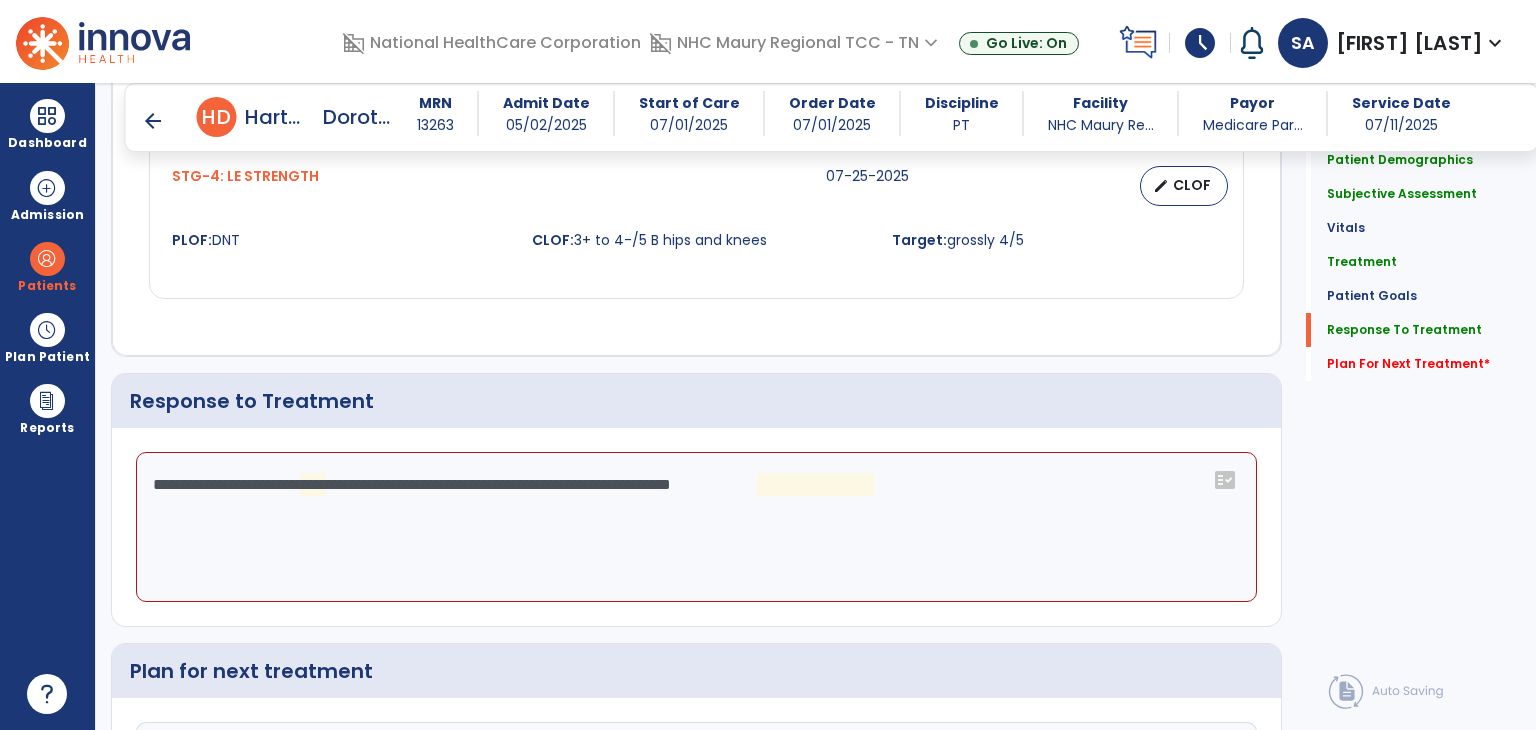click on "**********" 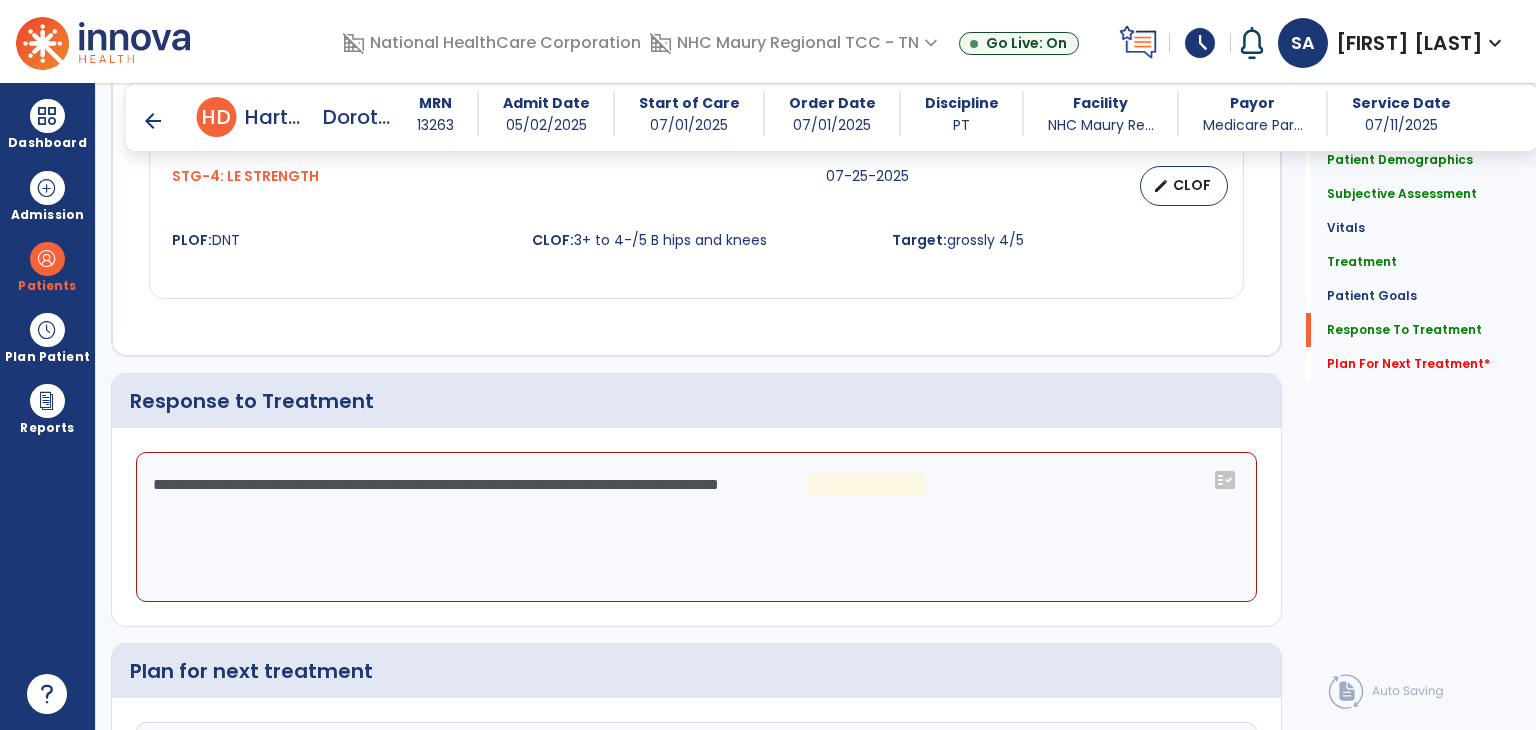 click on "**********" 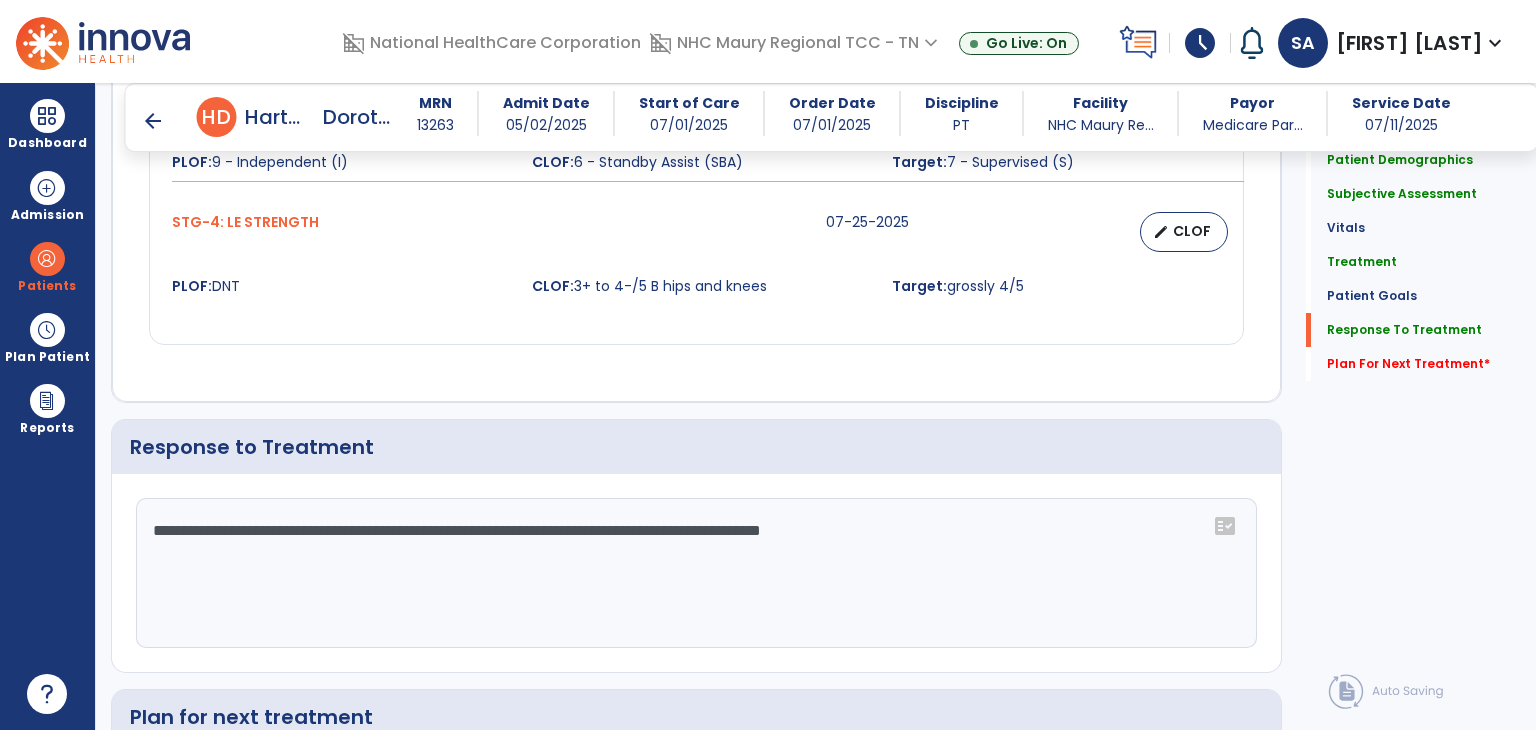 scroll, scrollTop: 2167, scrollLeft: 0, axis: vertical 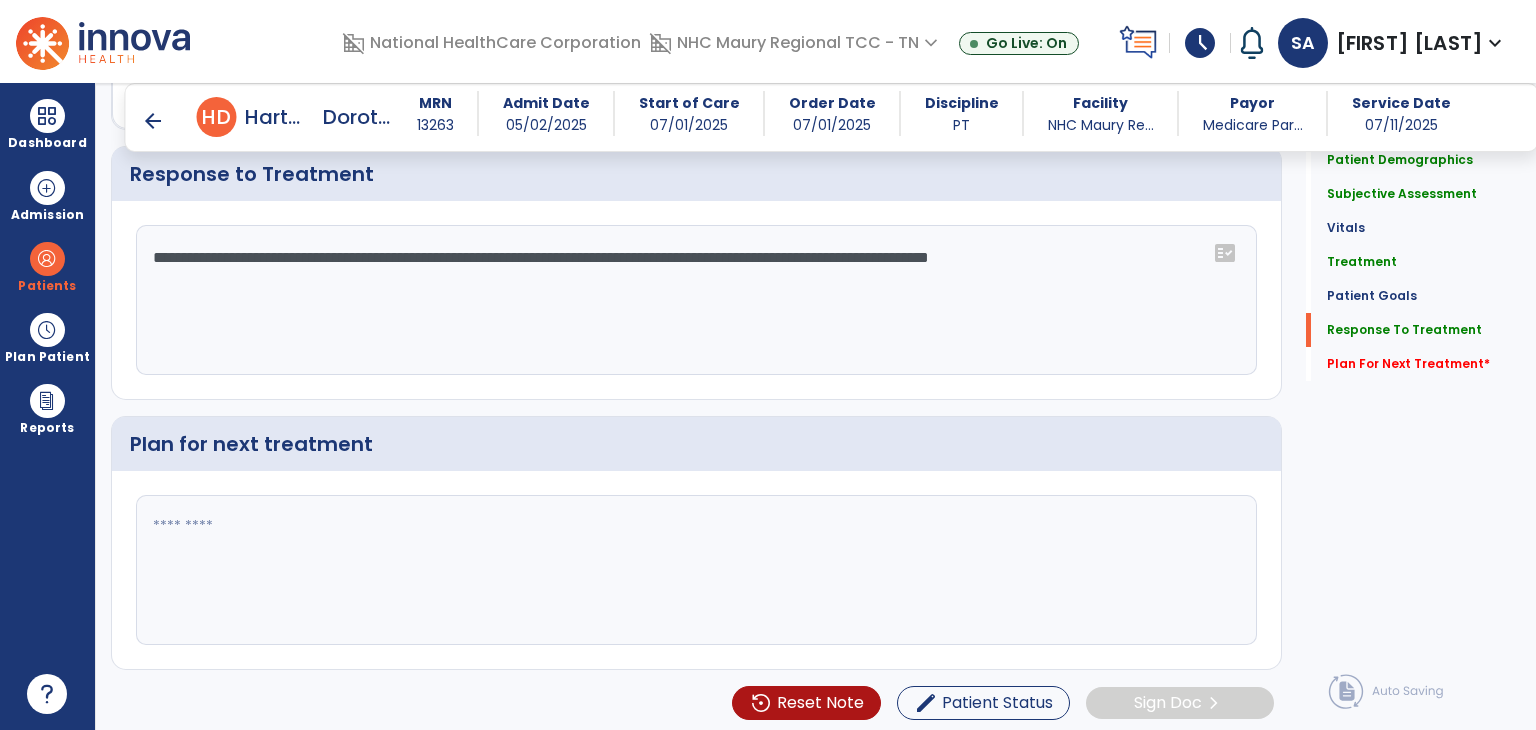 type on "**********" 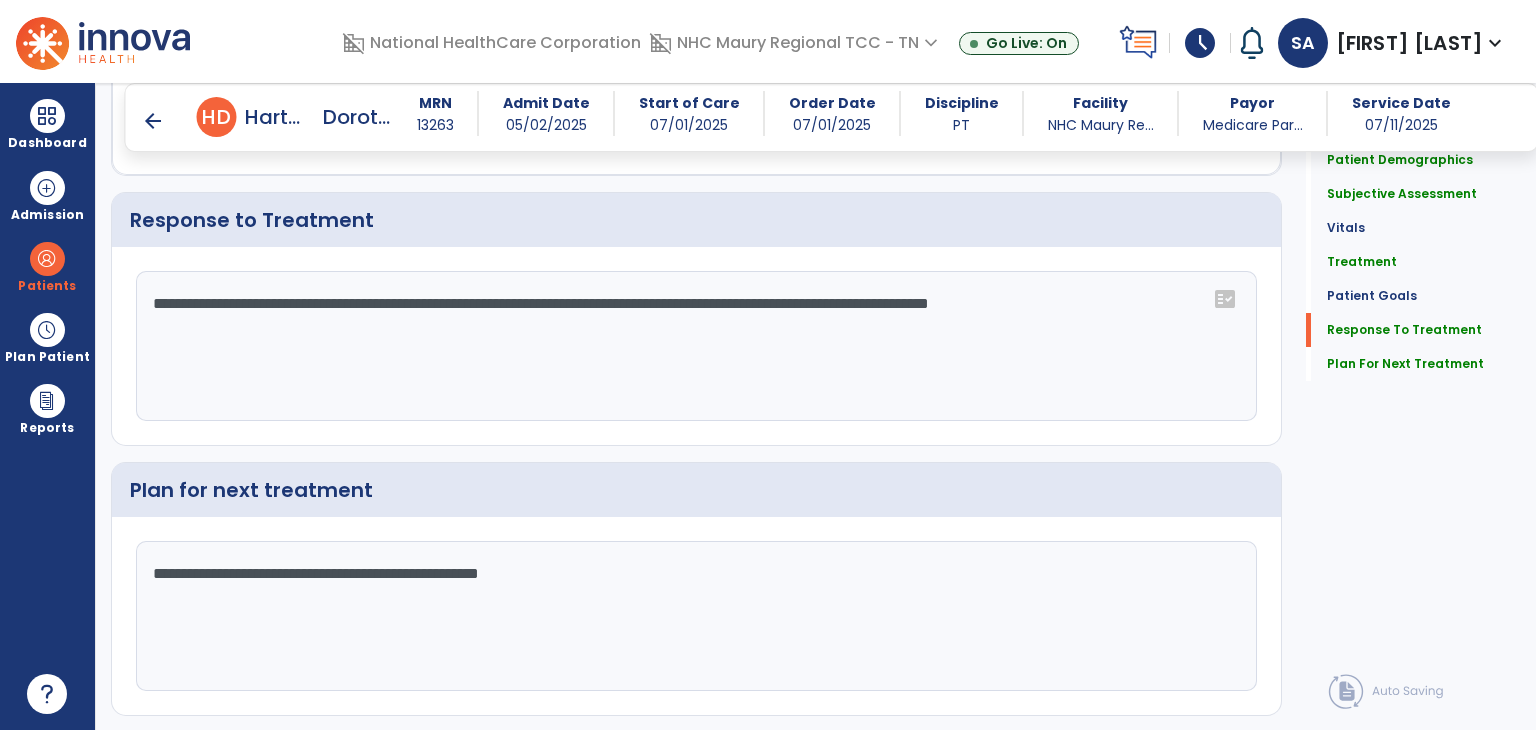 scroll, scrollTop: 2394, scrollLeft: 0, axis: vertical 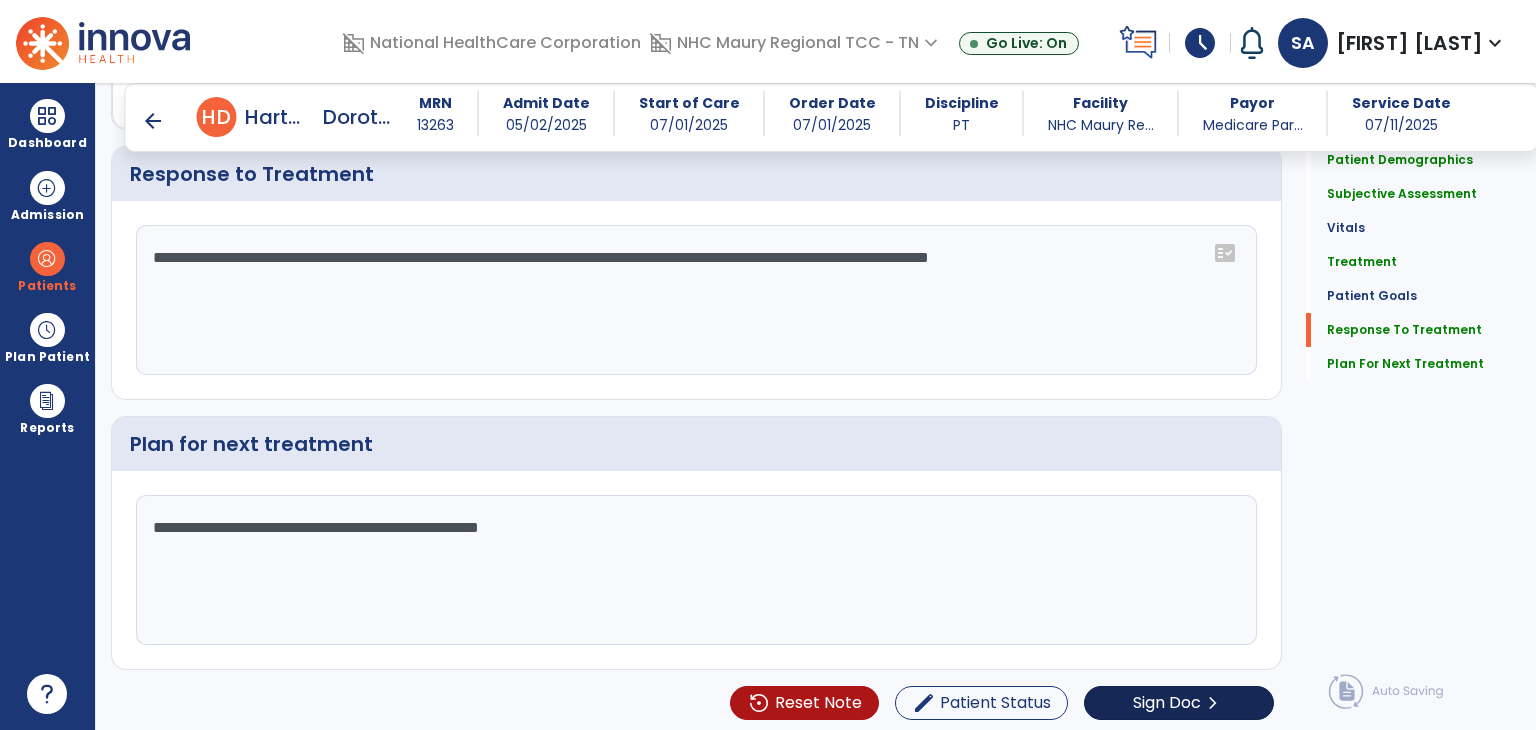 type on "**********" 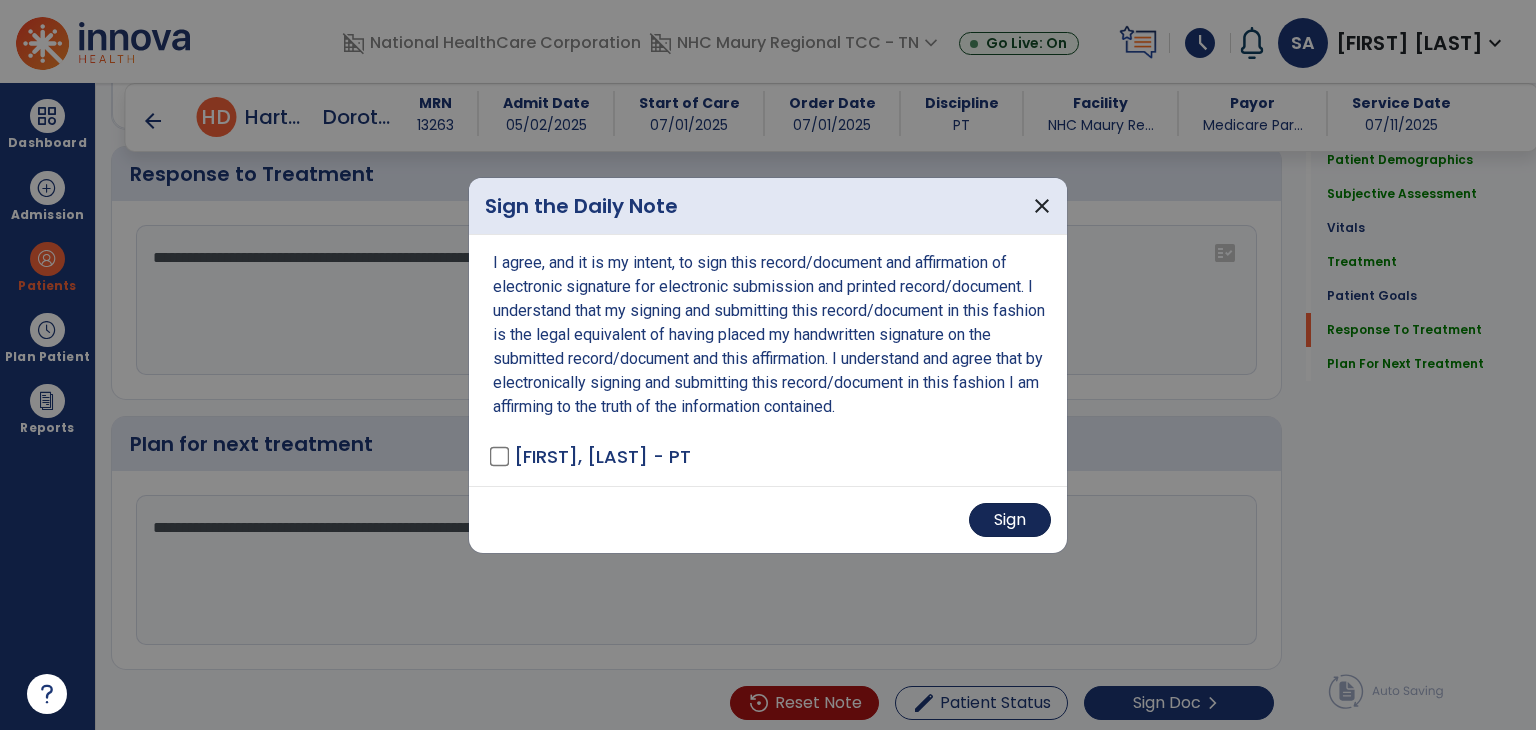 click on "Sign" at bounding box center (1010, 520) 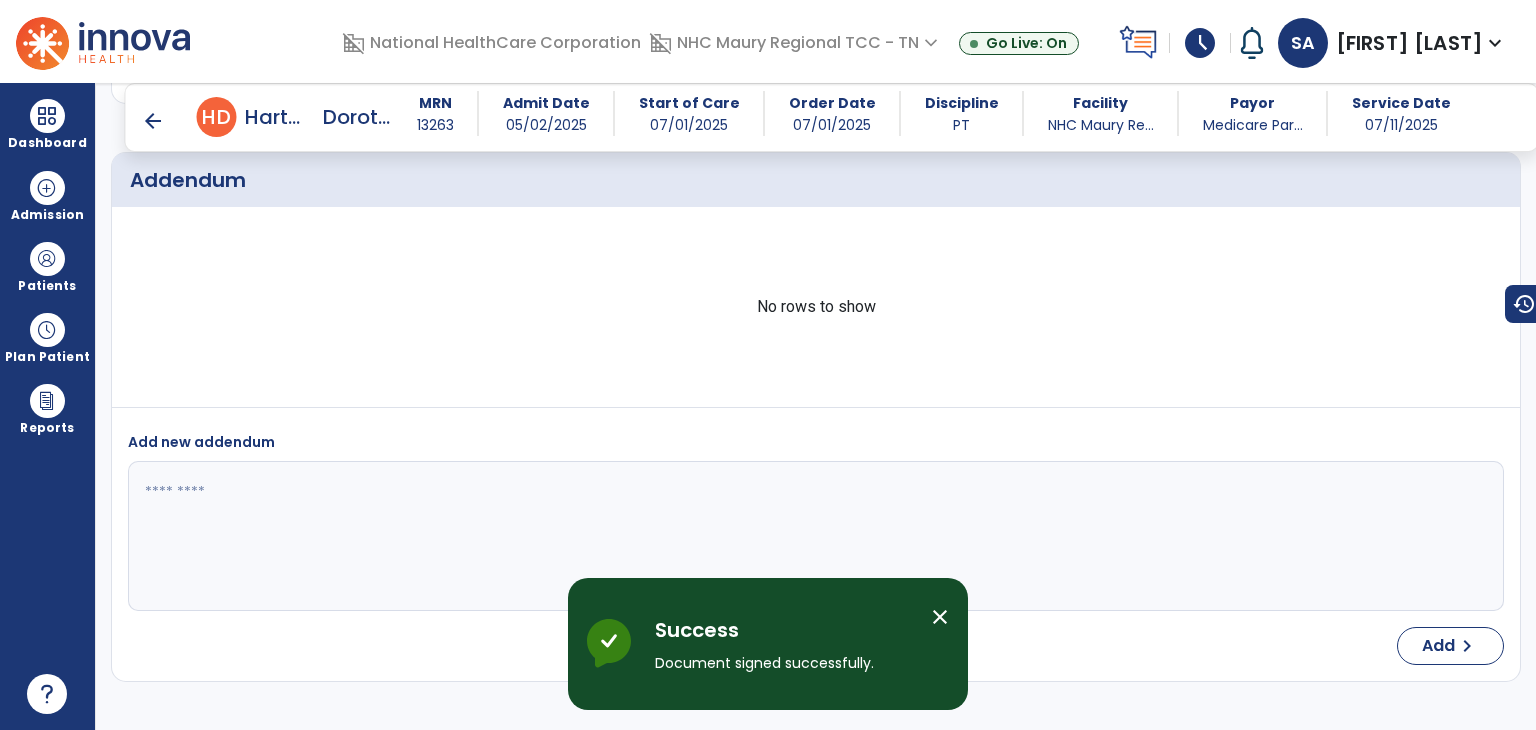 scroll, scrollTop: 3743, scrollLeft: 0, axis: vertical 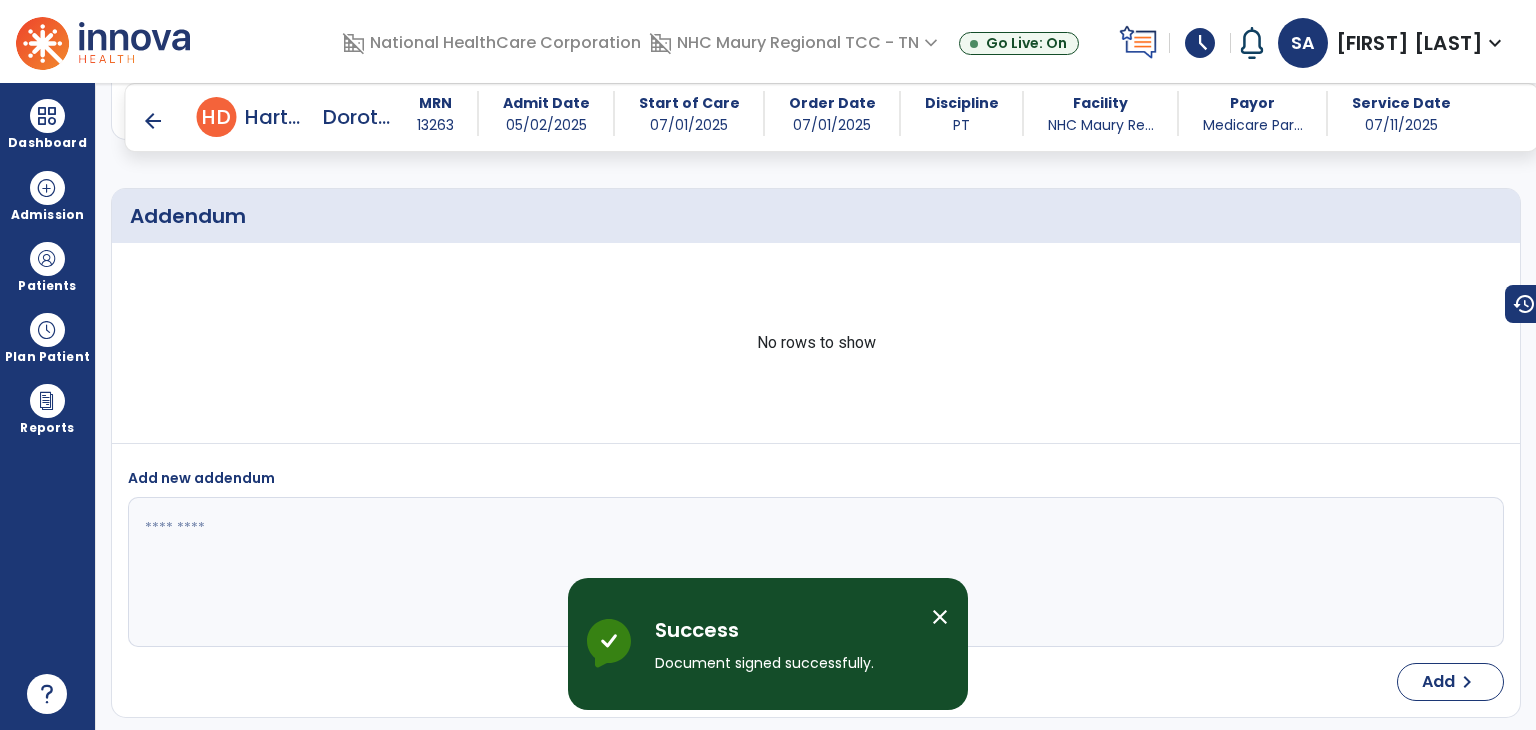 click on "arrow_back" at bounding box center (153, 121) 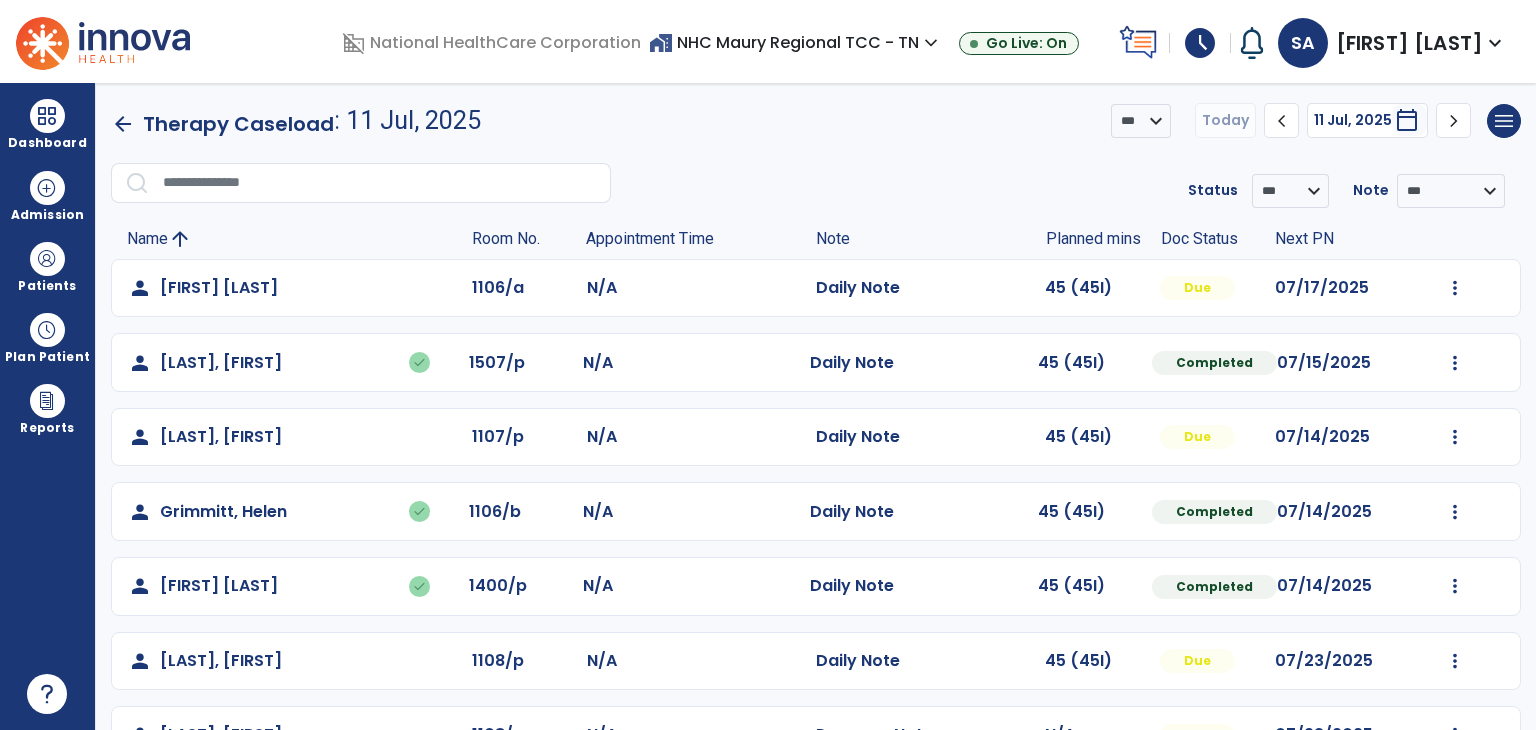 scroll, scrollTop: 284, scrollLeft: 0, axis: vertical 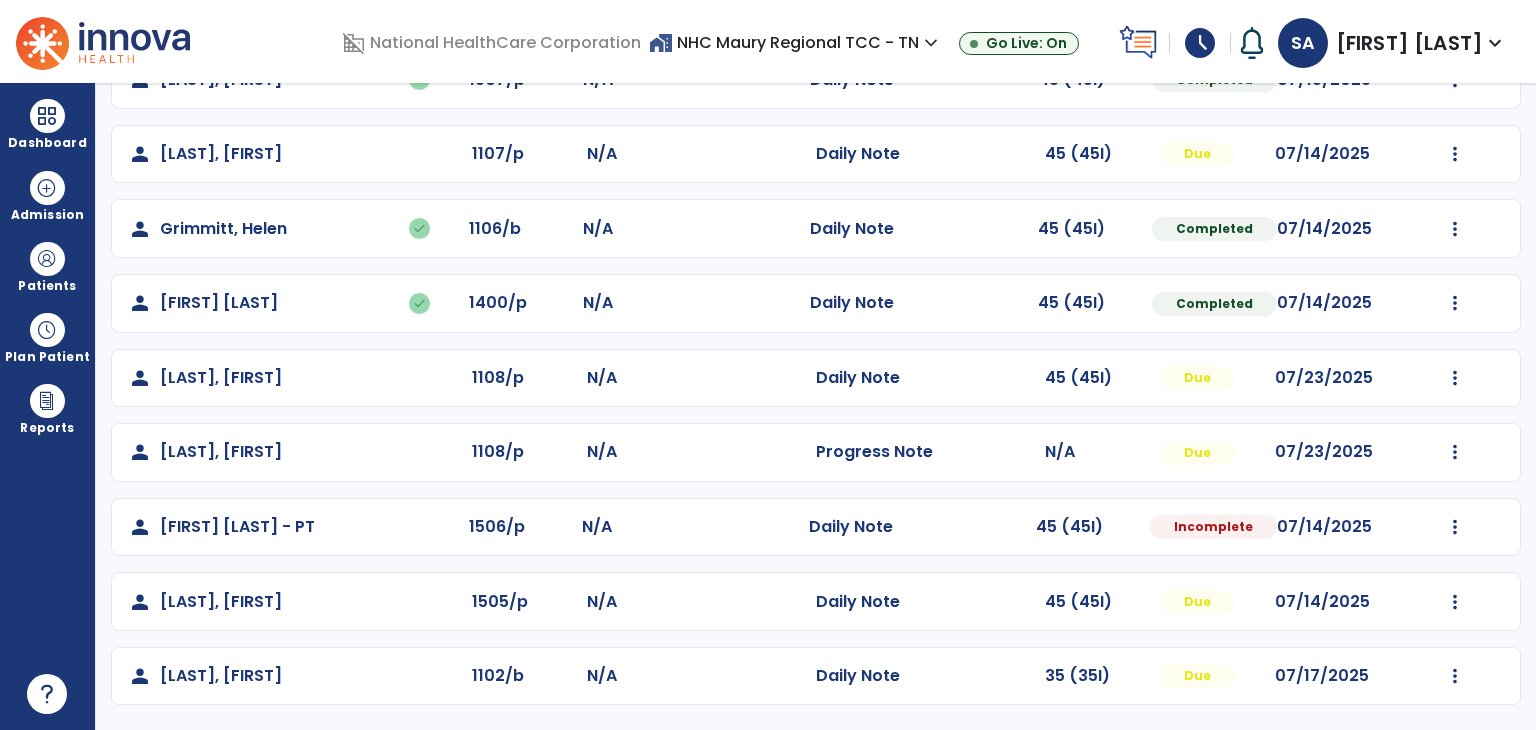 click on "schedule" at bounding box center [1200, 43] 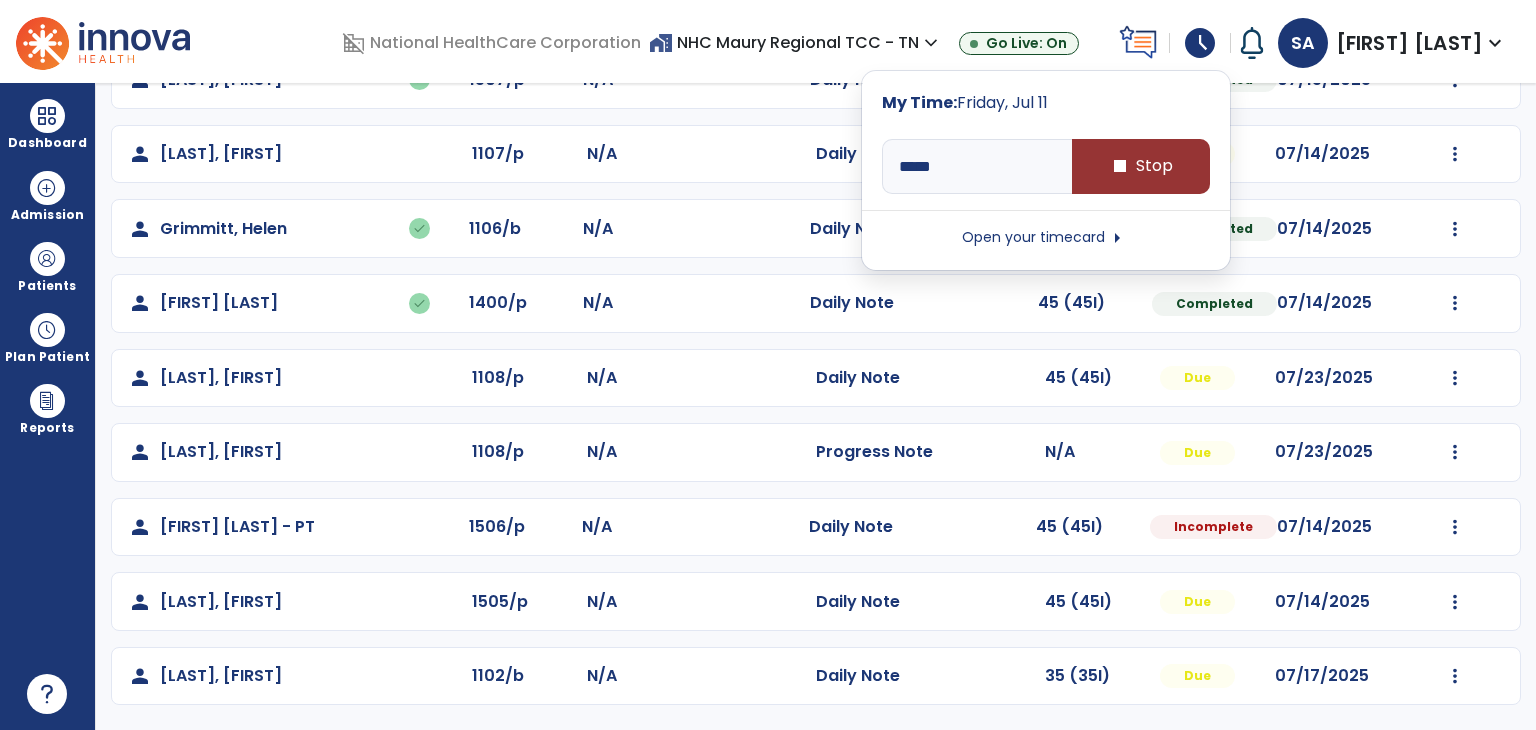 click on "stop  Stop" at bounding box center [1141, 166] 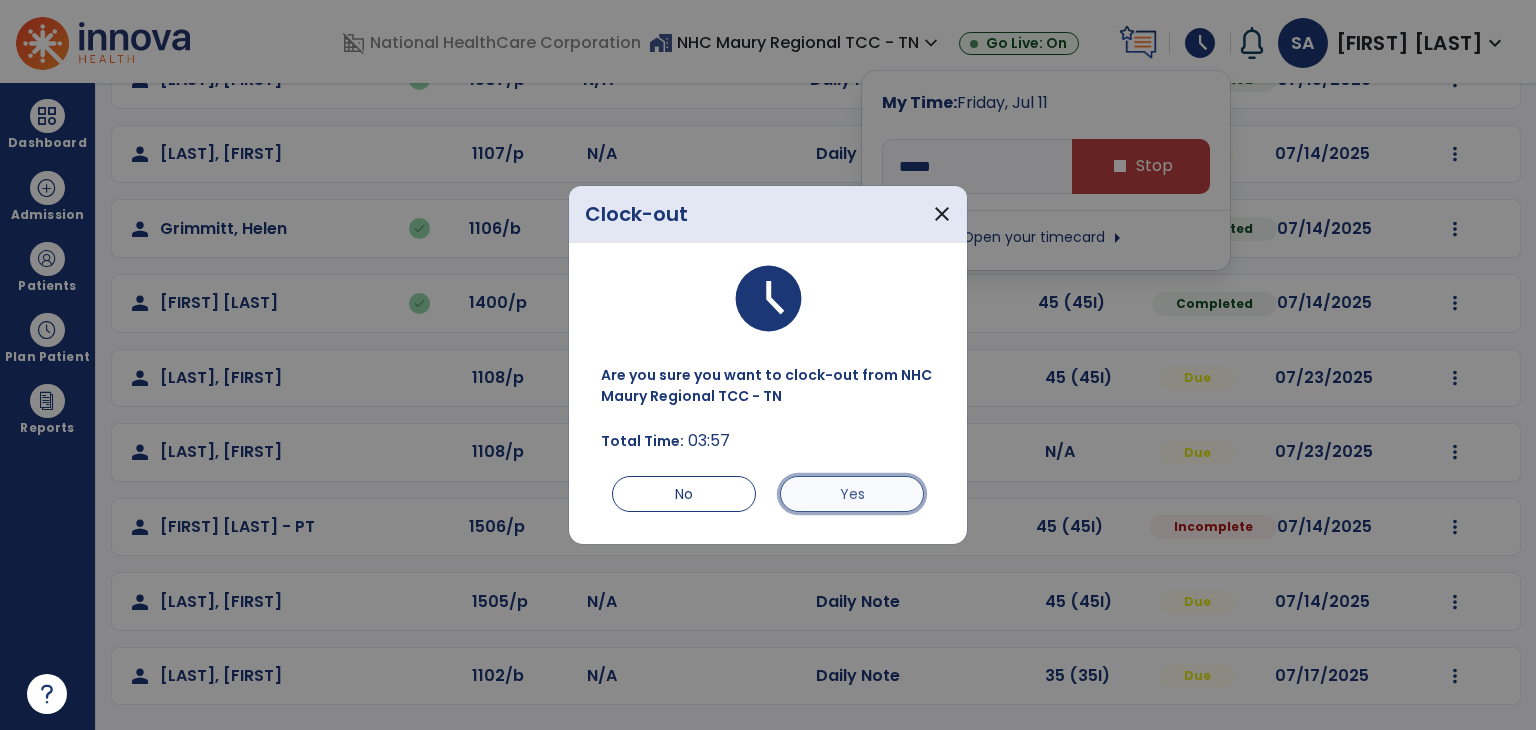 click on "Yes" at bounding box center (852, 494) 